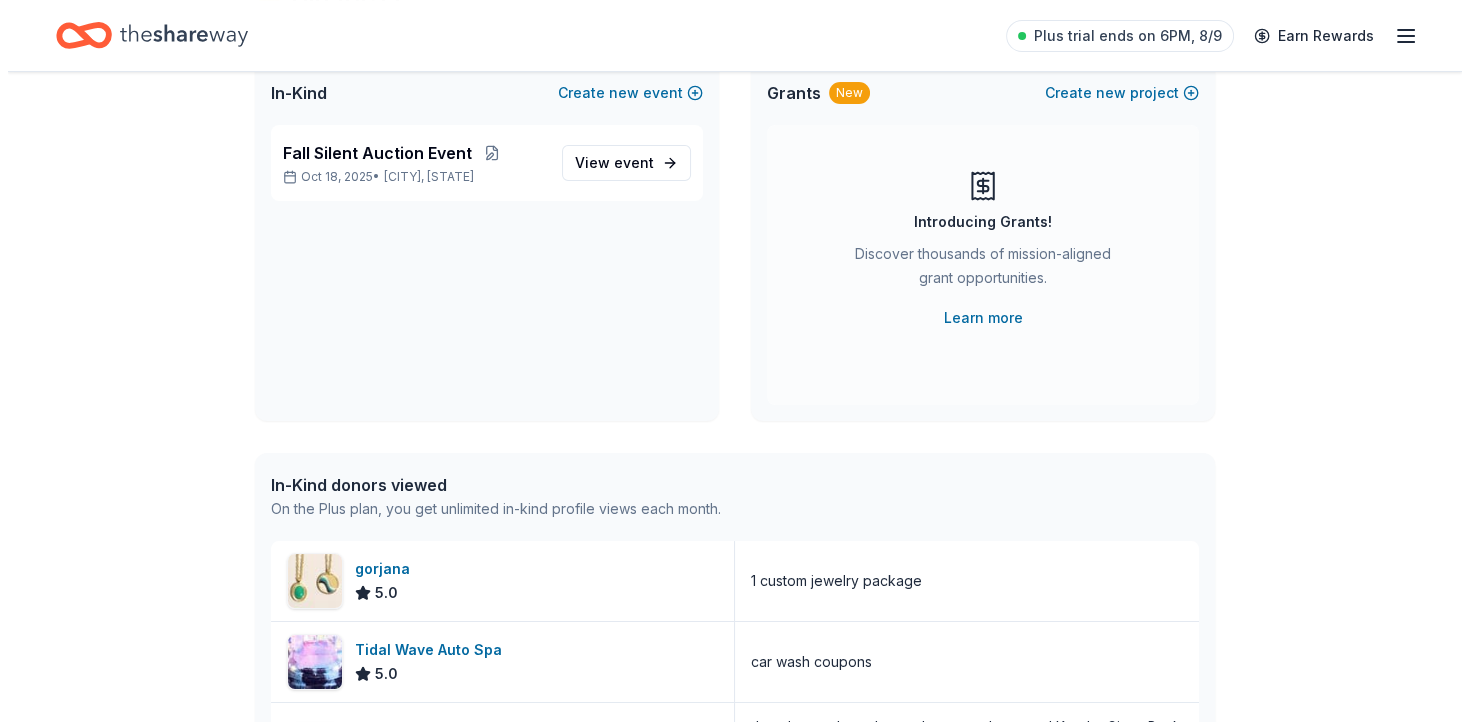 scroll, scrollTop: 0, scrollLeft: 0, axis: both 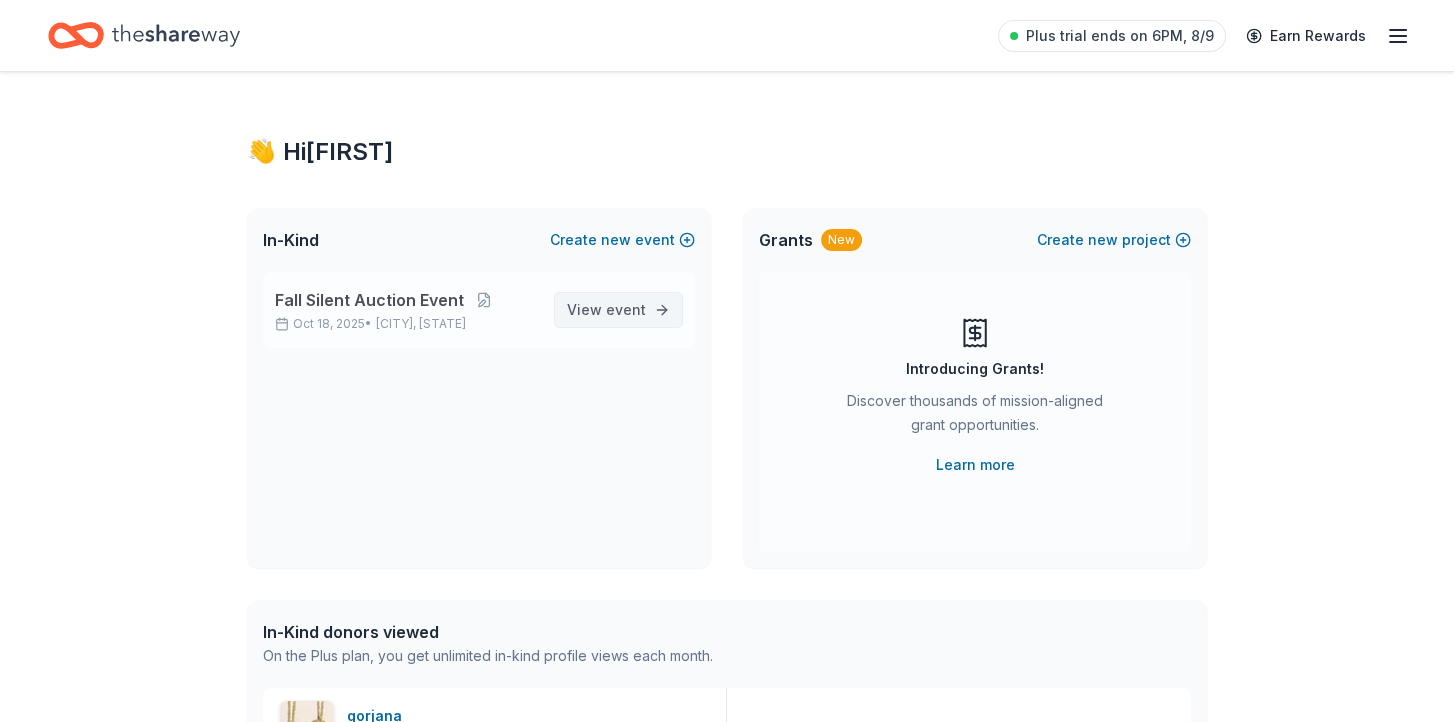 click on "View   event" at bounding box center [618, 310] 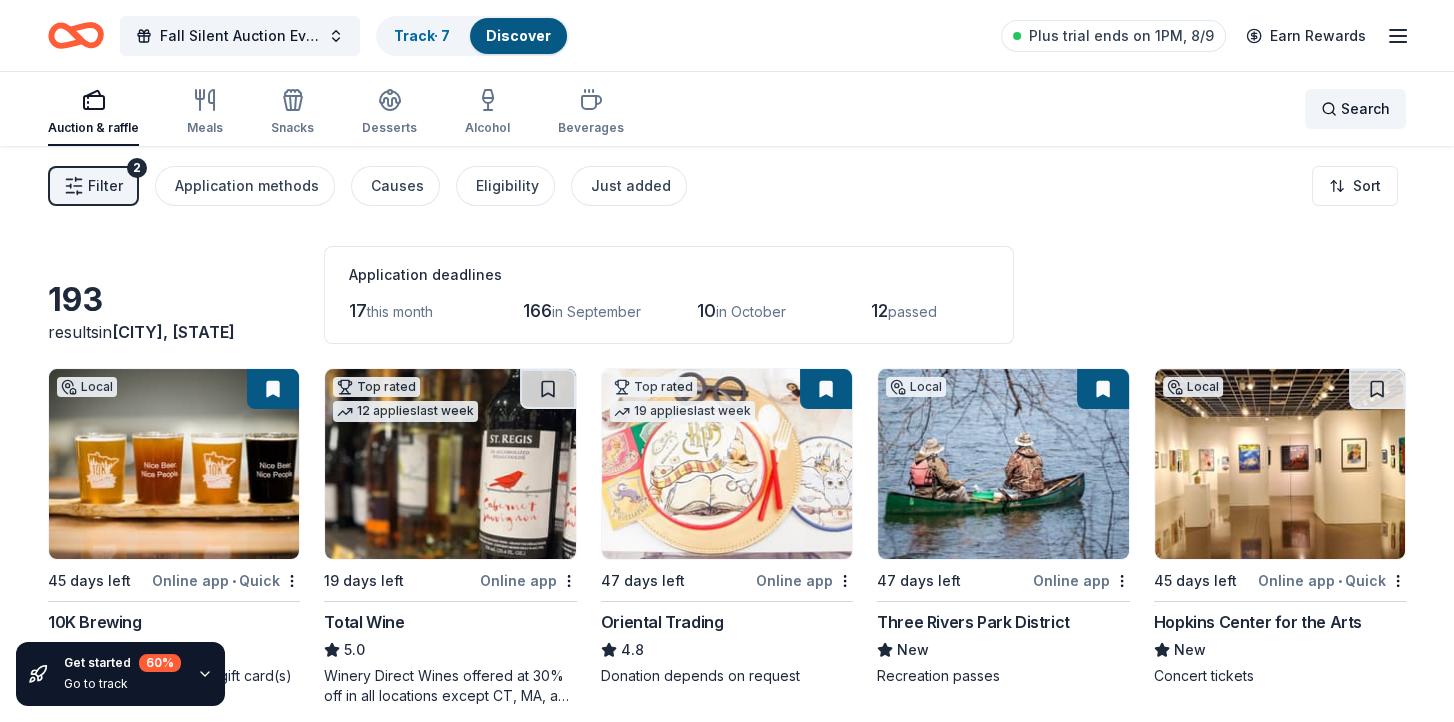 click on "Search" at bounding box center (1355, 109) 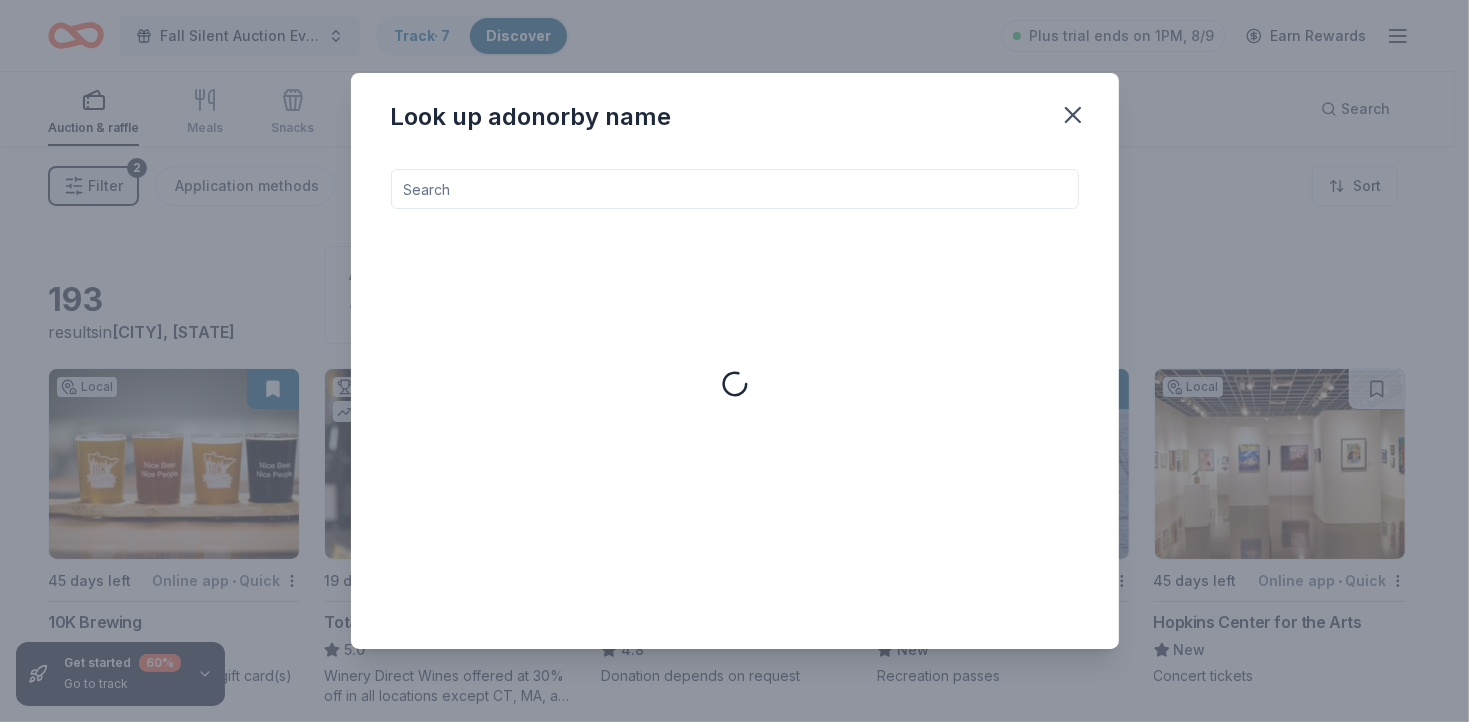 click at bounding box center [735, 189] 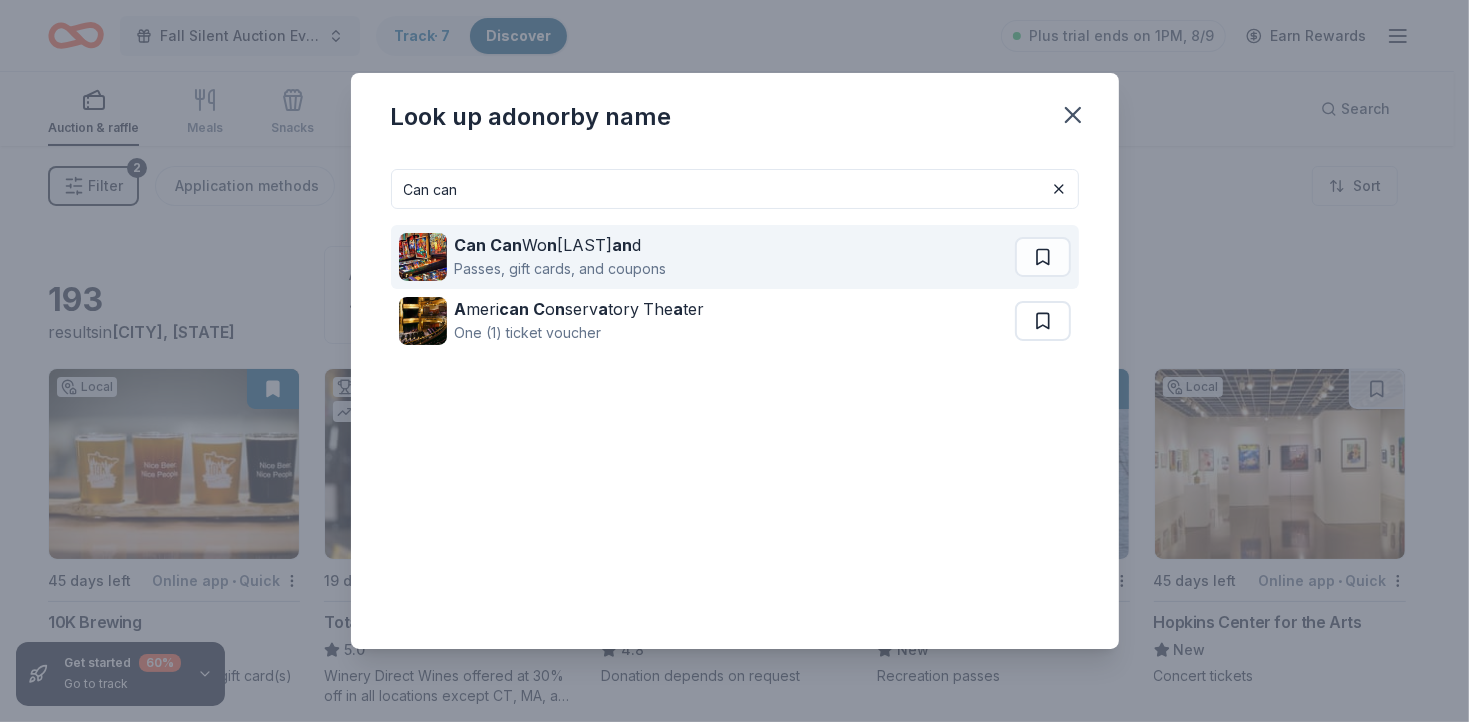 click on "Can Can  Wo n derl an d" at bounding box center [561, 245] 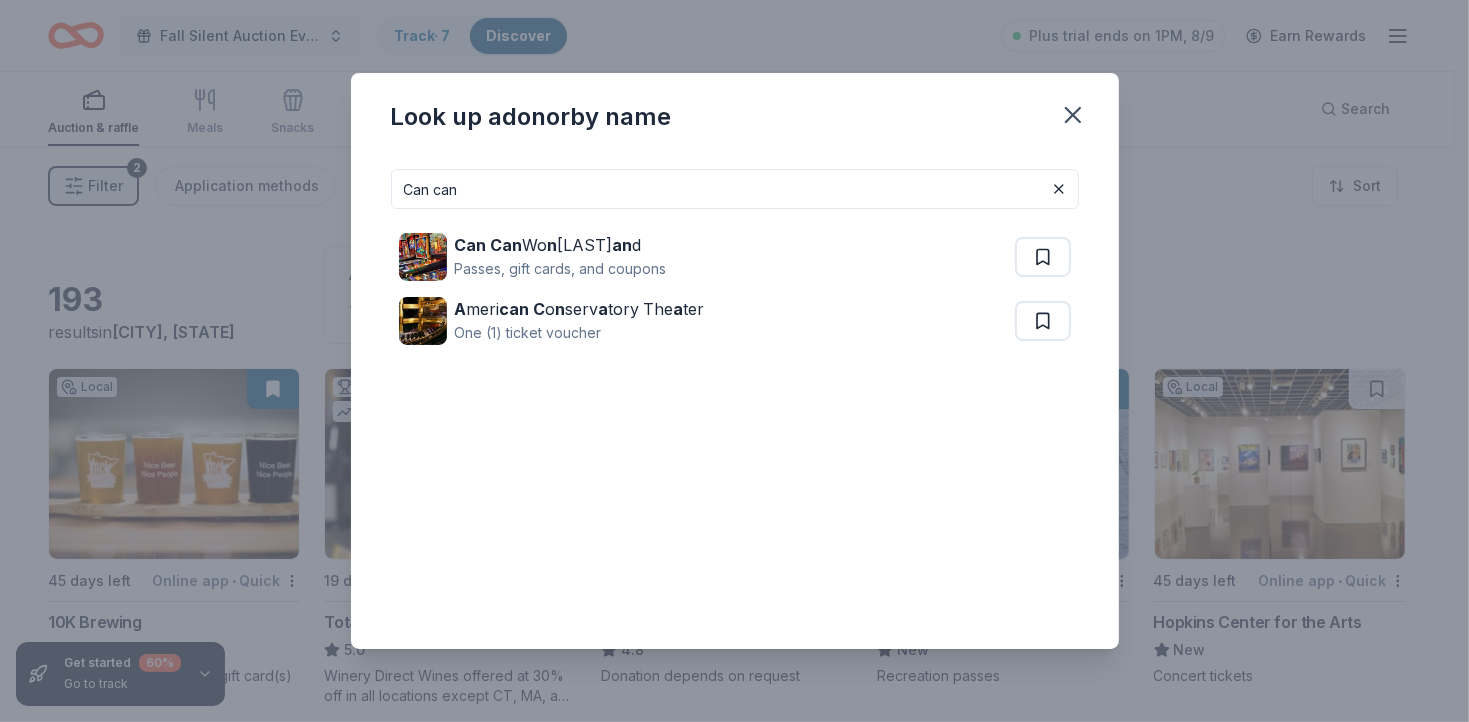 click on "Can can" at bounding box center [735, 189] 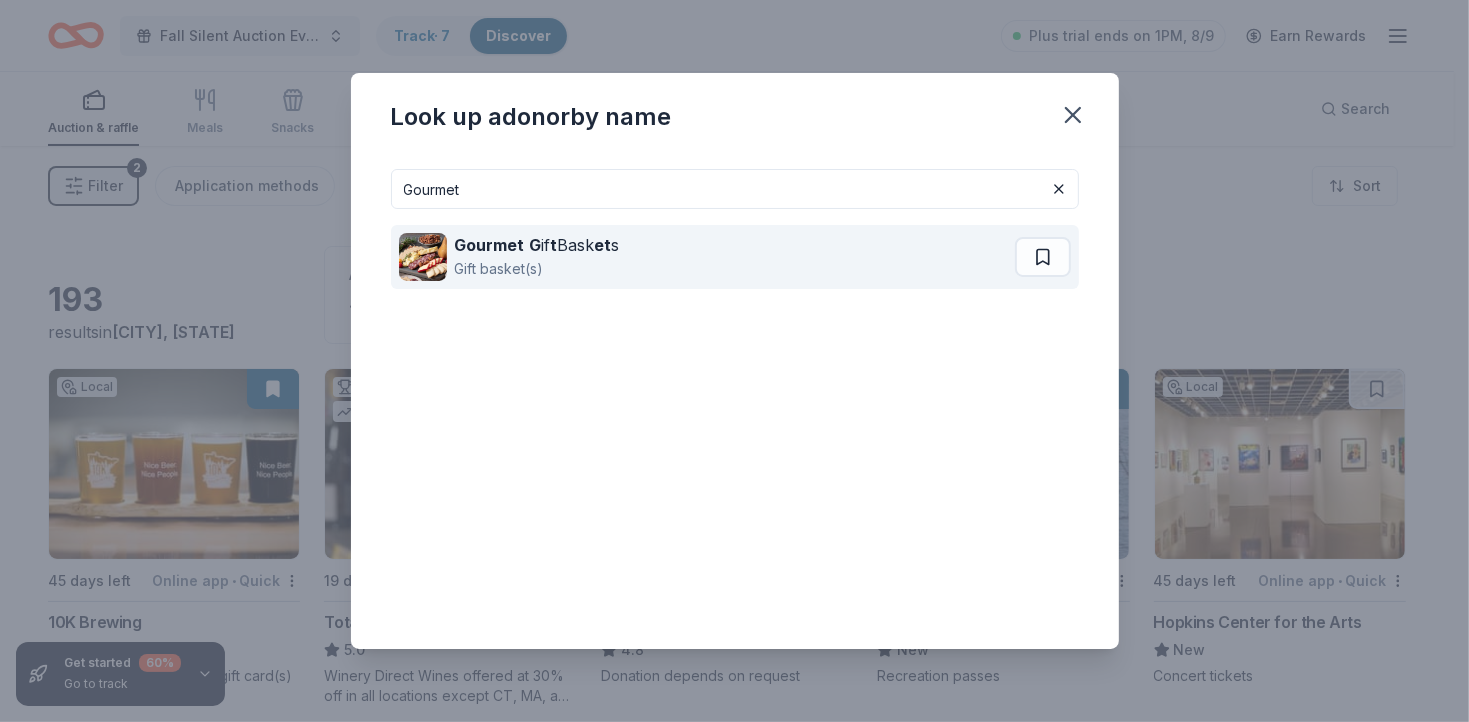 click on "Gourmet   G if t  Bask et s Gift basket(s)" at bounding box center [707, 257] 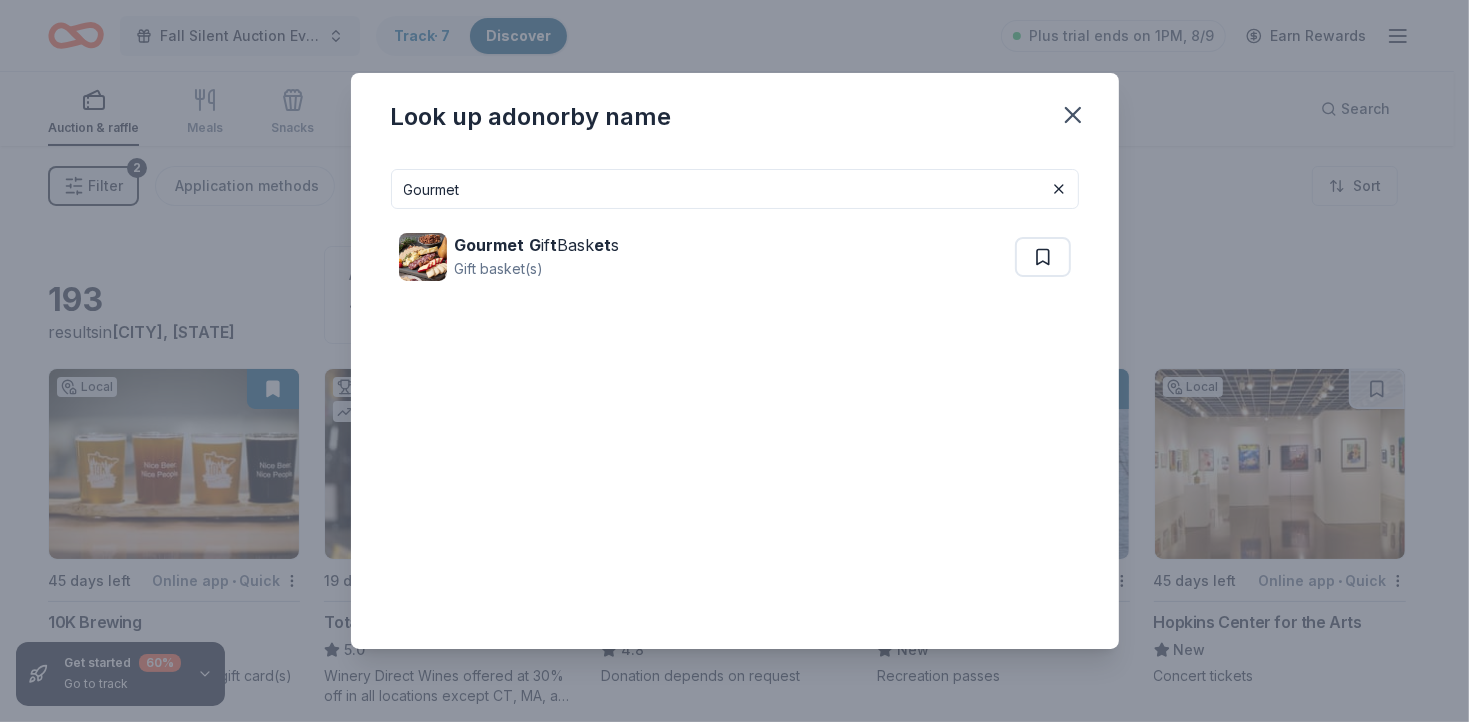 click on "Gourment" at bounding box center (735, 189) 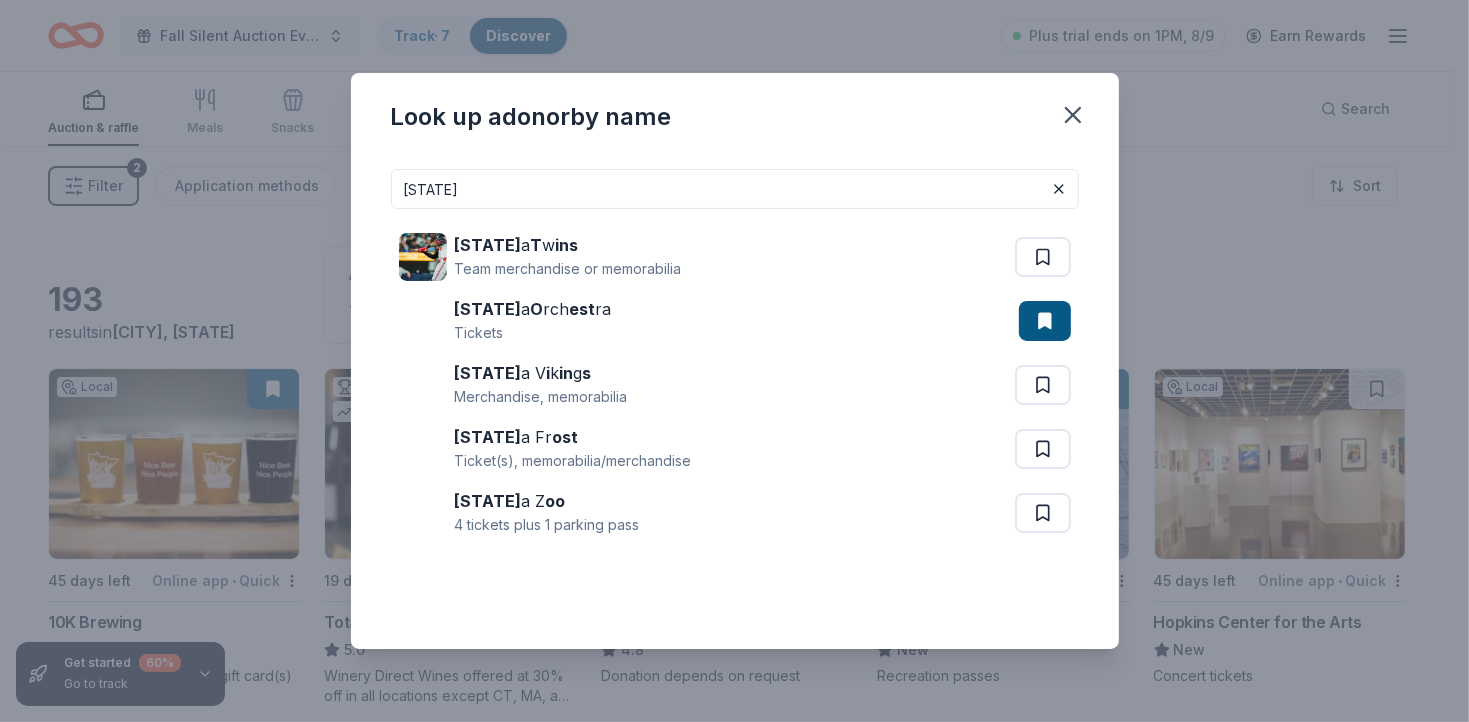 type on "Minnesota" 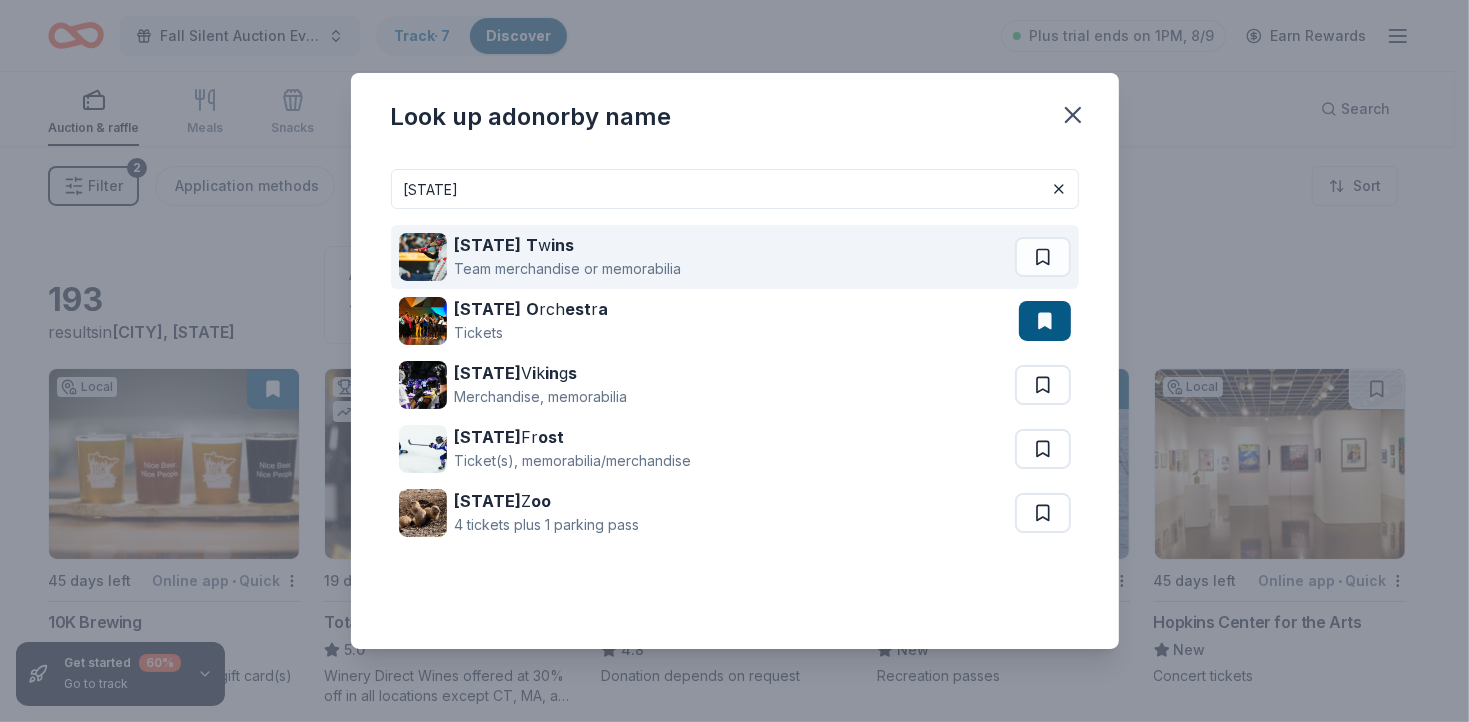 click on "Team merchandise or memorabilia" at bounding box center (568, 269) 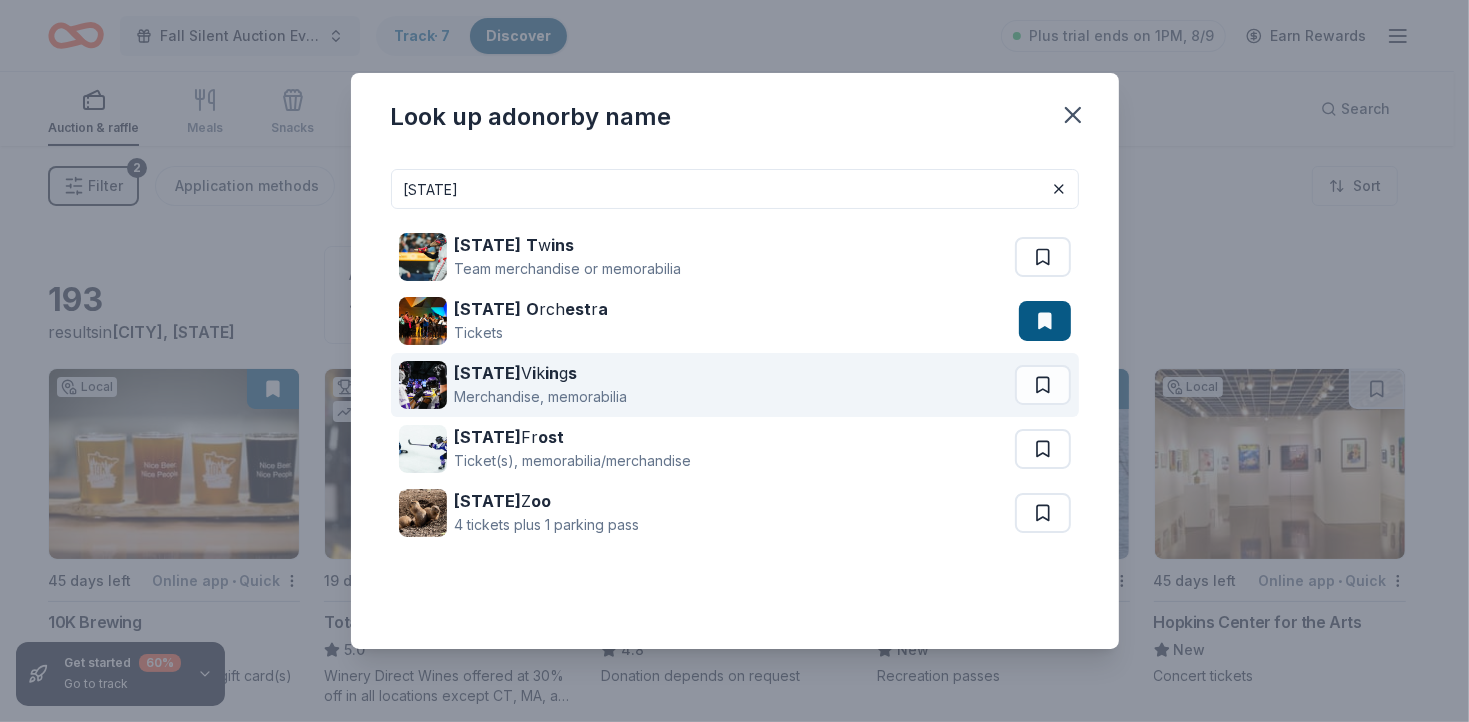 click on "Minnesota" at bounding box center (488, 373) 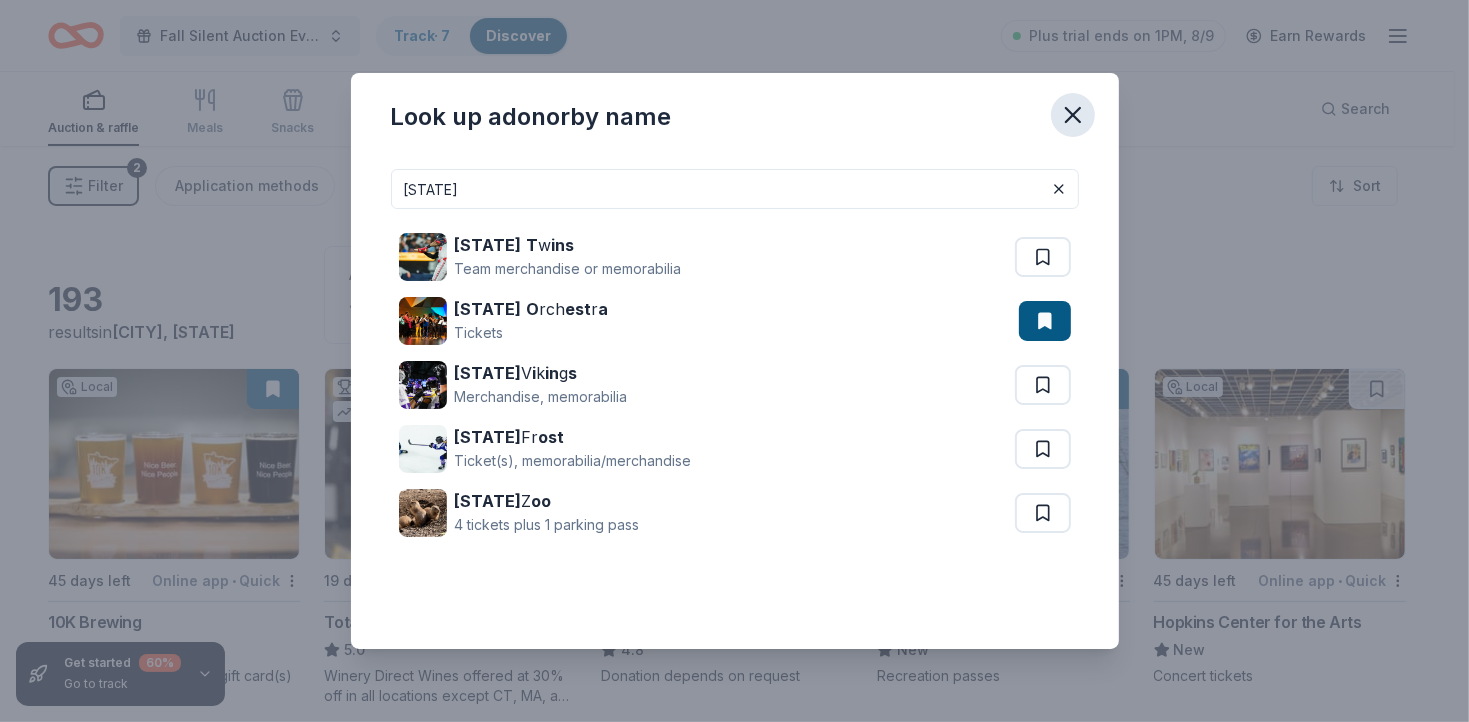 click 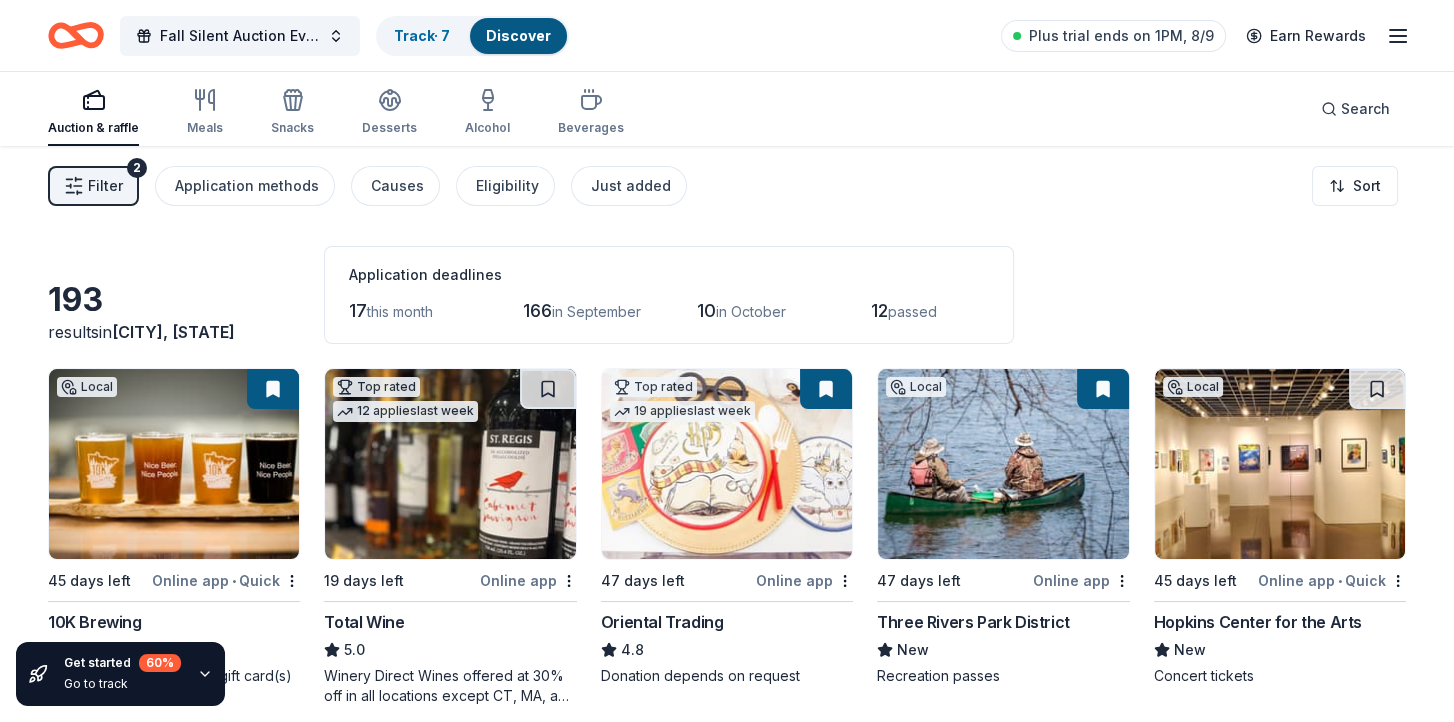click on "Filter" at bounding box center [105, 186] 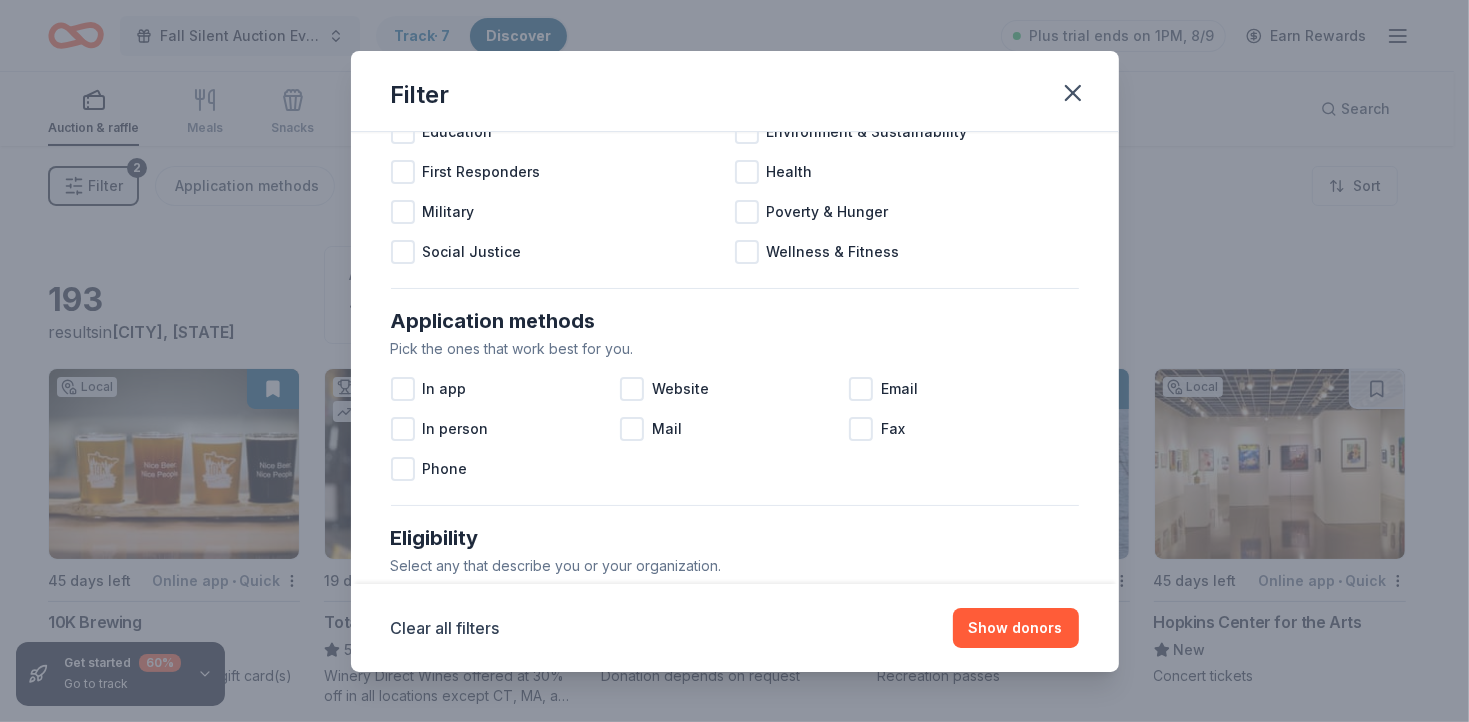 scroll, scrollTop: 163, scrollLeft: 0, axis: vertical 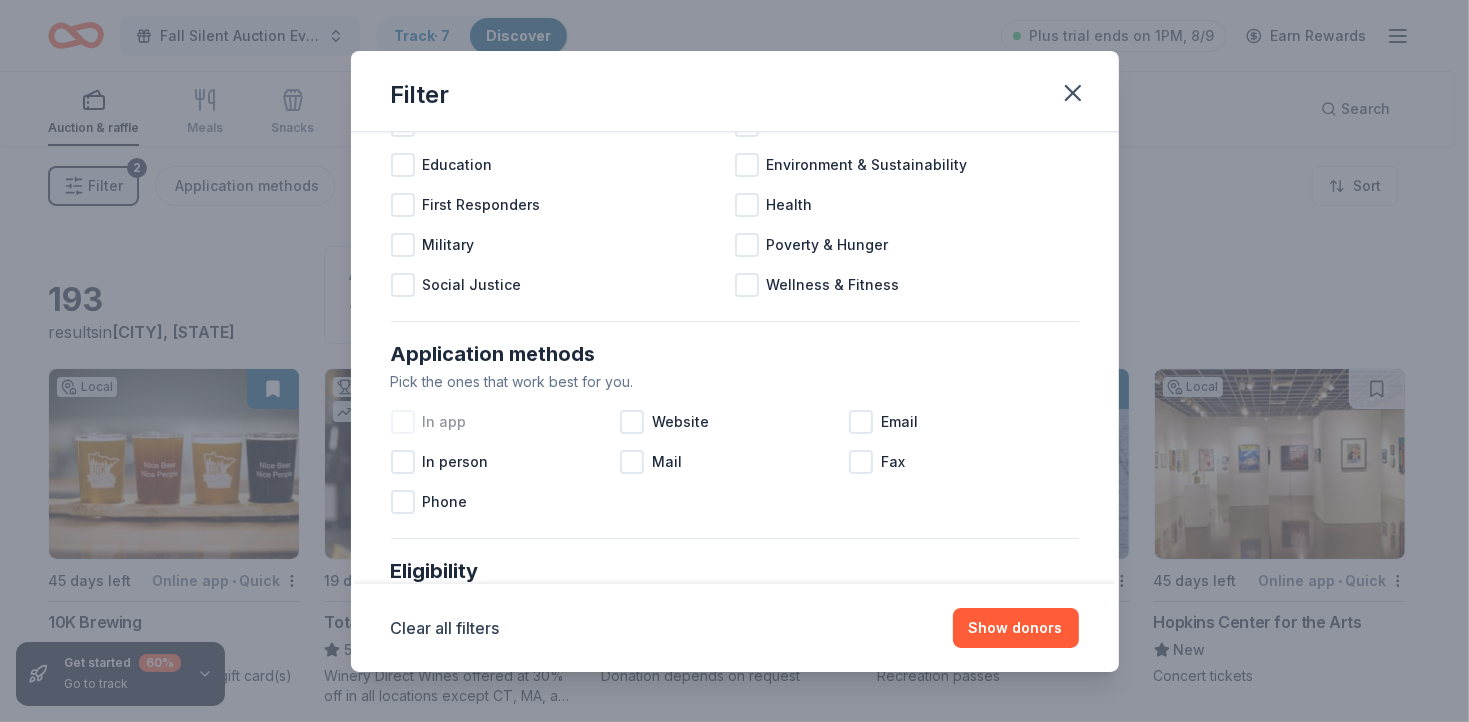click at bounding box center (403, 422) 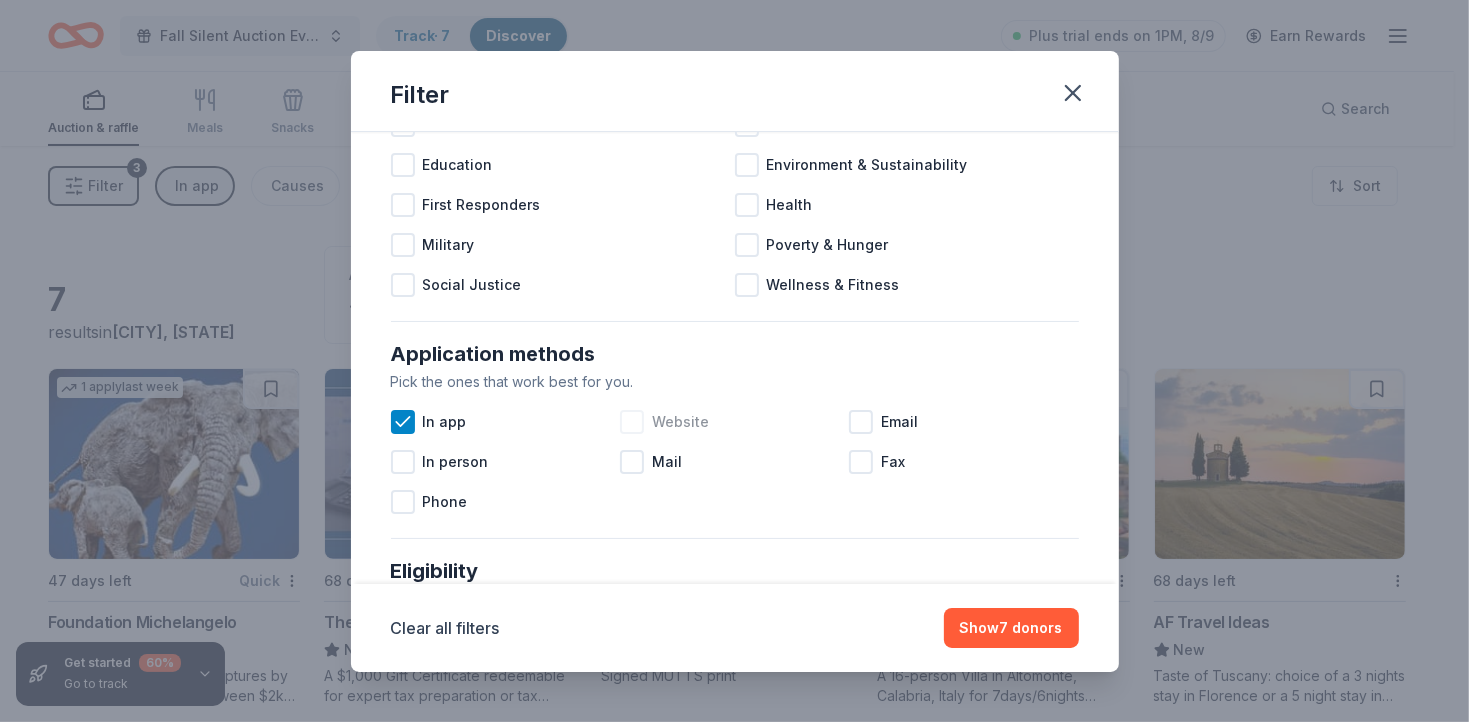 click at bounding box center (632, 422) 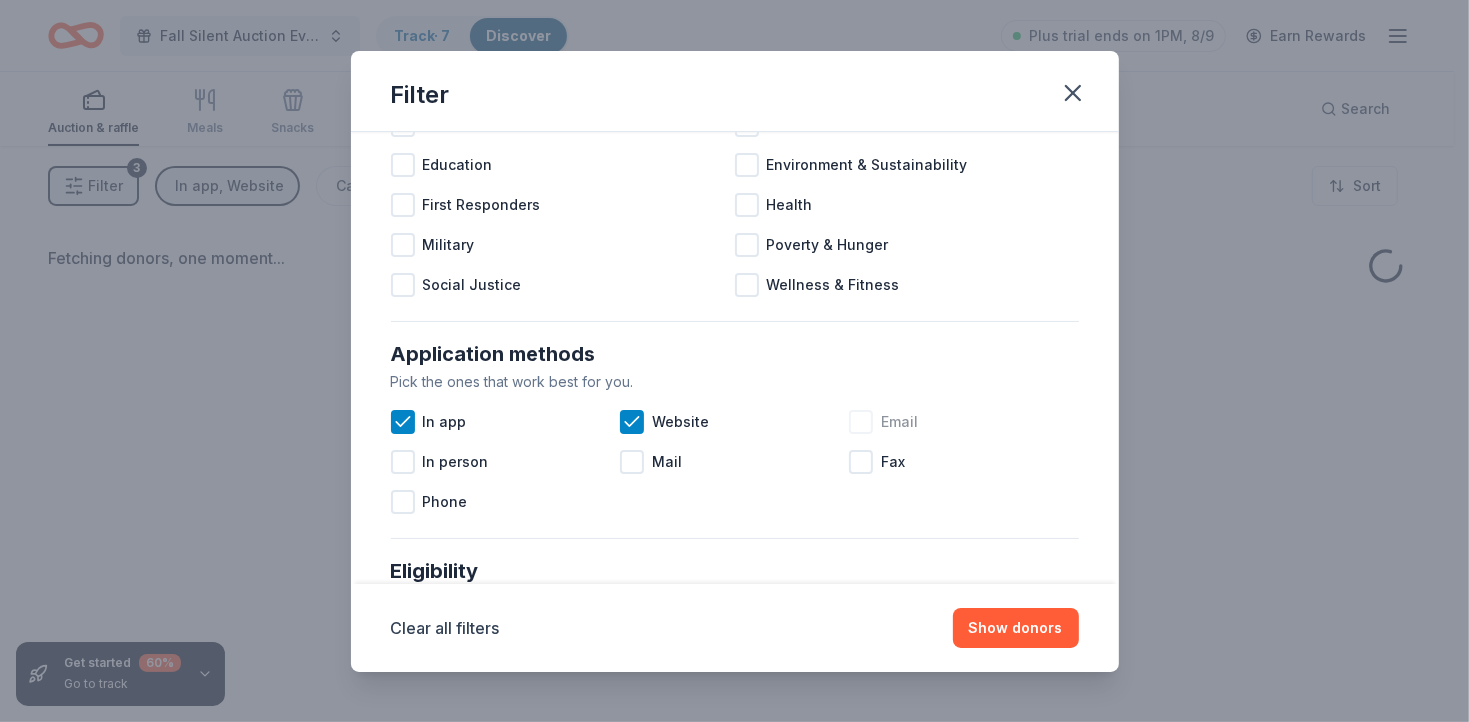 click at bounding box center [861, 422] 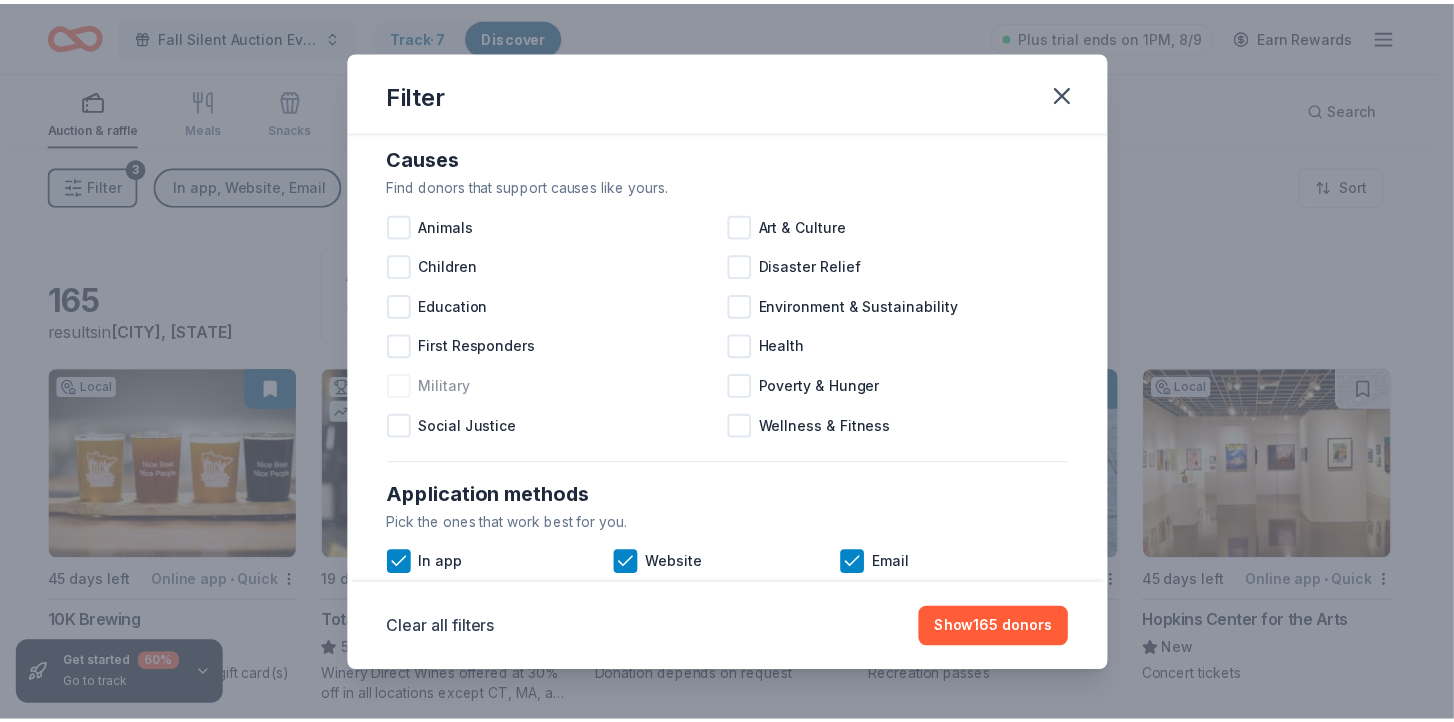 scroll, scrollTop: 0, scrollLeft: 0, axis: both 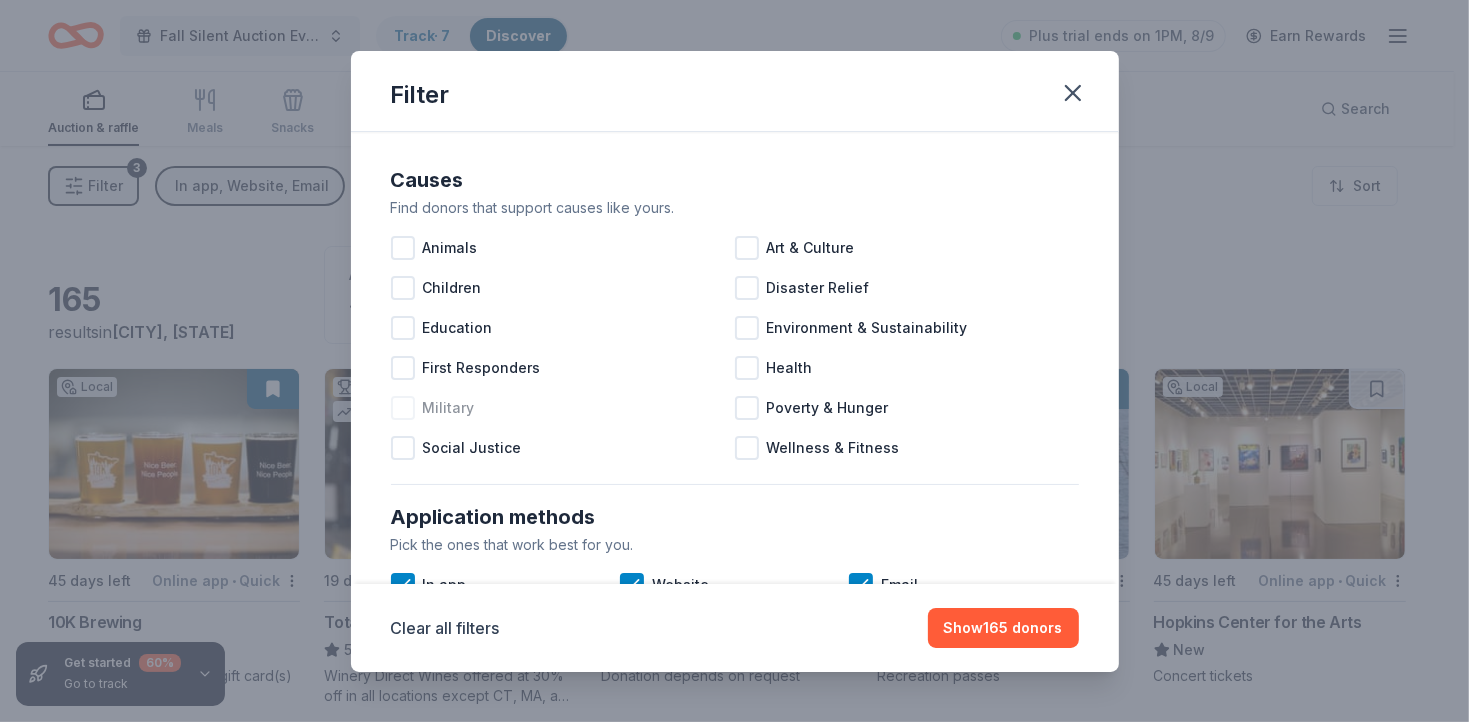 click at bounding box center [403, 408] 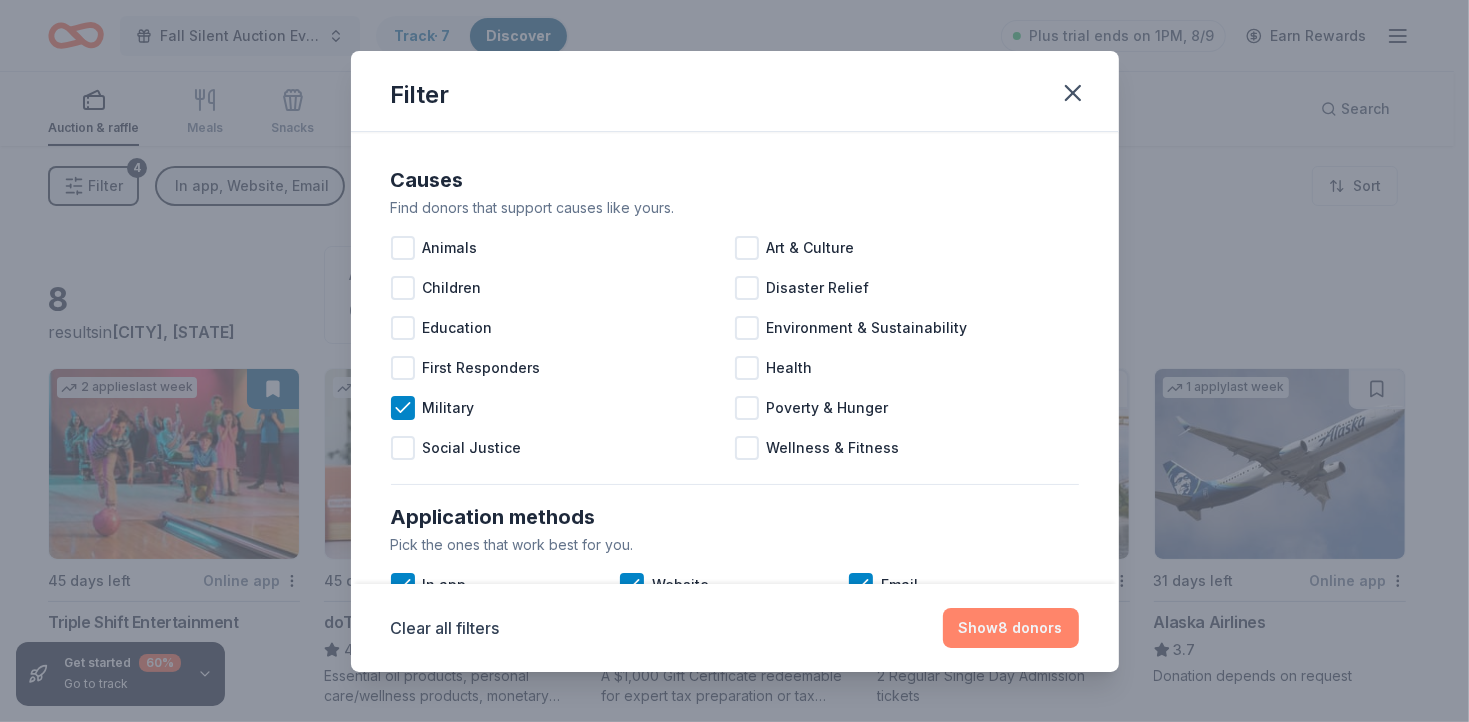 click on "Show  8   donors" at bounding box center [1011, 628] 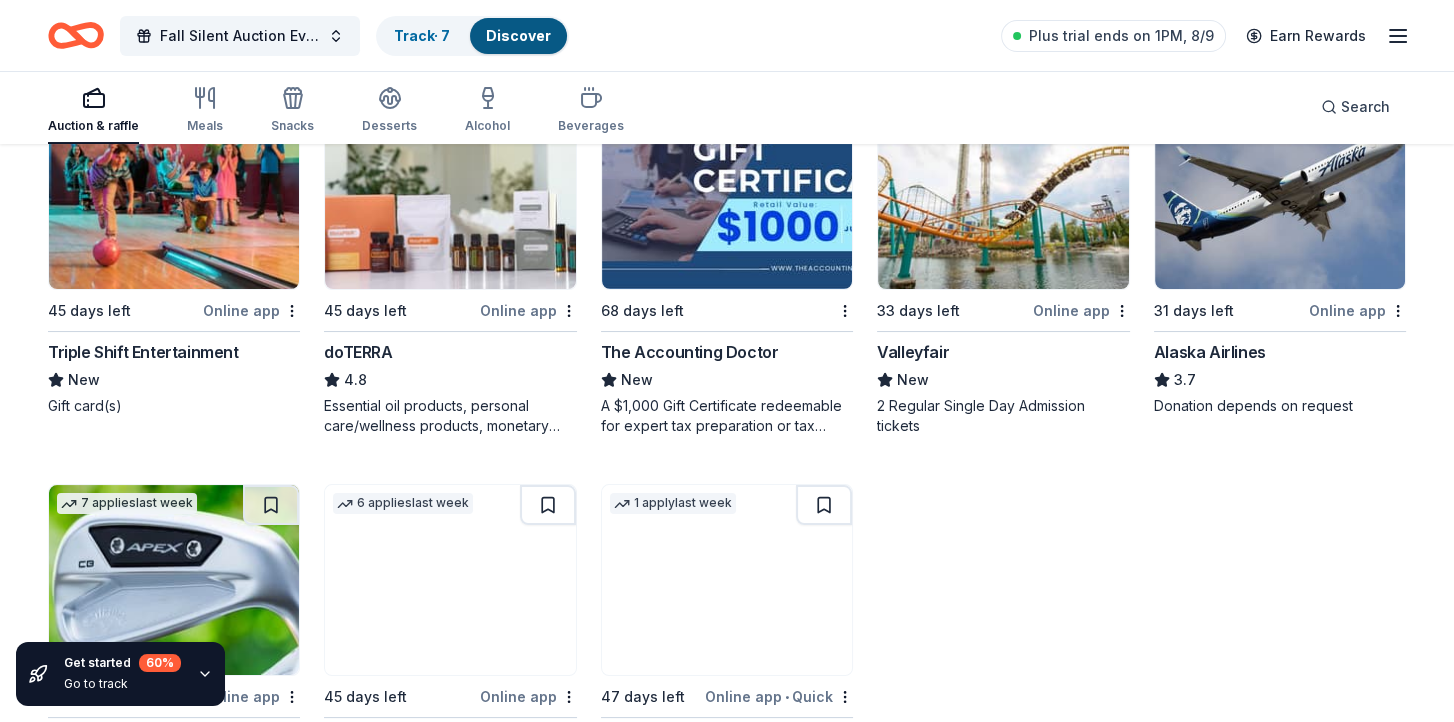 scroll, scrollTop: 300, scrollLeft: 0, axis: vertical 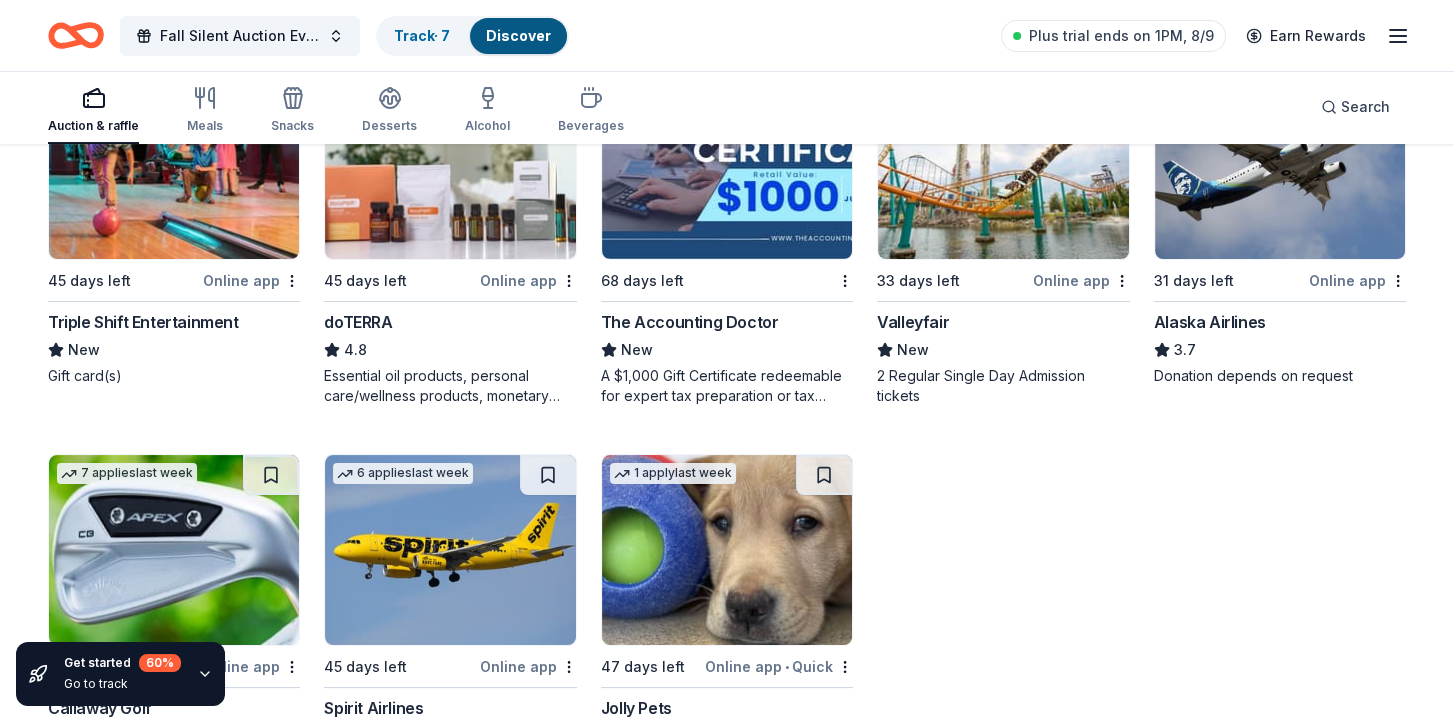 click on "Online app" at bounding box center (1357, 280) 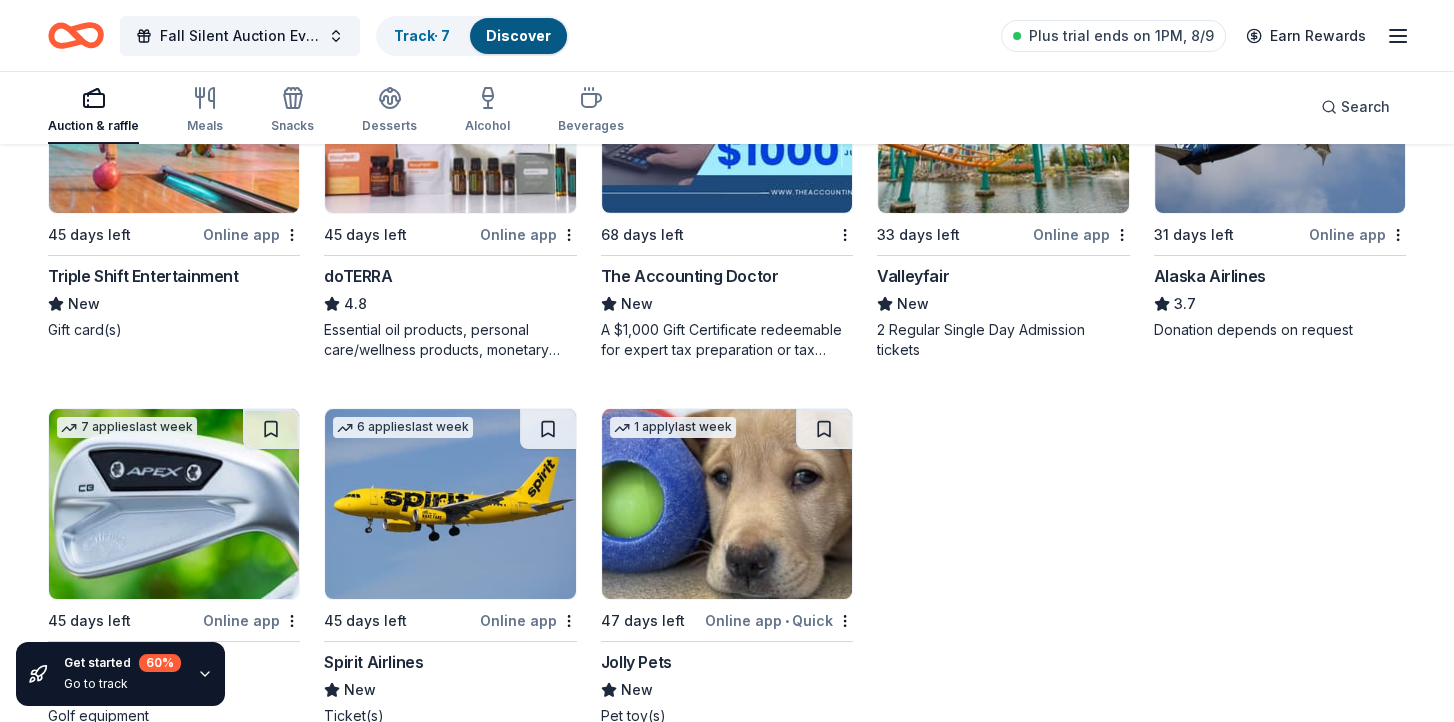 scroll, scrollTop: 387, scrollLeft: 0, axis: vertical 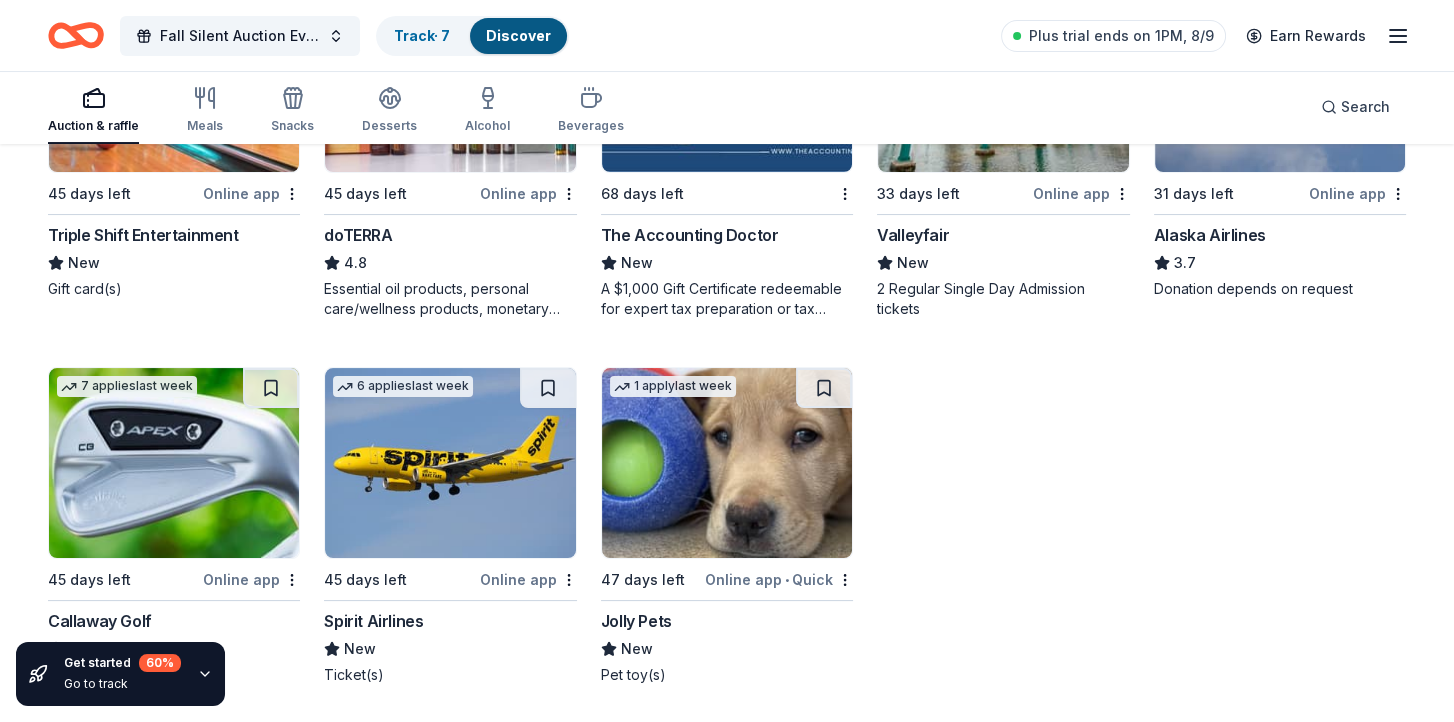 click 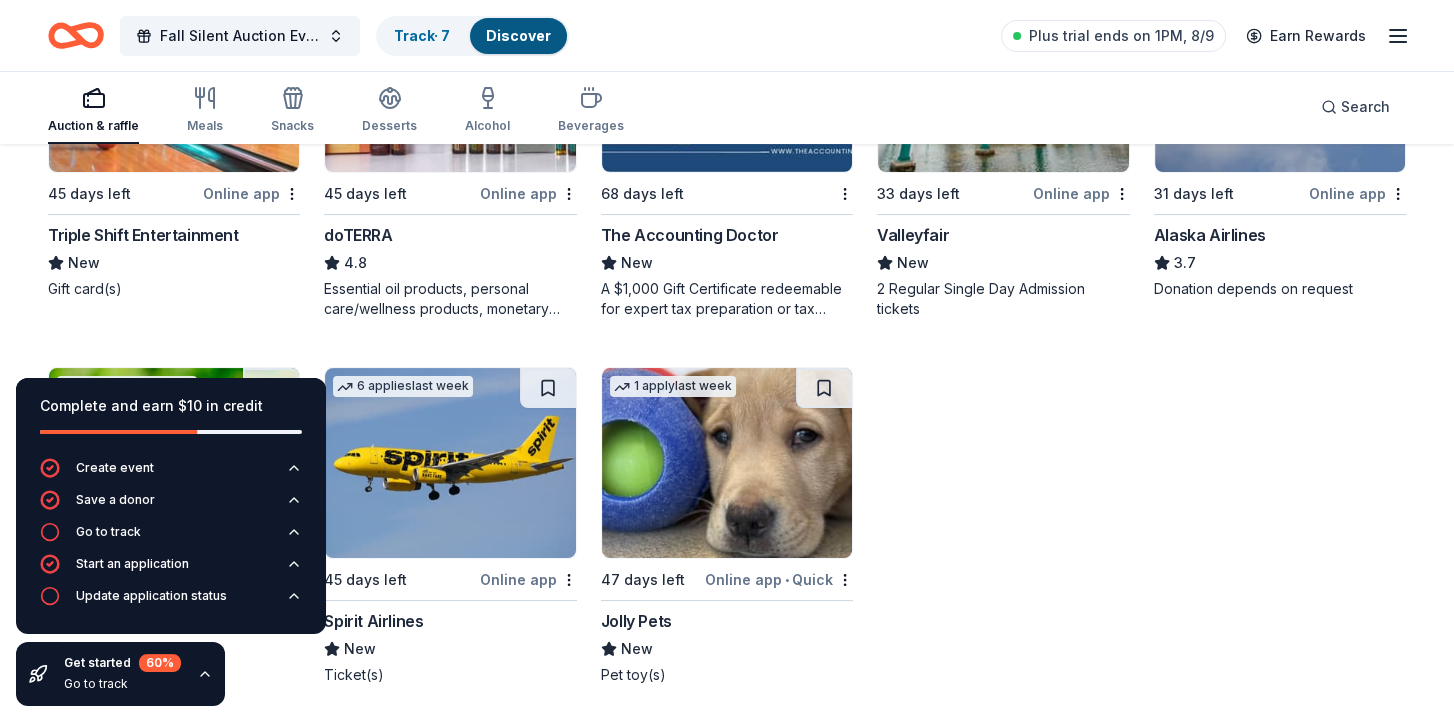 click 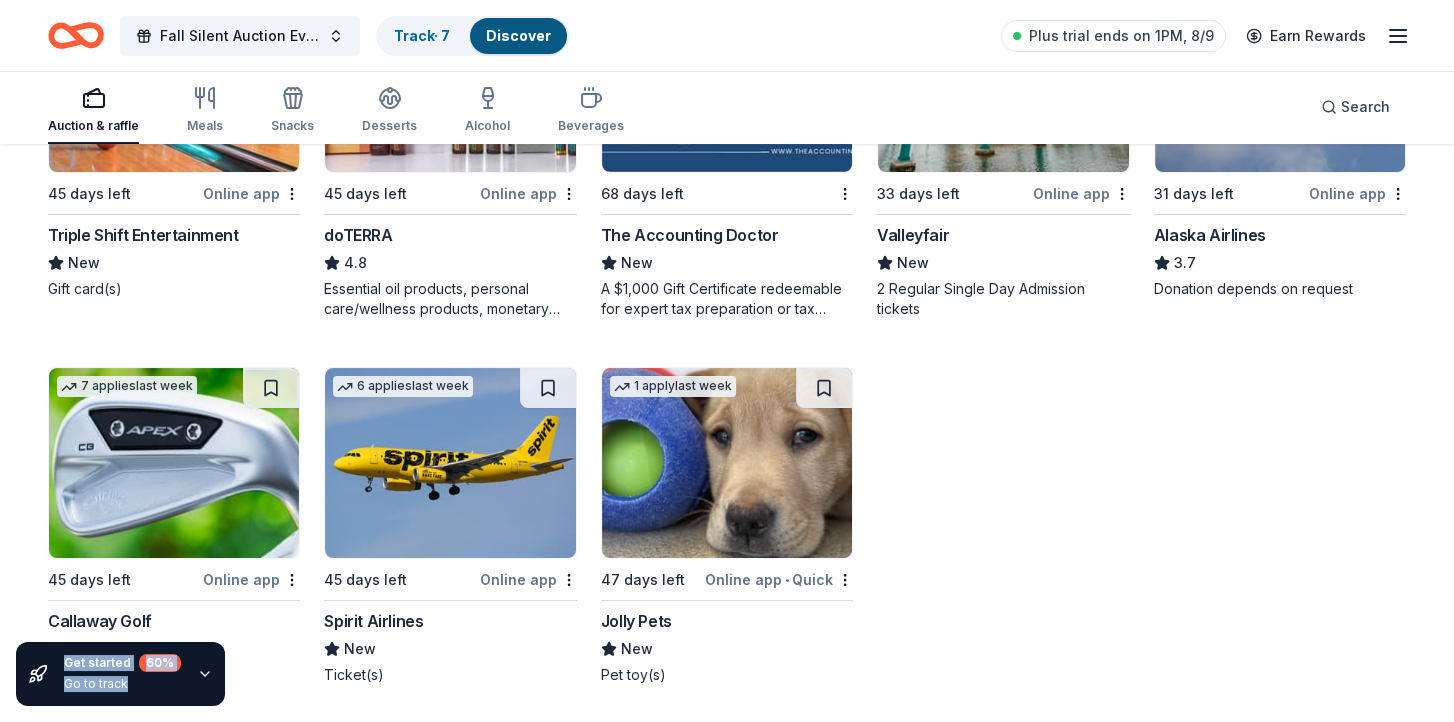 drag, startPoint x: 38, startPoint y: 656, endPoint x: 869, endPoint y: 604, distance: 832.62537 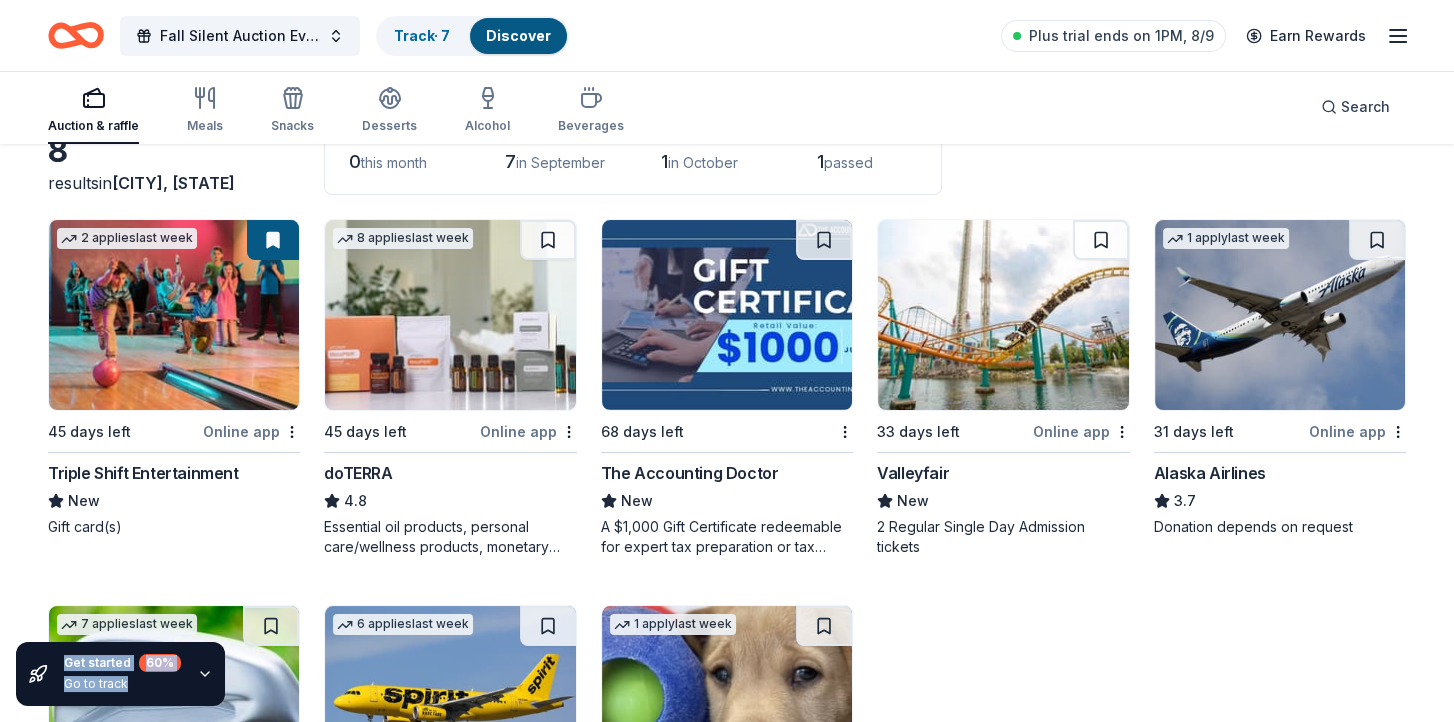 scroll, scrollTop: 0, scrollLeft: 0, axis: both 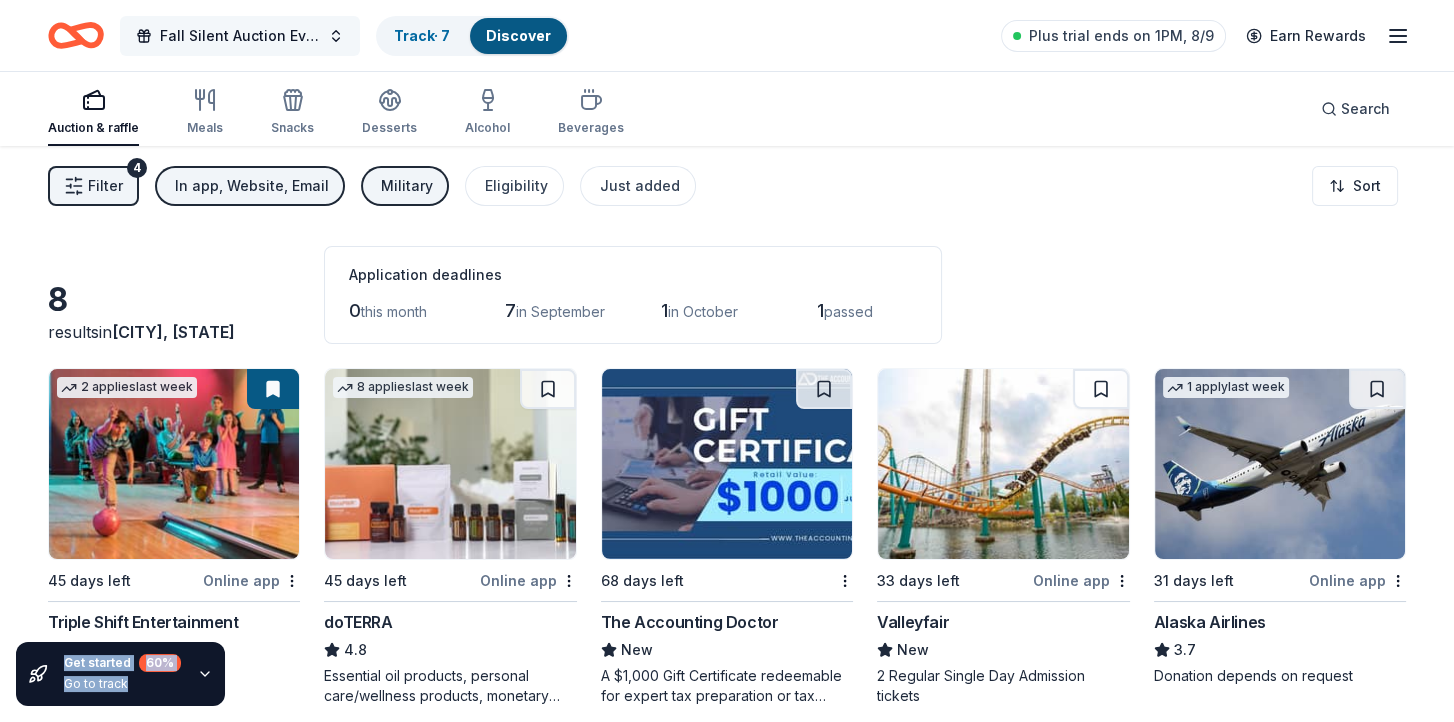 click on "Fall Silent Auction Event" at bounding box center (240, 36) 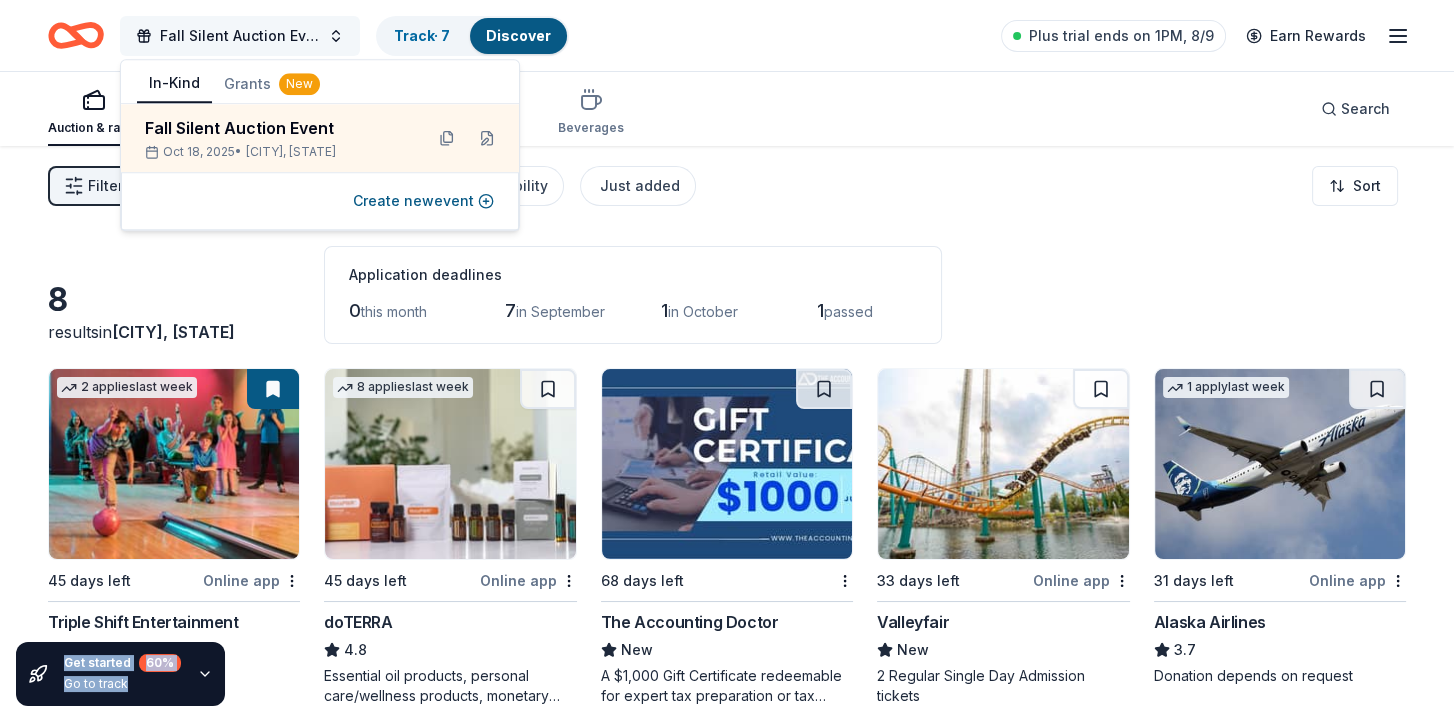 click on "Fall Silent Auction Event" at bounding box center (240, 36) 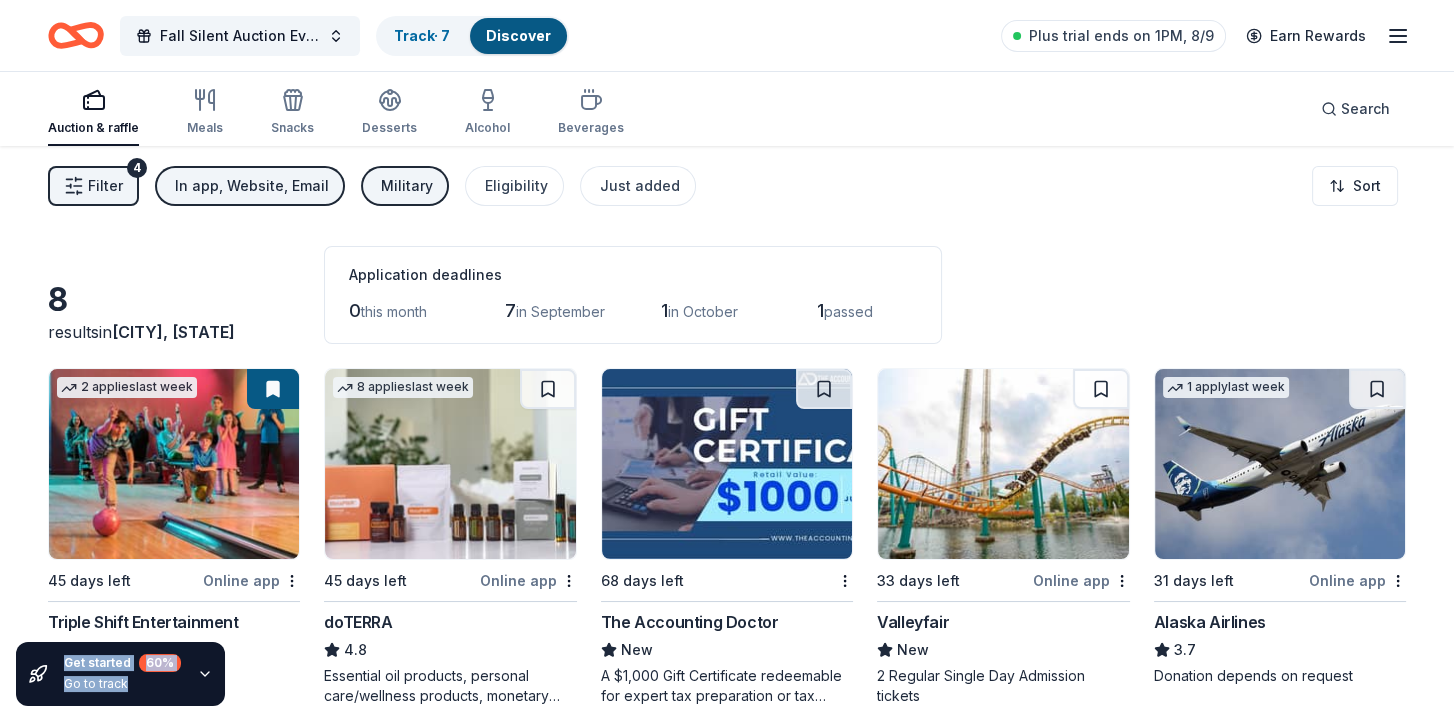 click 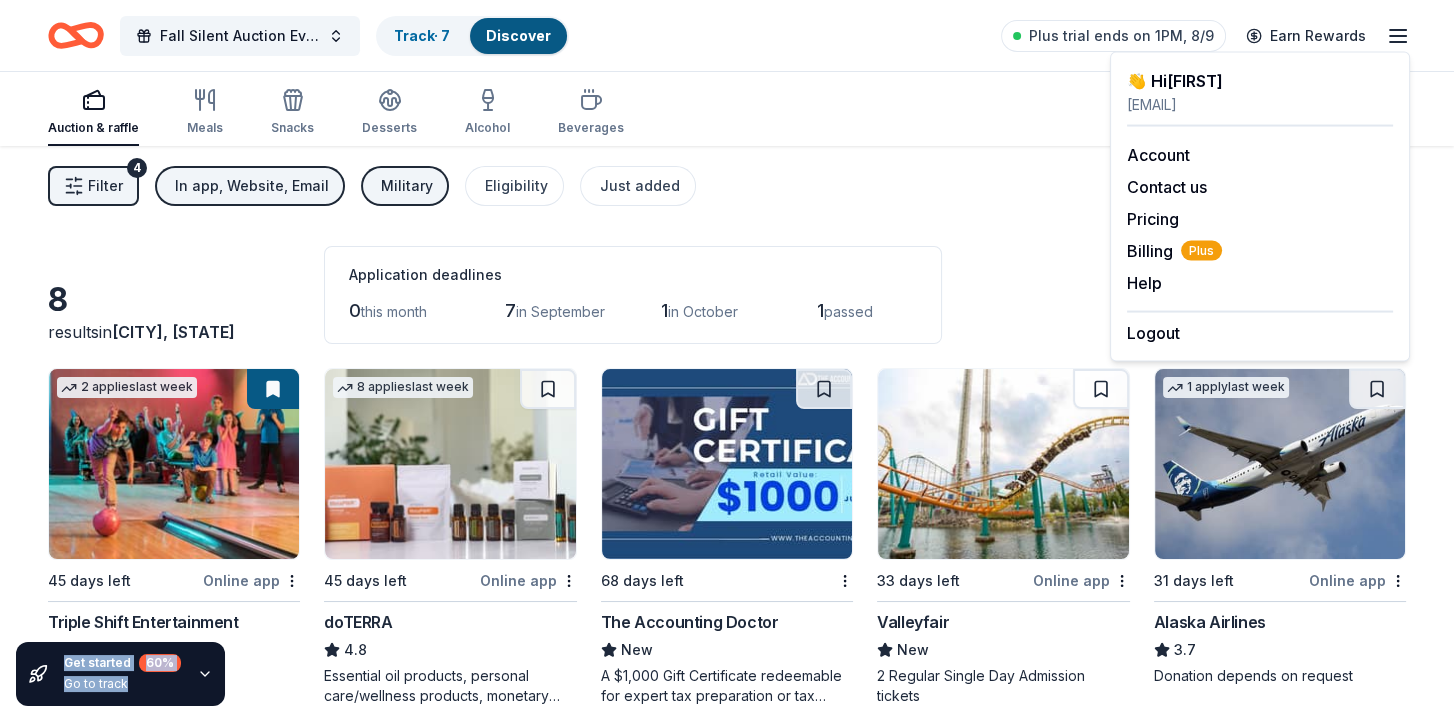 click 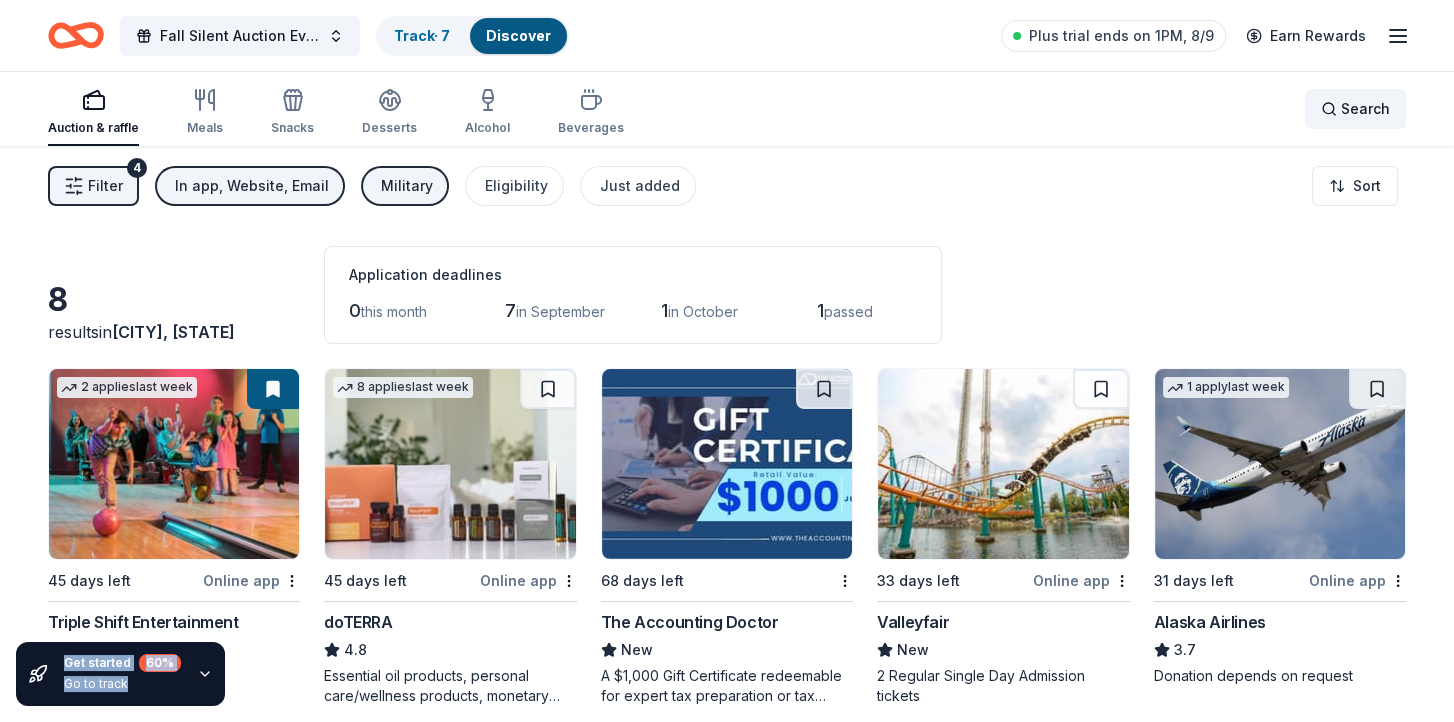click on "Search" at bounding box center (1365, 109) 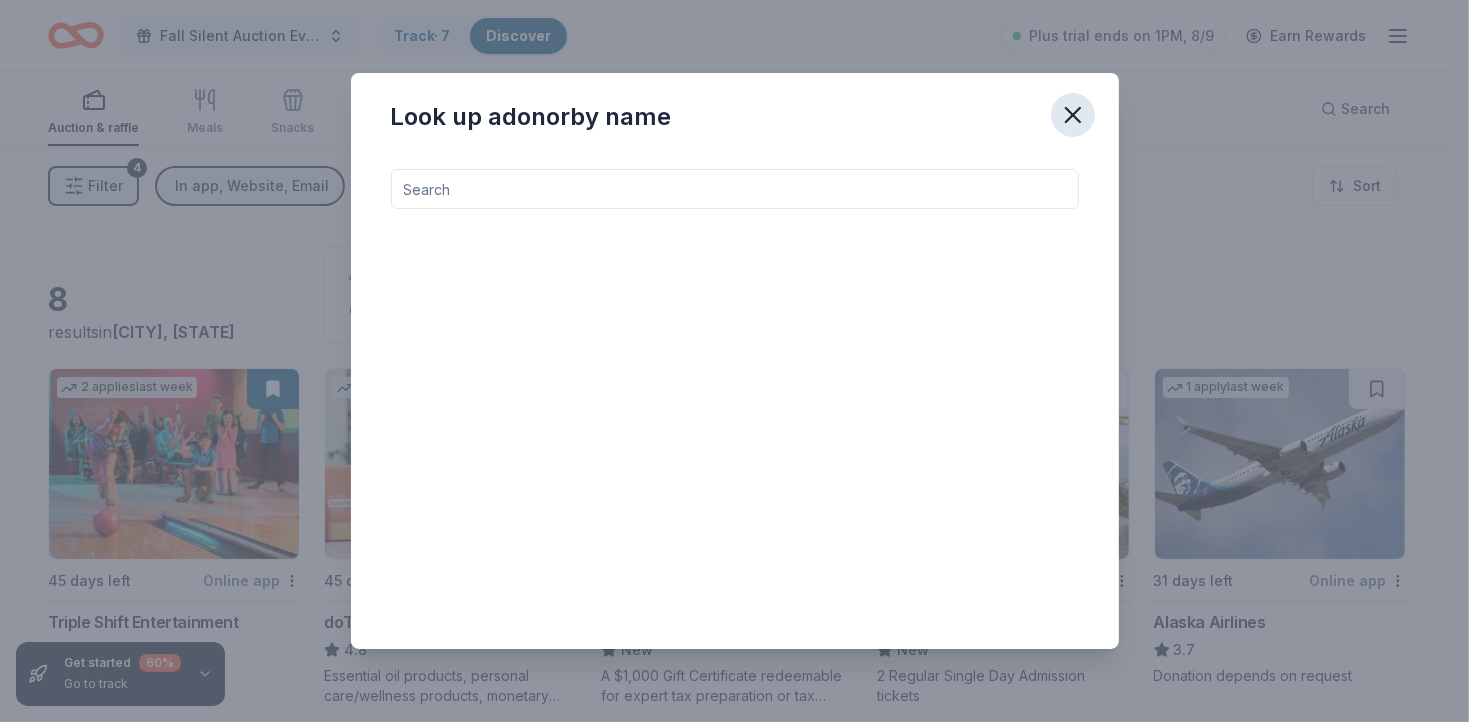 click 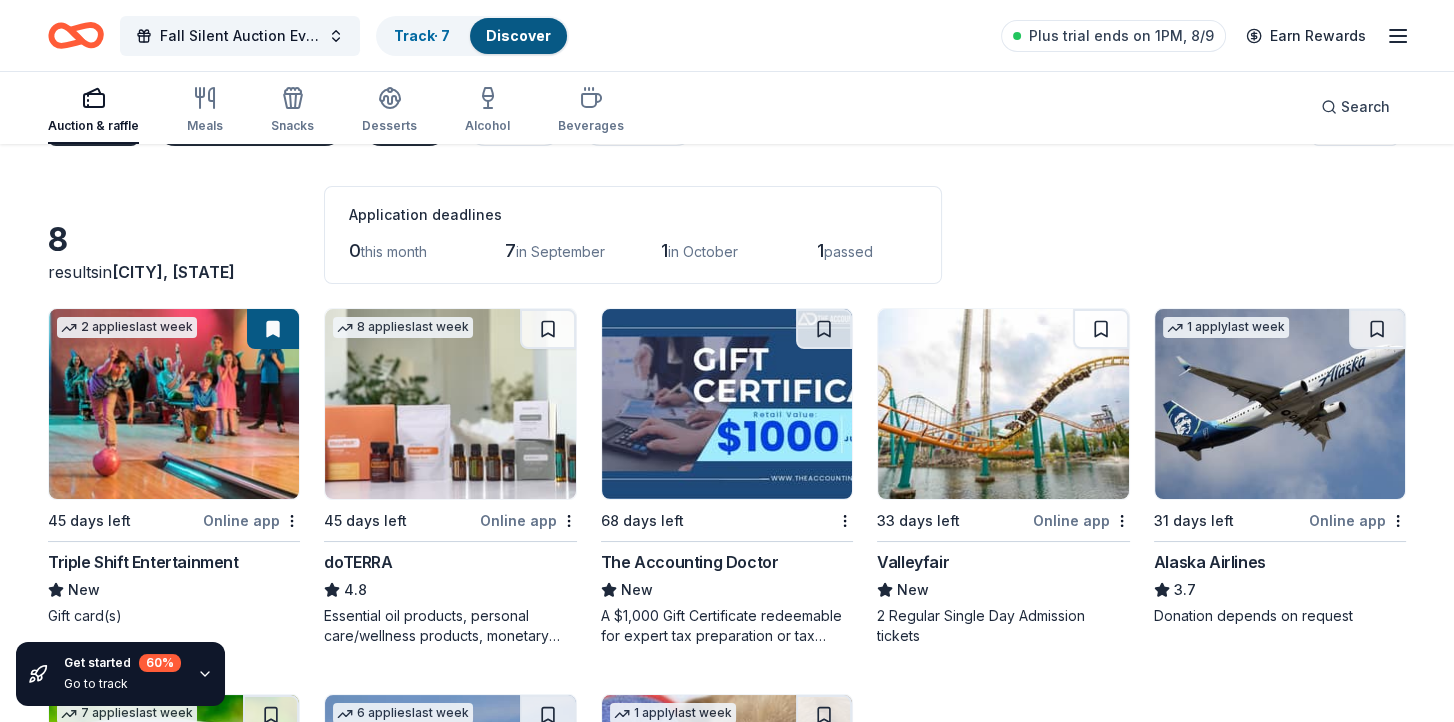 scroll, scrollTop: 0, scrollLeft: 0, axis: both 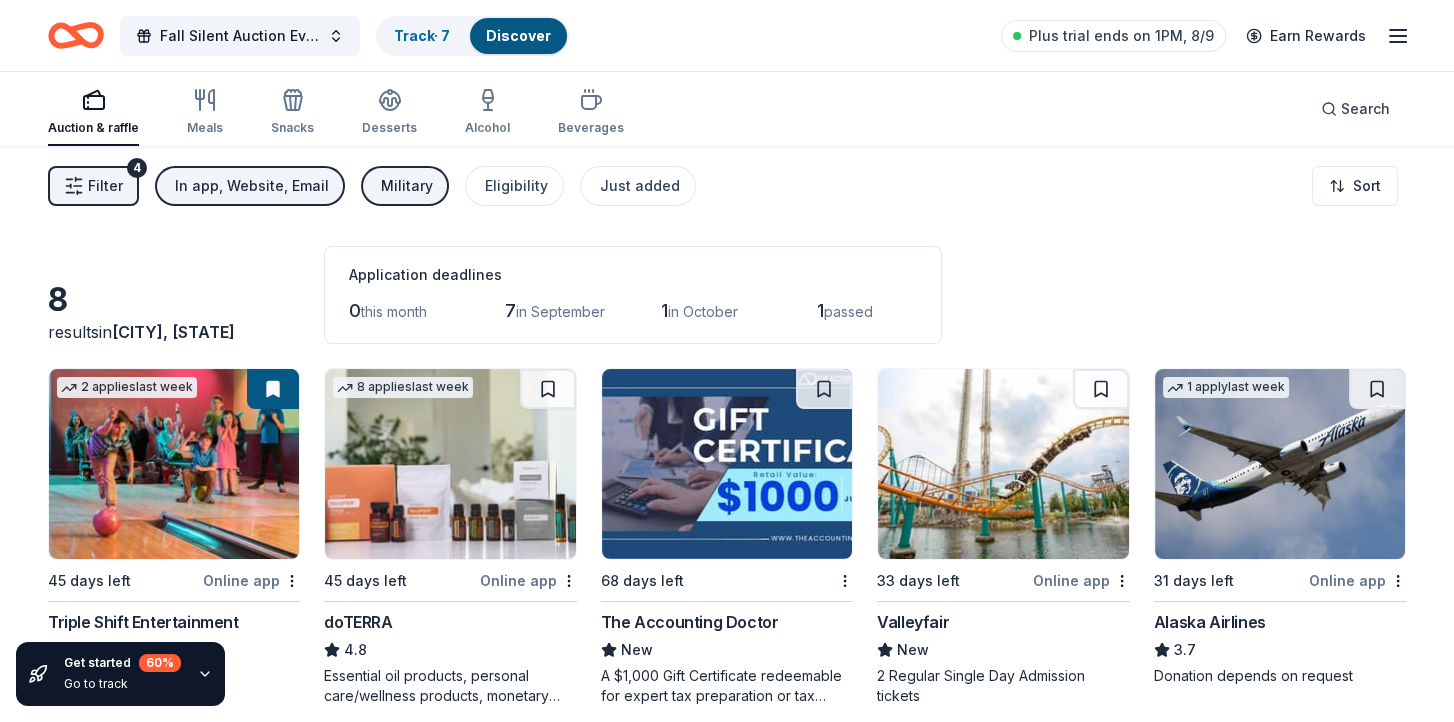 click on "Military" at bounding box center [407, 186] 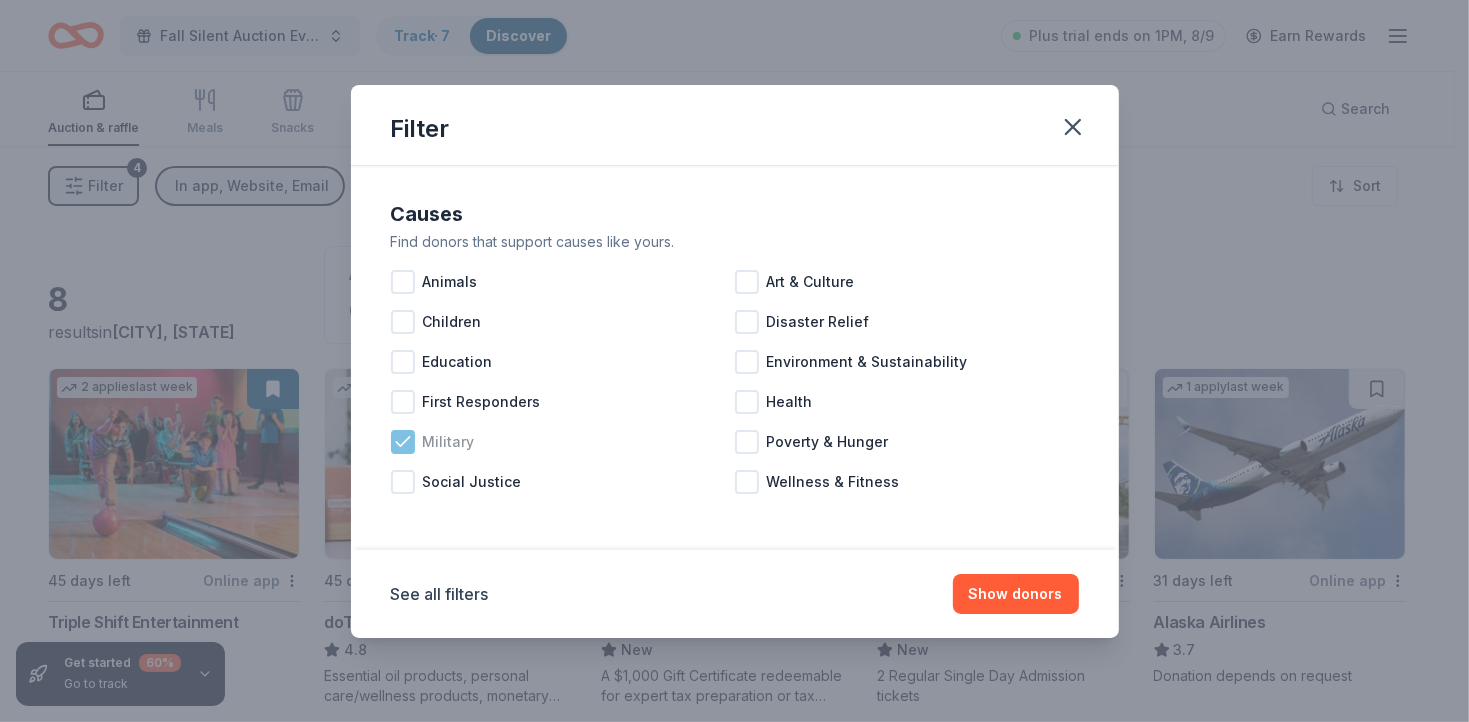 click 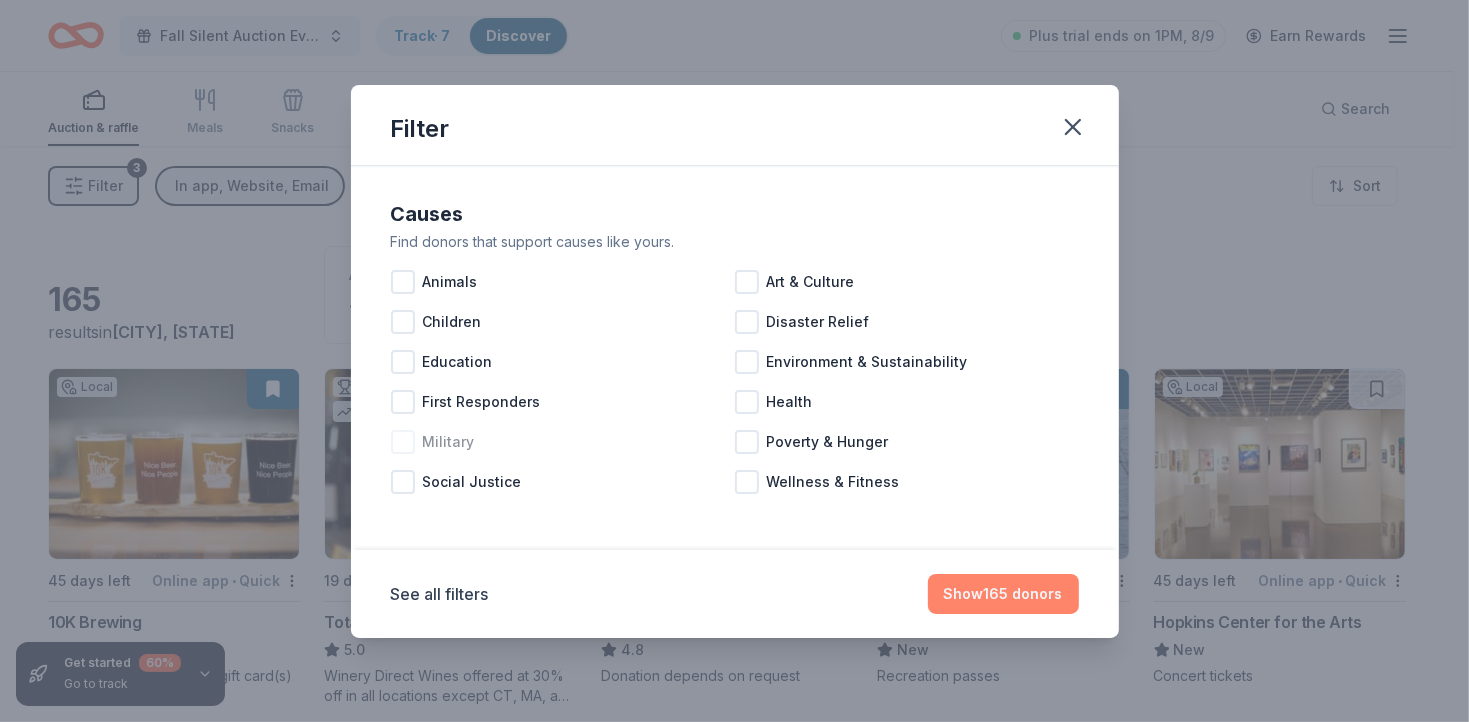 click on "Show  165   donors" at bounding box center (1003, 594) 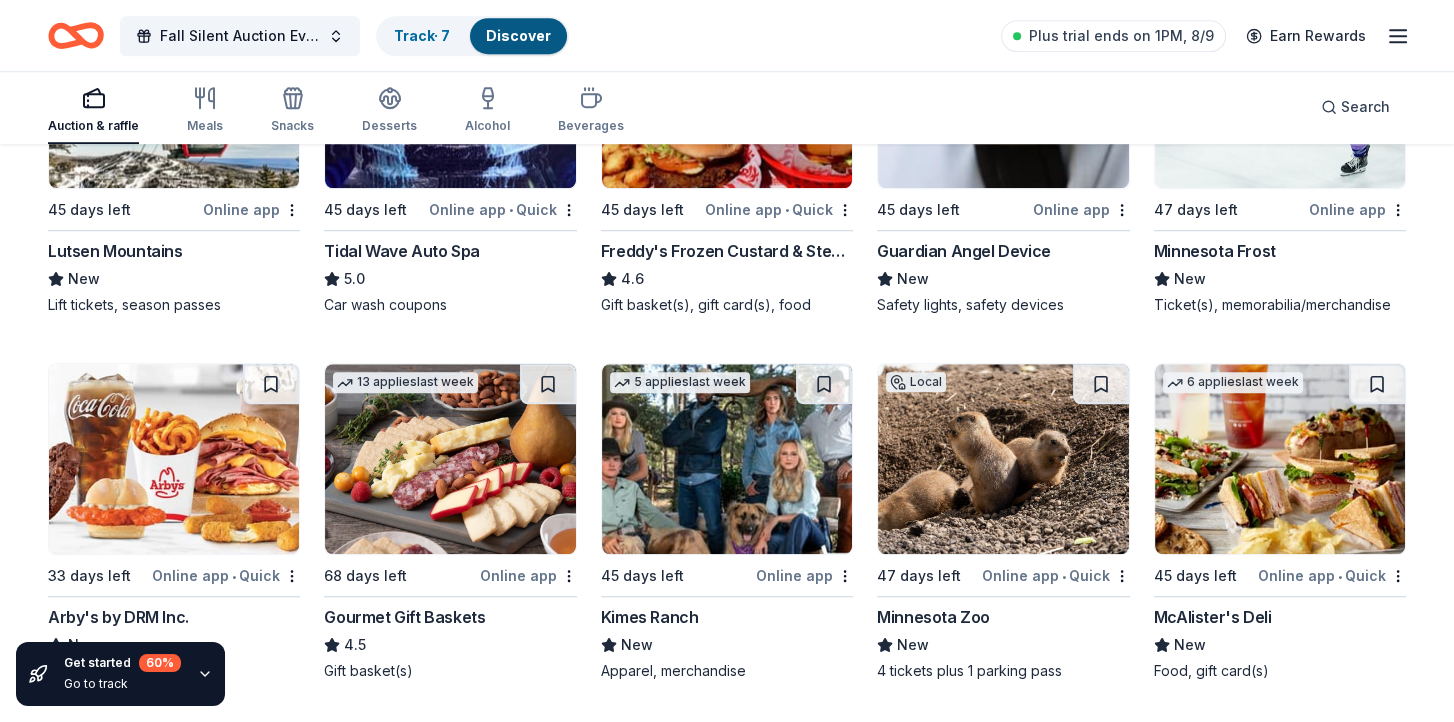 scroll, scrollTop: 1756, scrollLeft: 0, axis: vertical 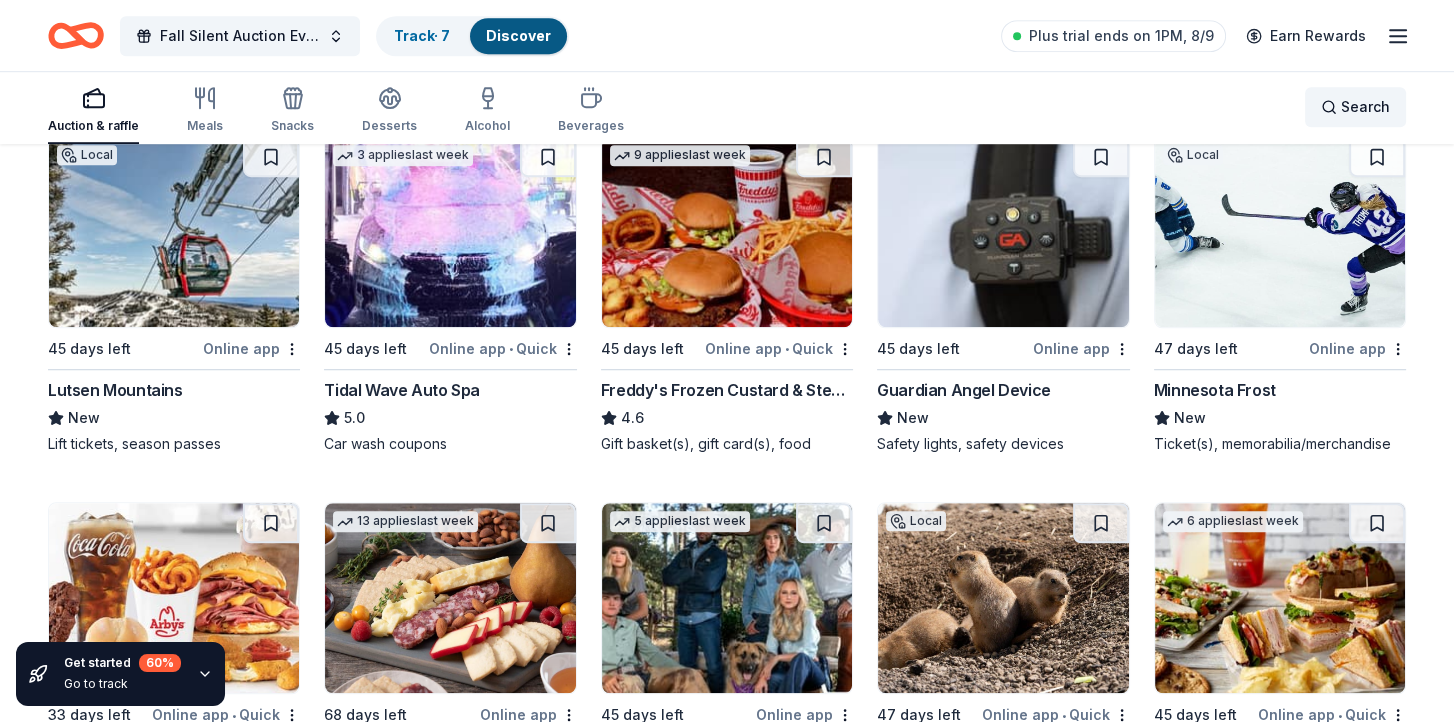 click on "Search" at bounding box center [1355, 107] 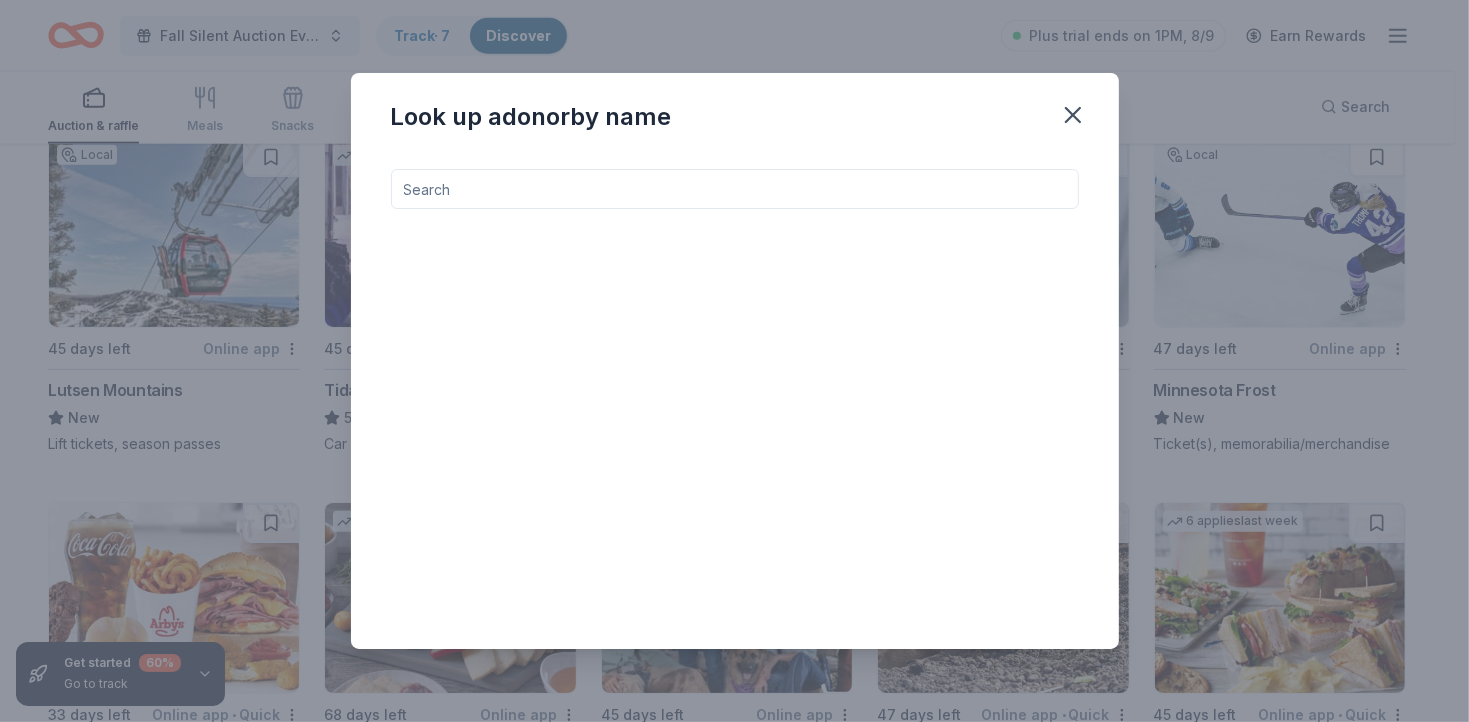 click at bounding box center (735, 189) 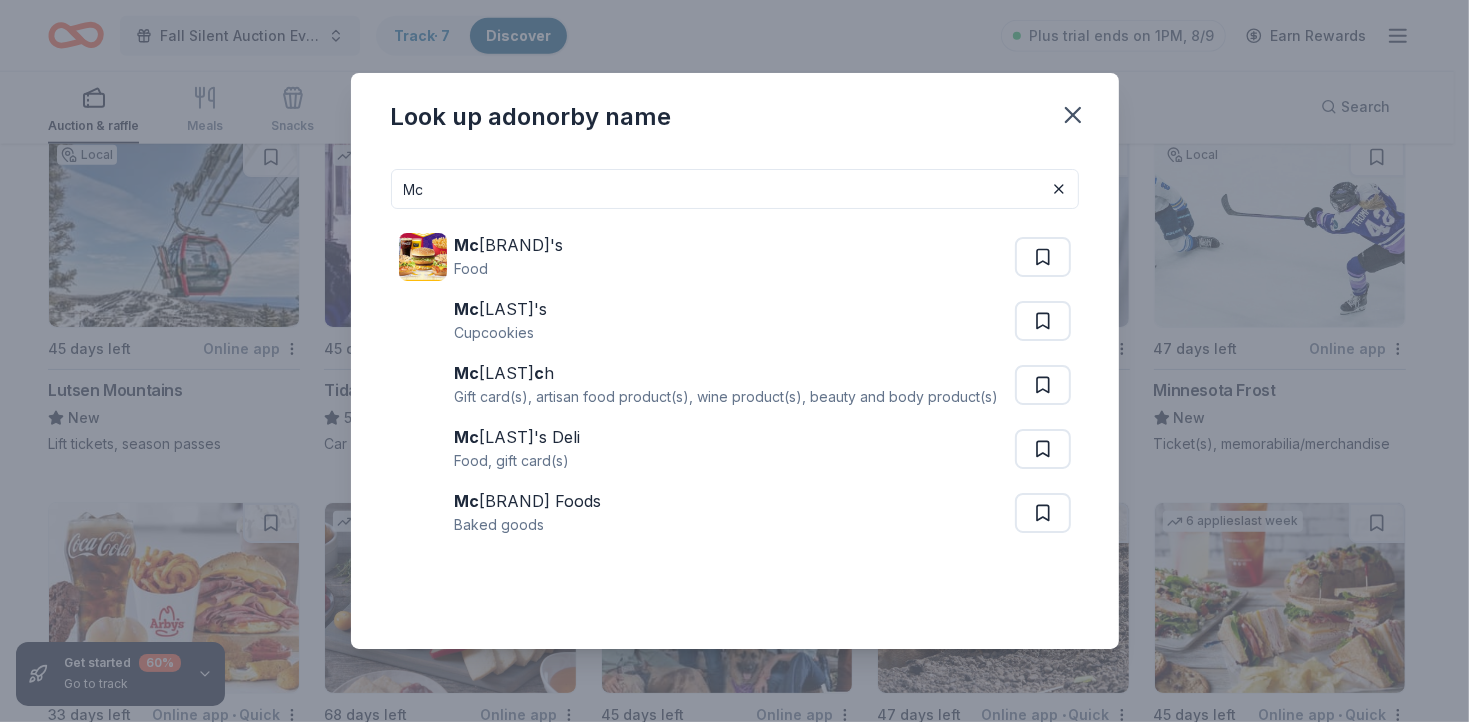 type on "M" 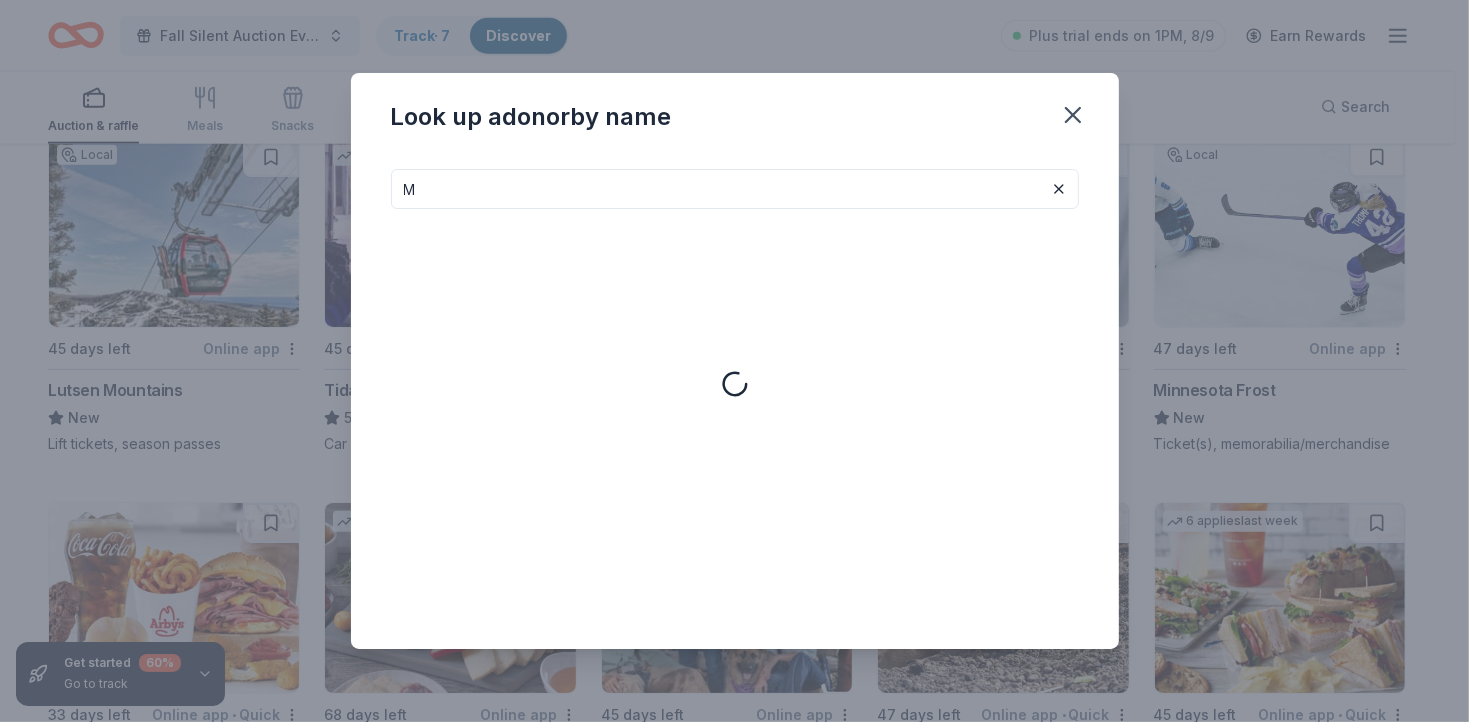 type 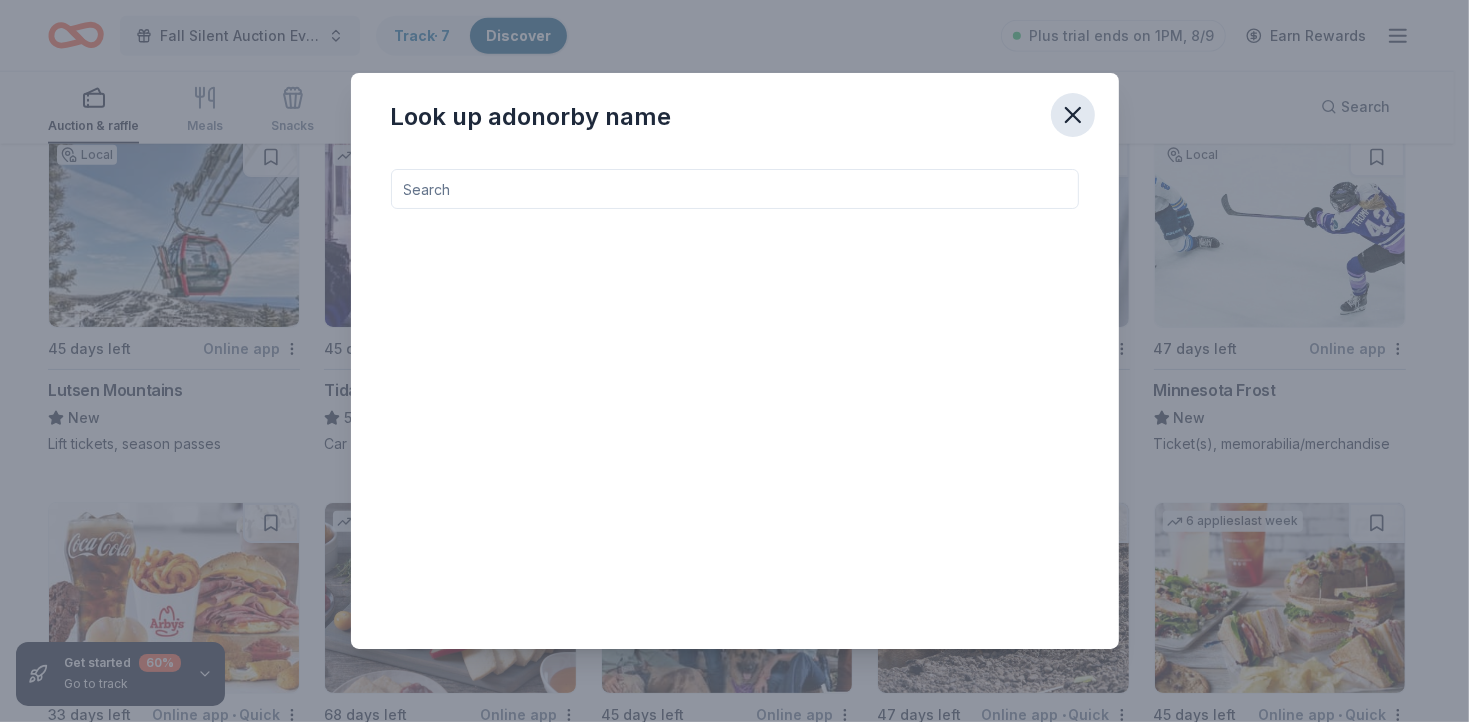 click 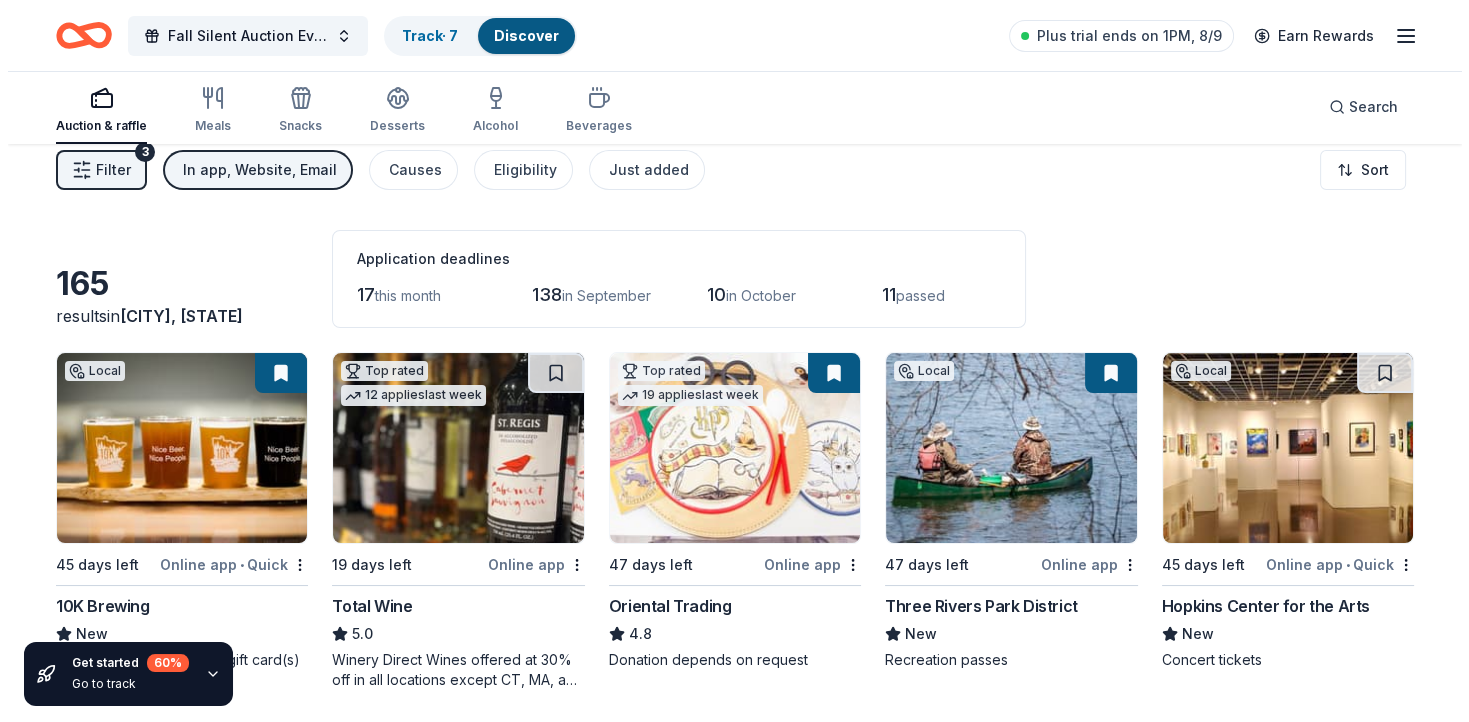 scroll, scrollTop: 0, scrollLeft: 0, axis: both 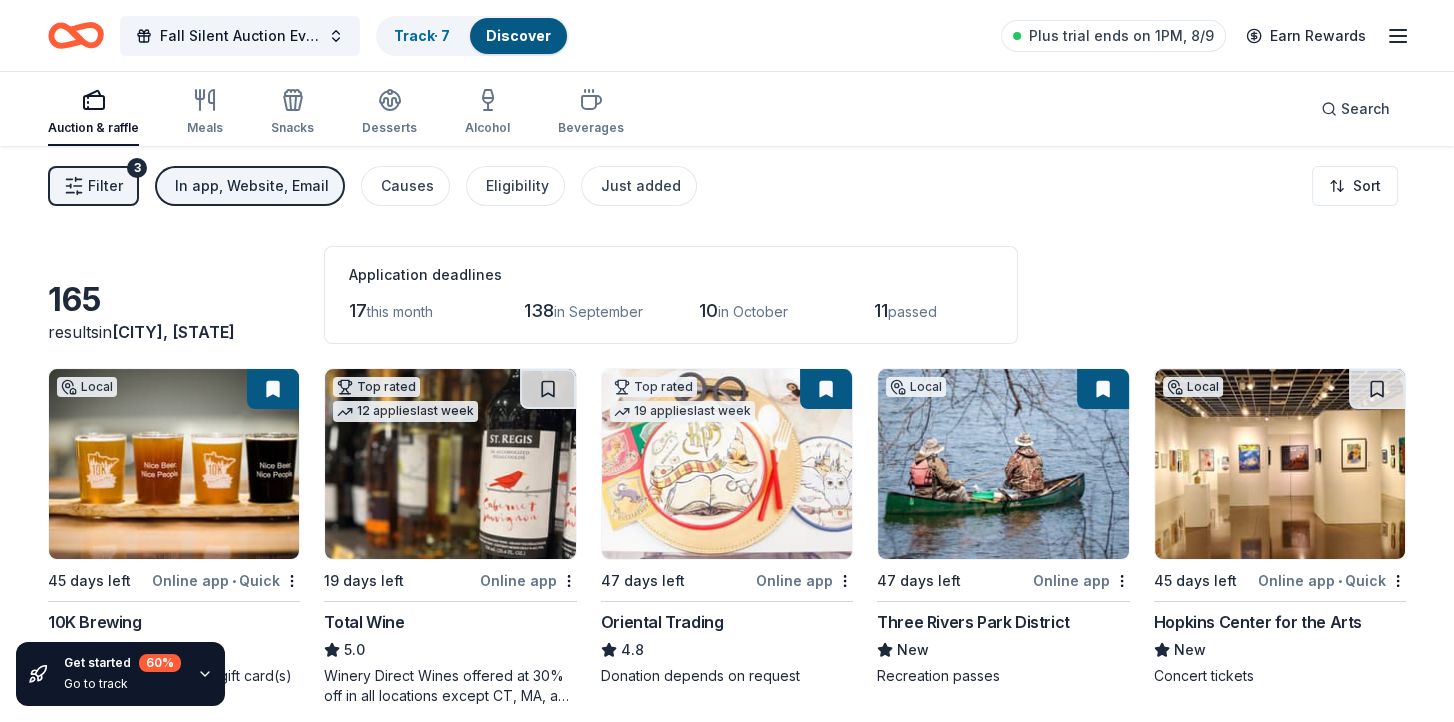 click on "Filter" at bounding box center (105, 186) 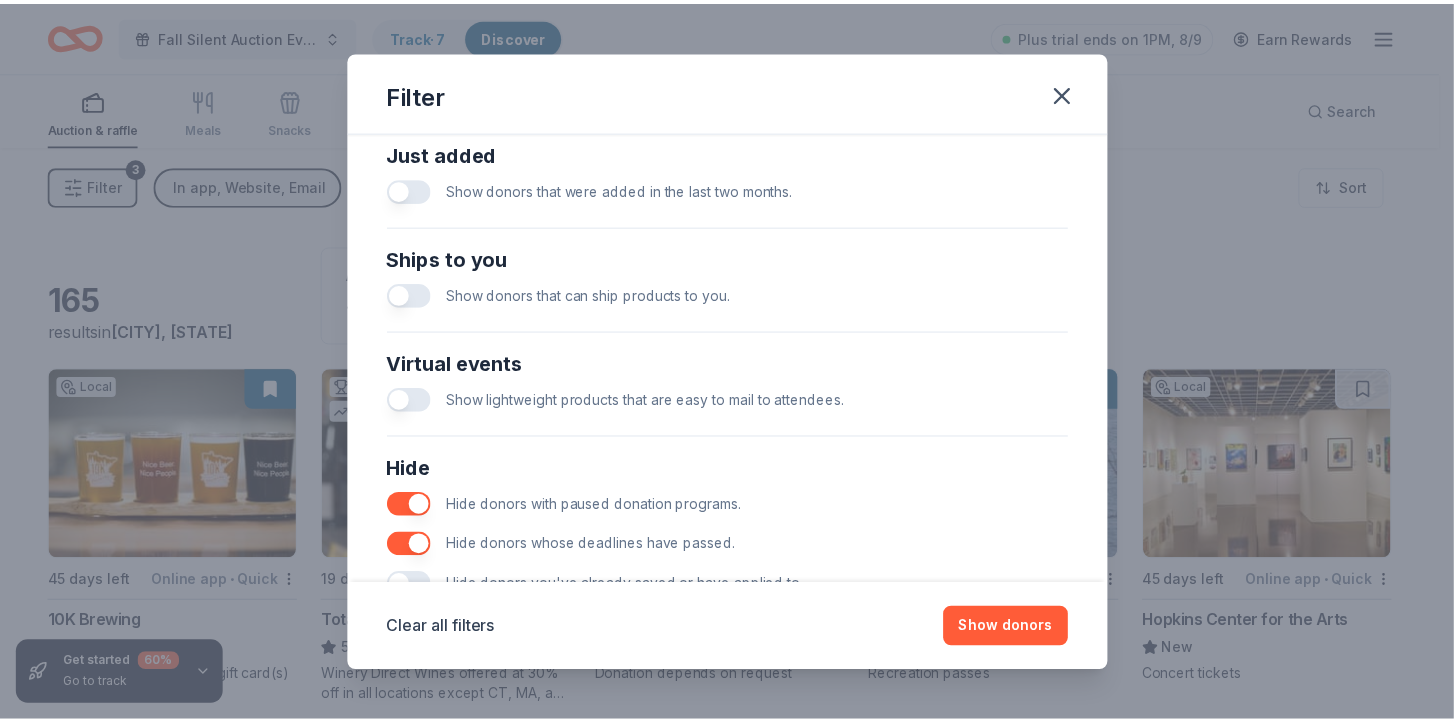 scroll, scrollTop: 800, scrollLeft: 0, axis: vertical 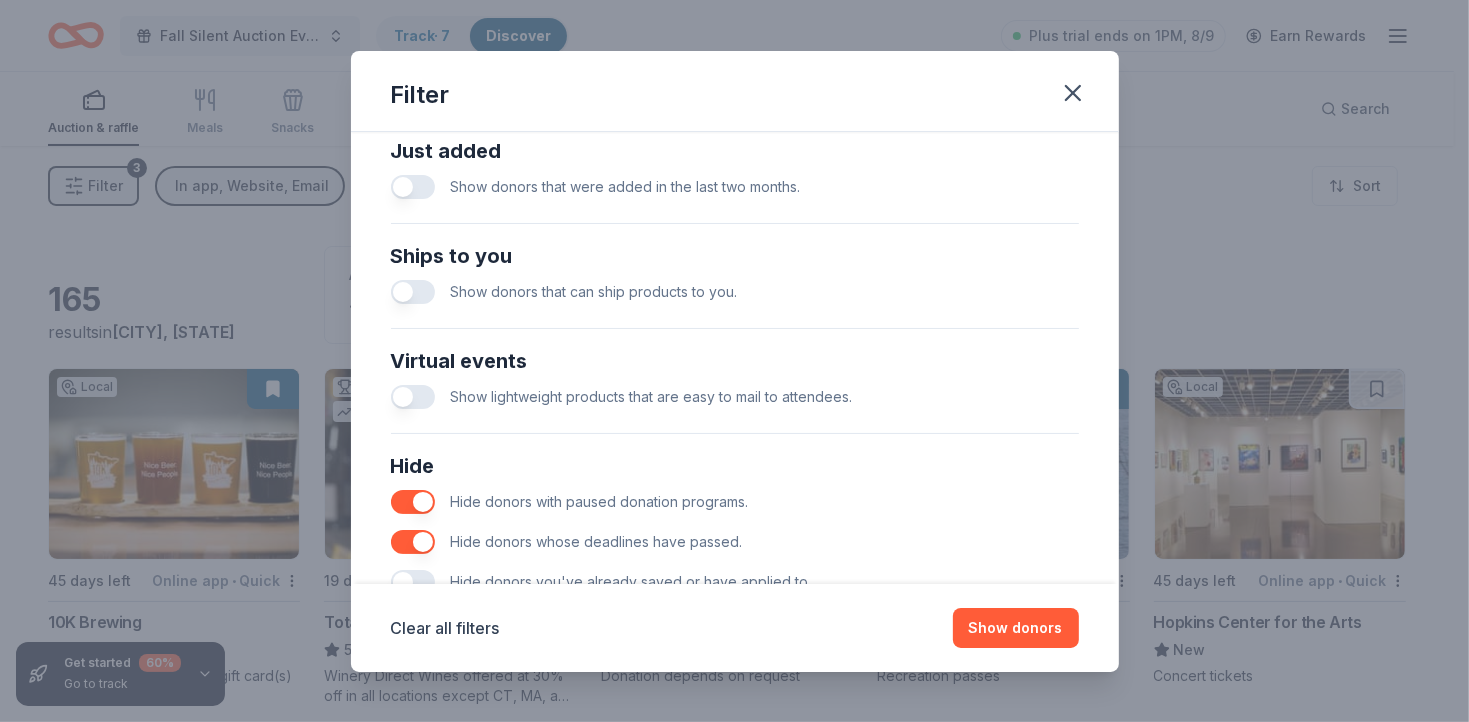 click at bounding box center [413, 187] 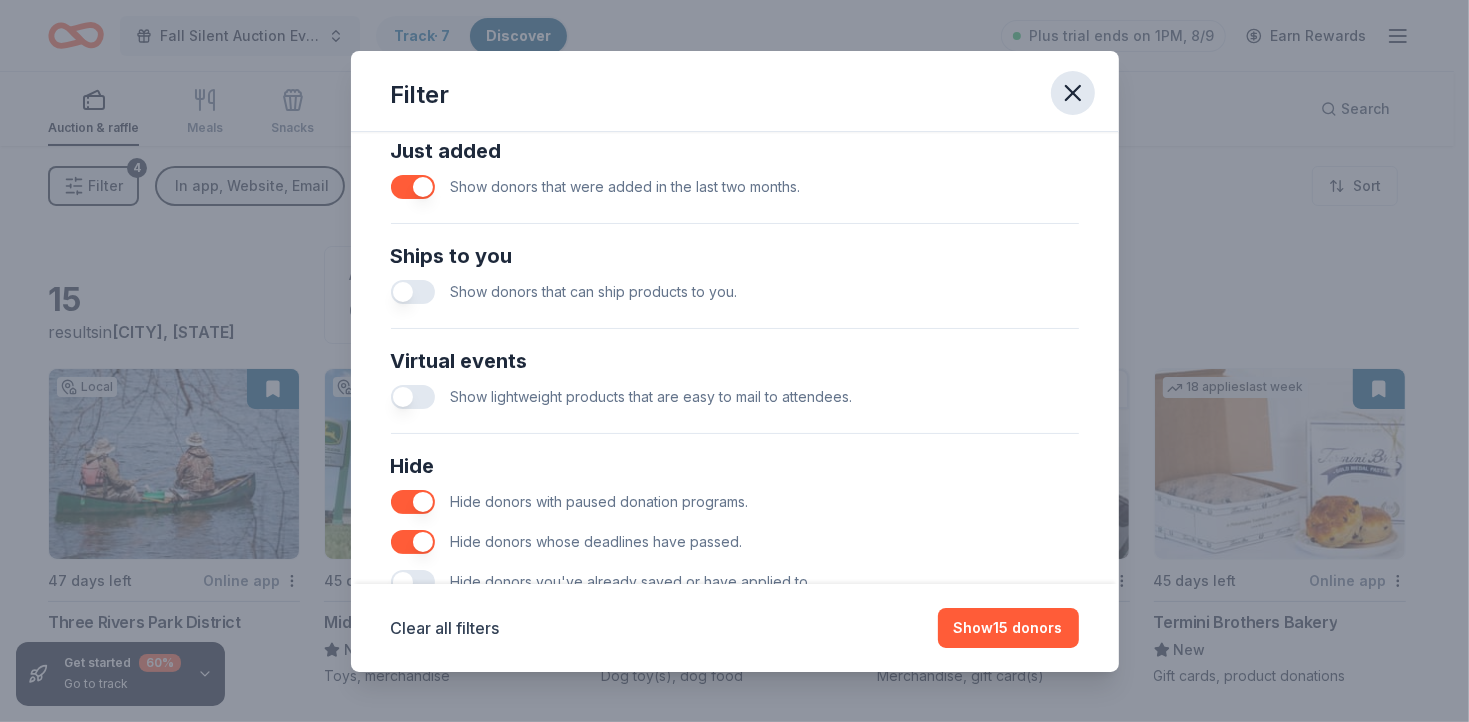 click 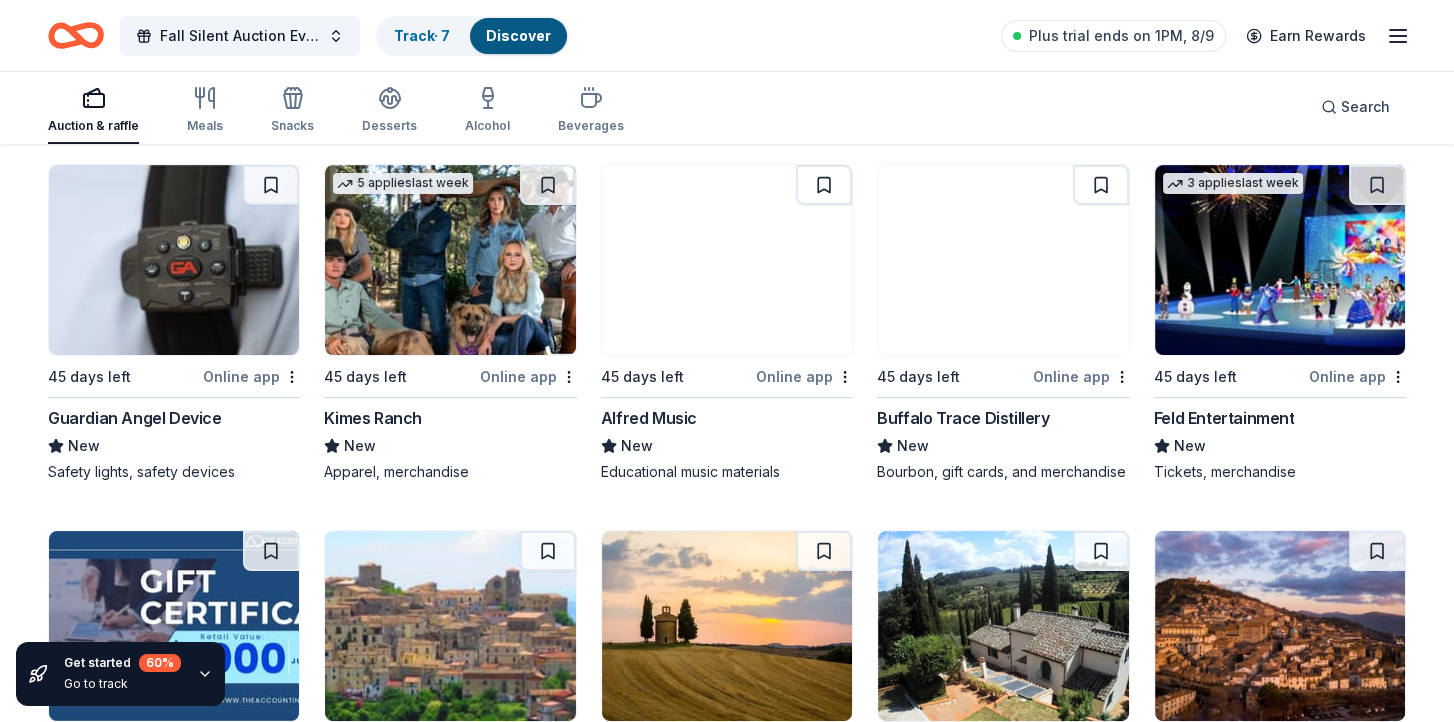 scroll, scrollTop: 600, scrollLeft: 0, axis: vertical 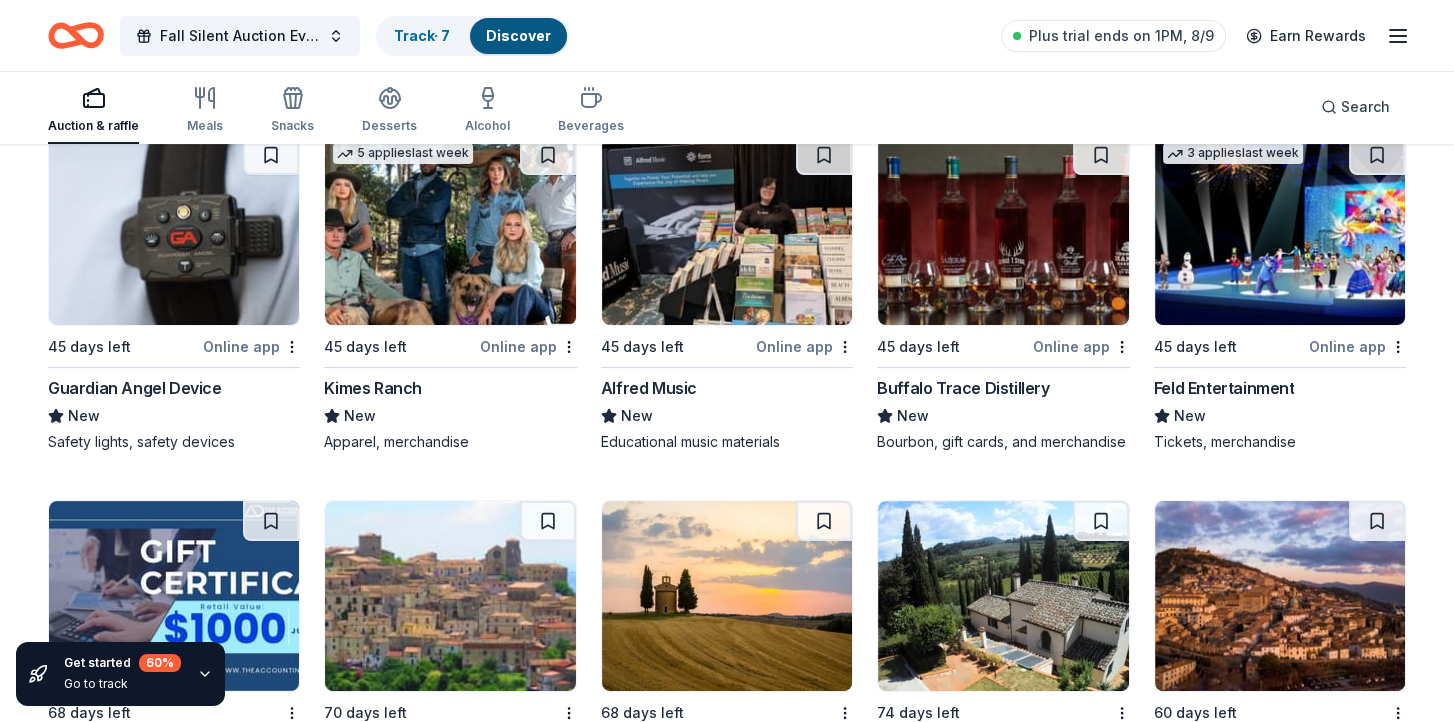 click on "Online app" at bounding box center [1081, 346] 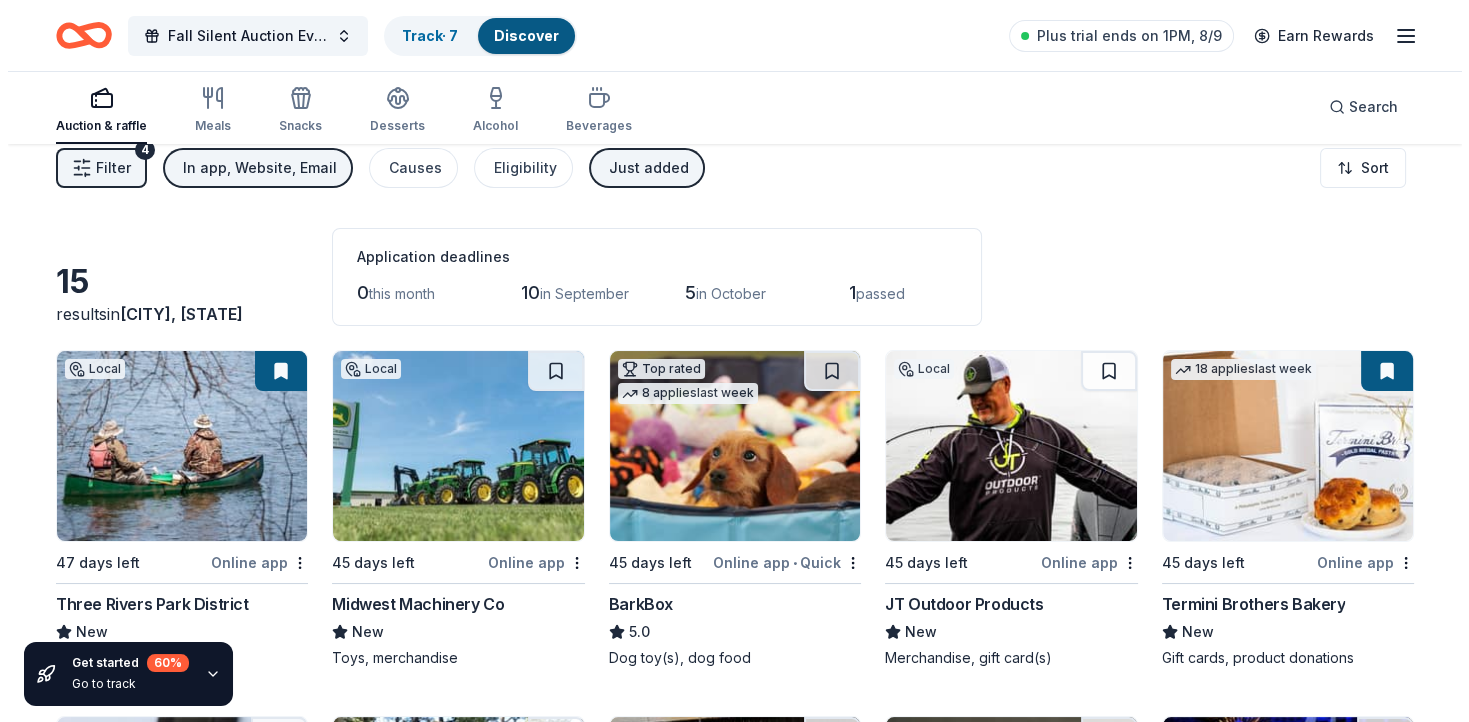scroll, scrollTop: 0, scrollLeft: 0, axis: both 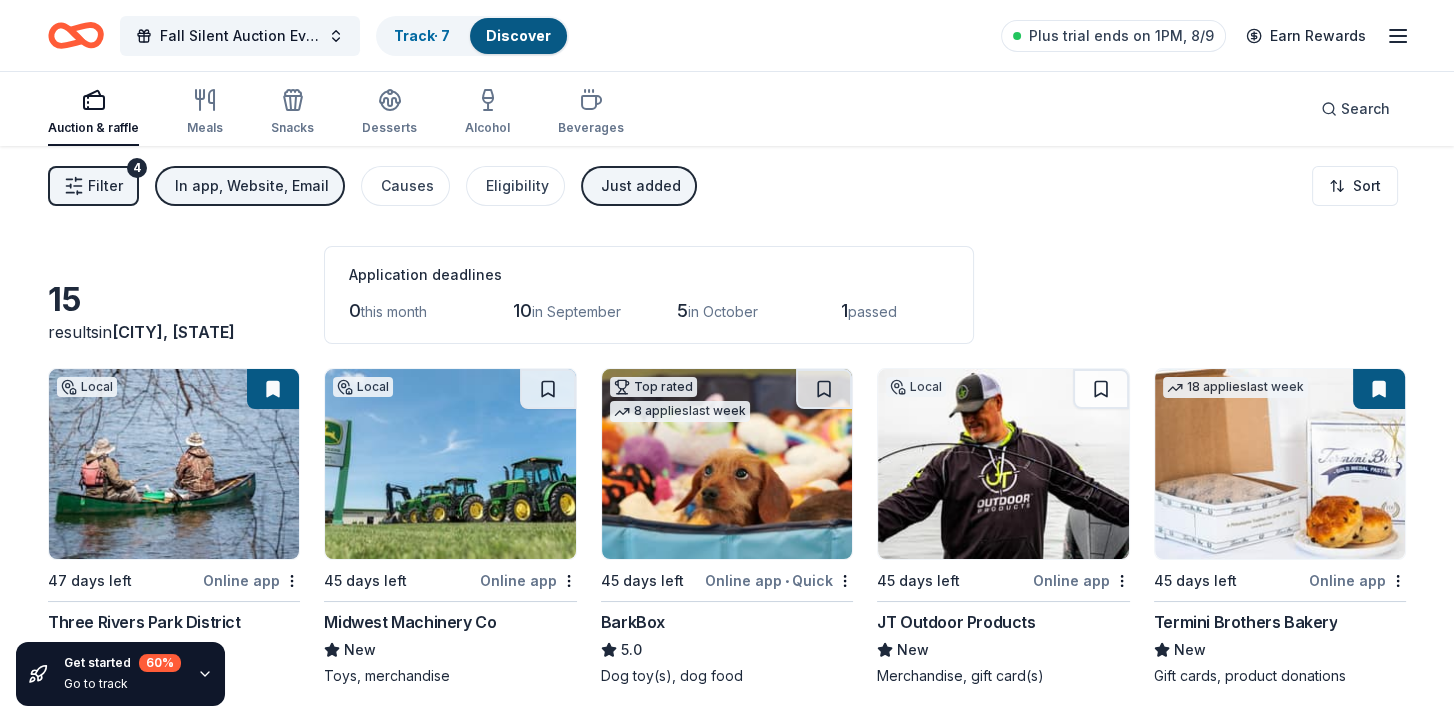 click on "Just added" at bounding box center [641, 186] 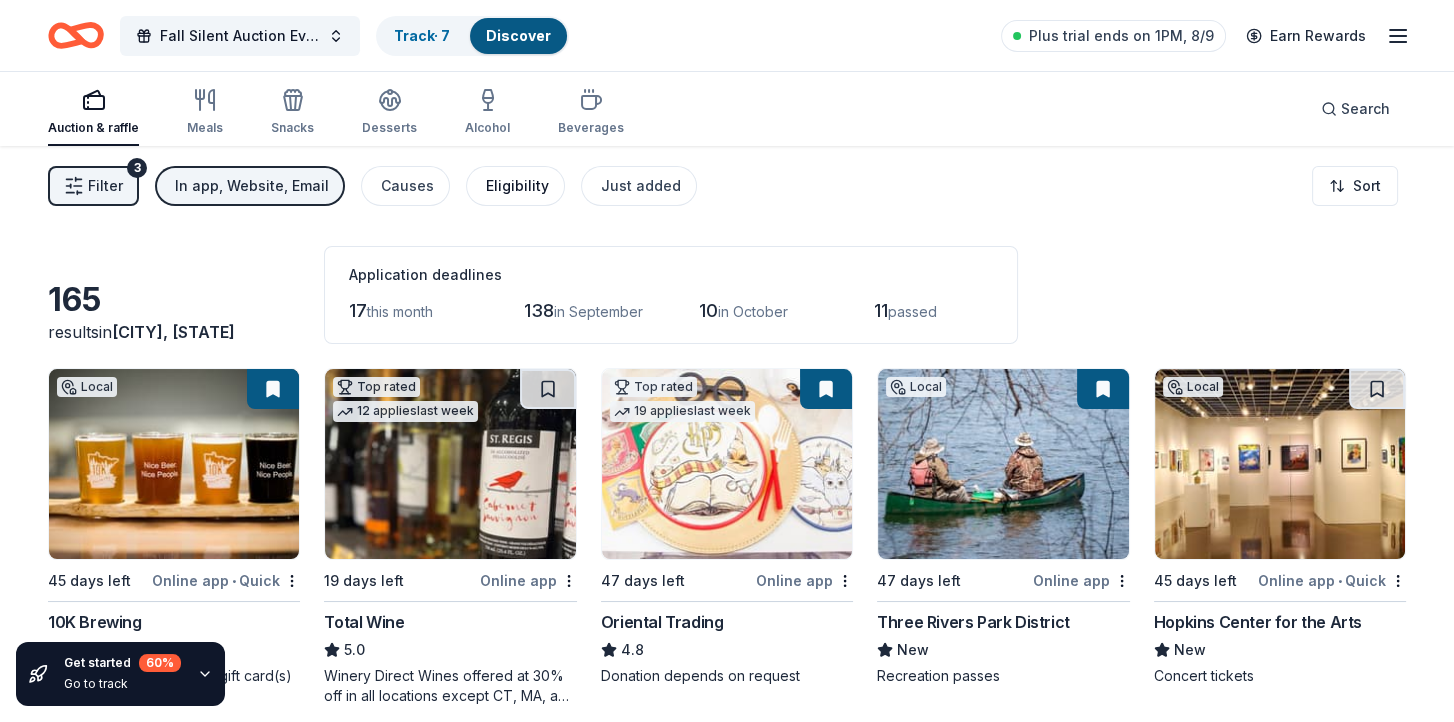 click on "Eligibility" at bounding box center [517, 186] 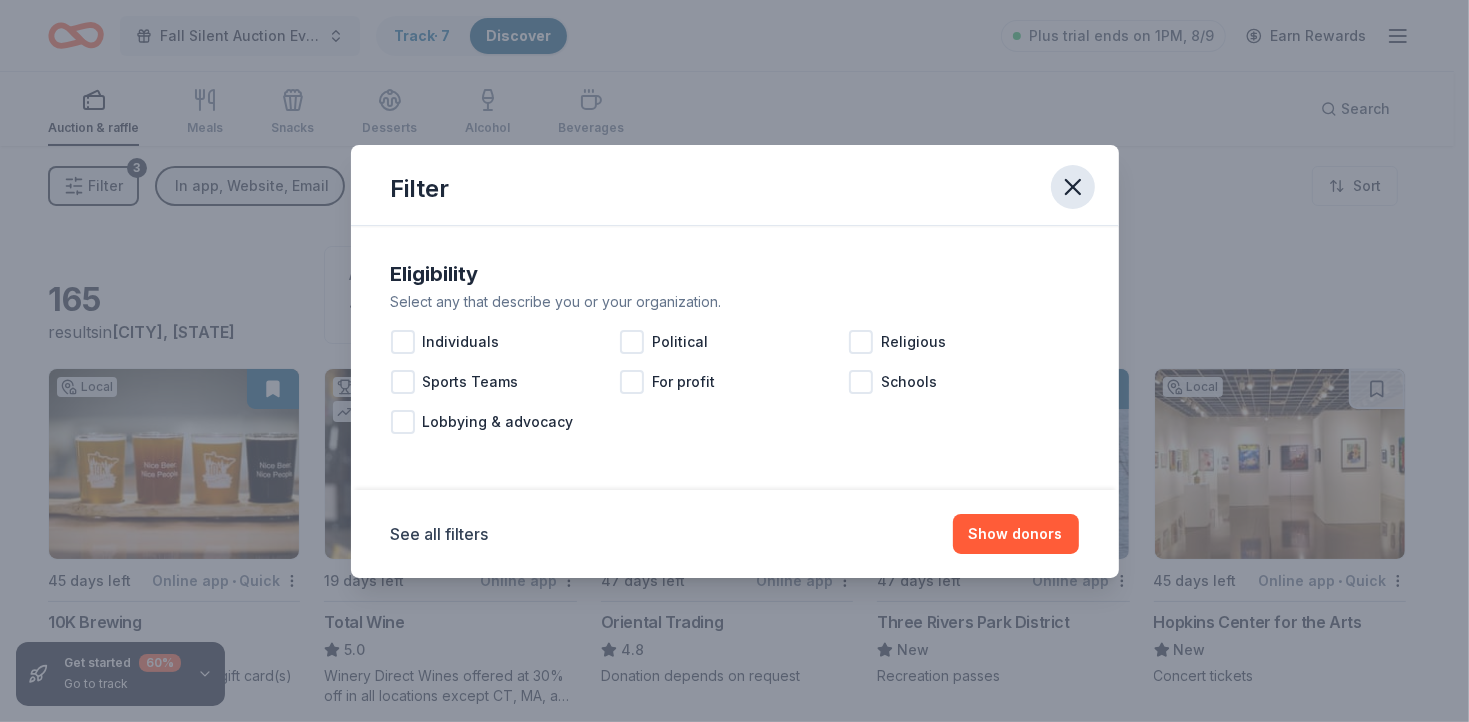 click 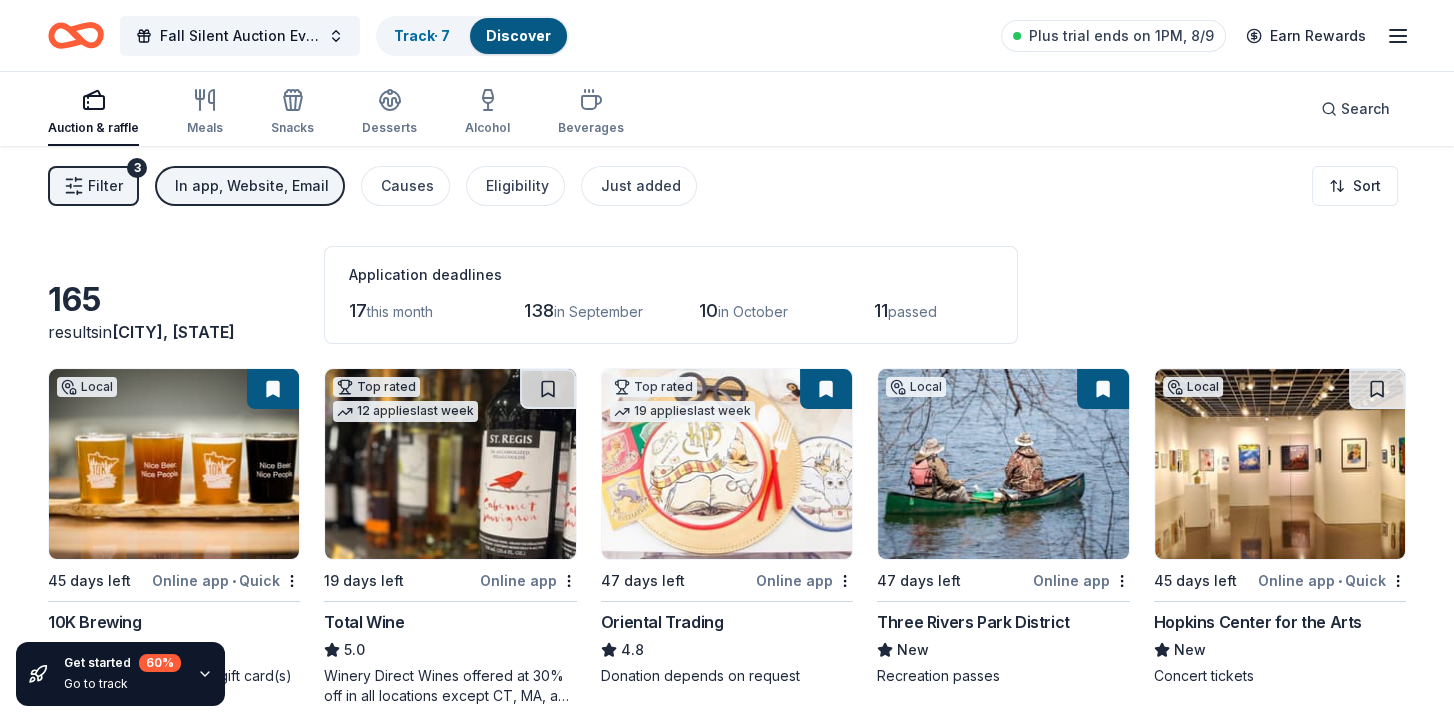 click on "Filter" at bounding box center (105, 186) 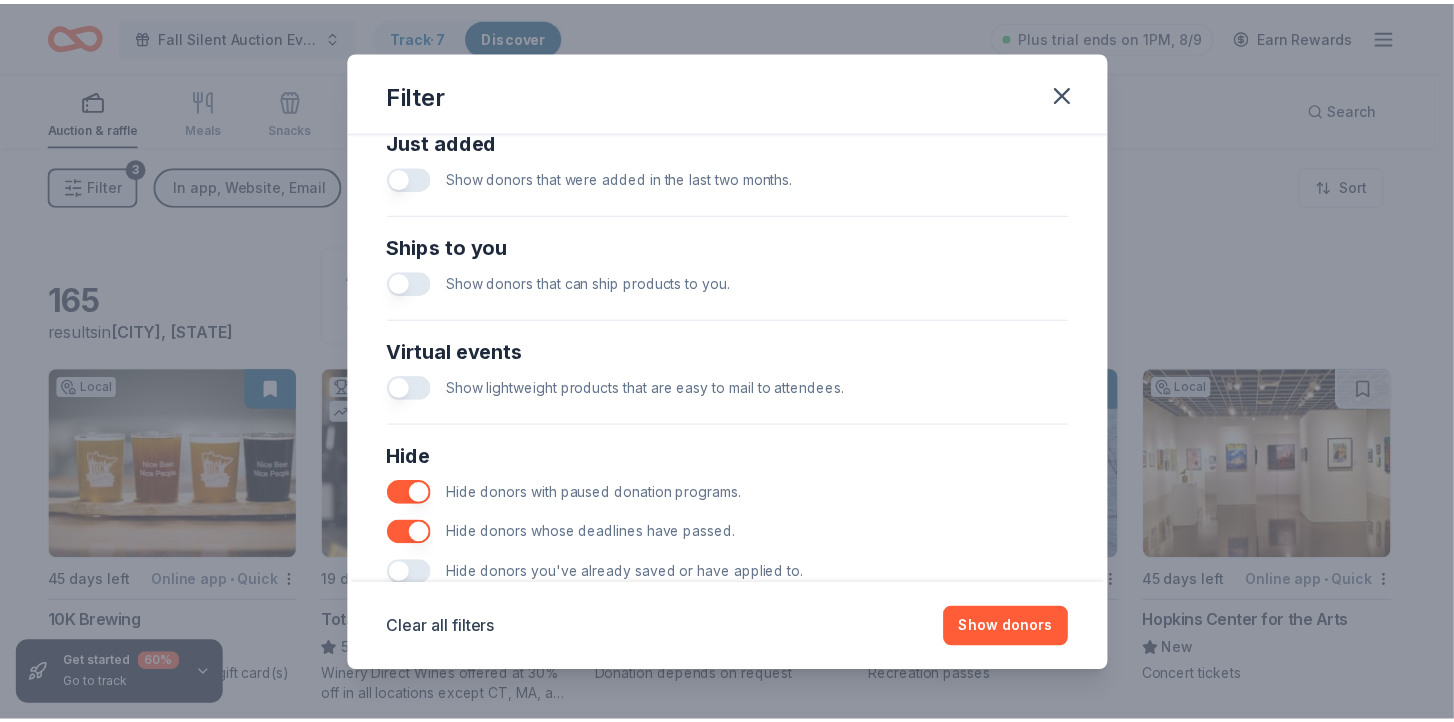 scroll, scrollTop: 863, scrollLeft: 0, axis: vertical 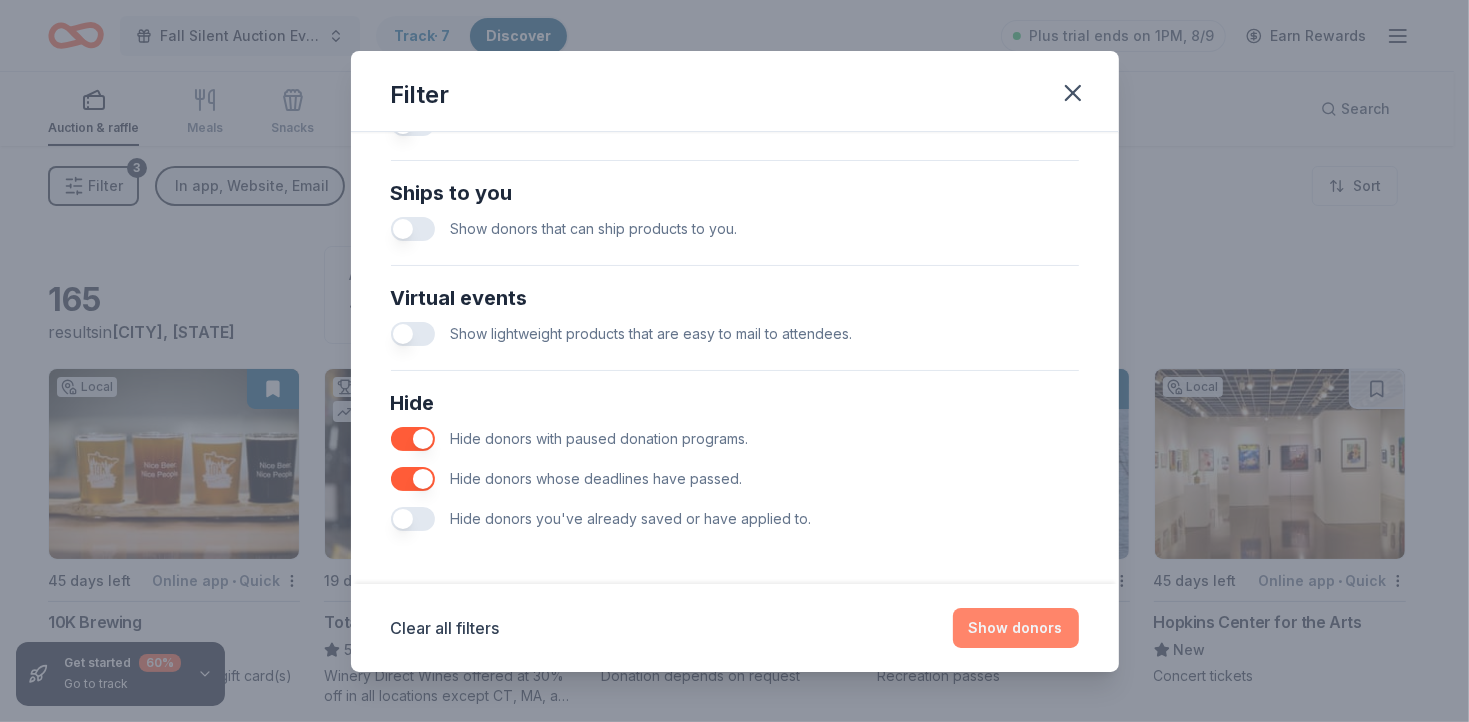 click on "Show    donors" at bounding box center (1016, 628) 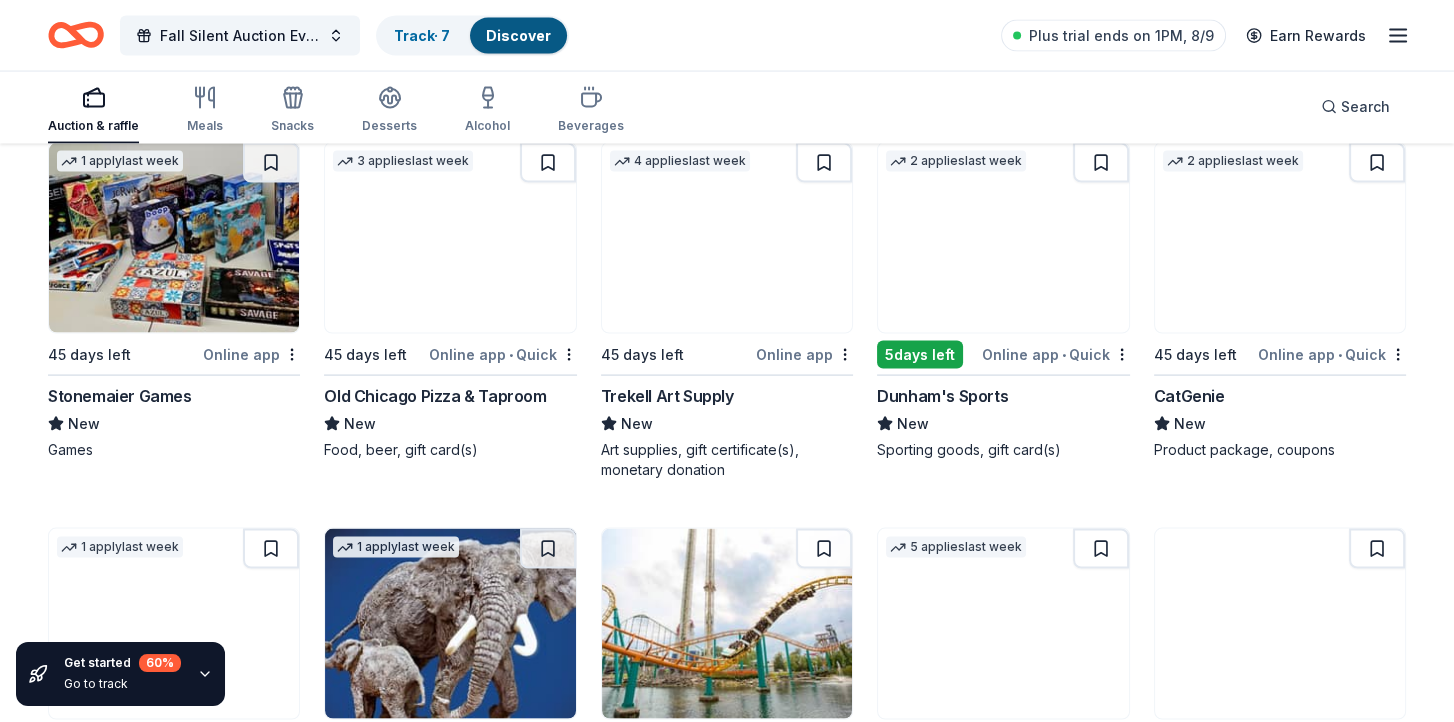 scroll, scrollTop: 5200, scrollLeft: 0, axis: vertical 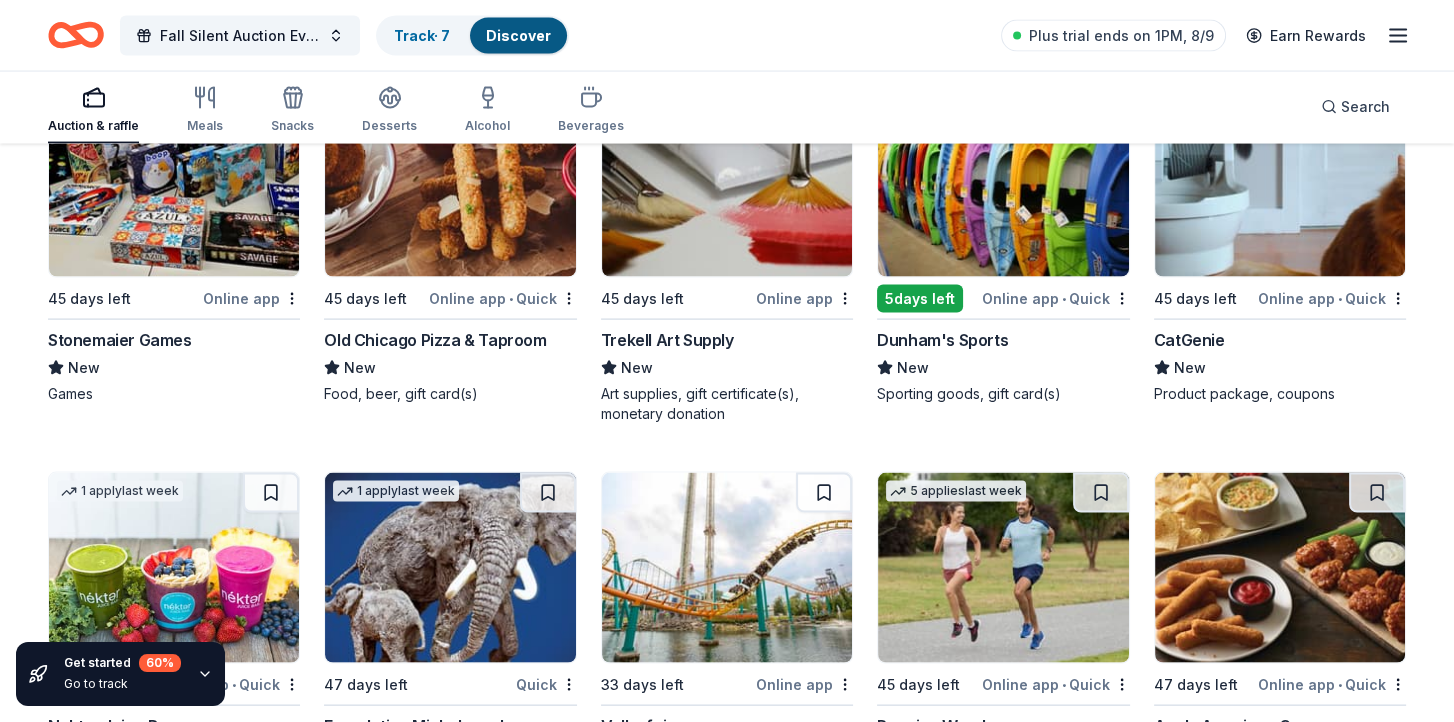 click on "Dunham's Sports" at bounding box center (942, 340) 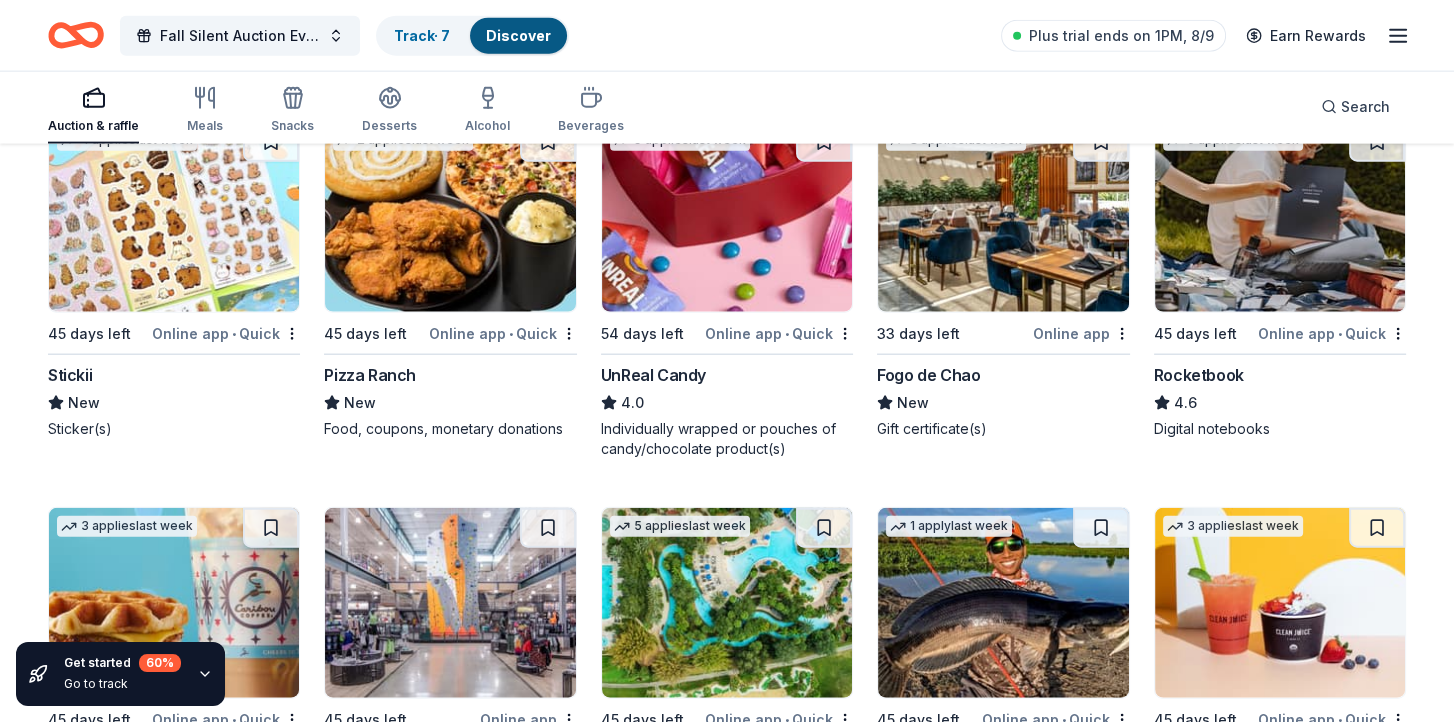 scroll, scrollTop: 6000, scrollLeft: 0, axis: vertical 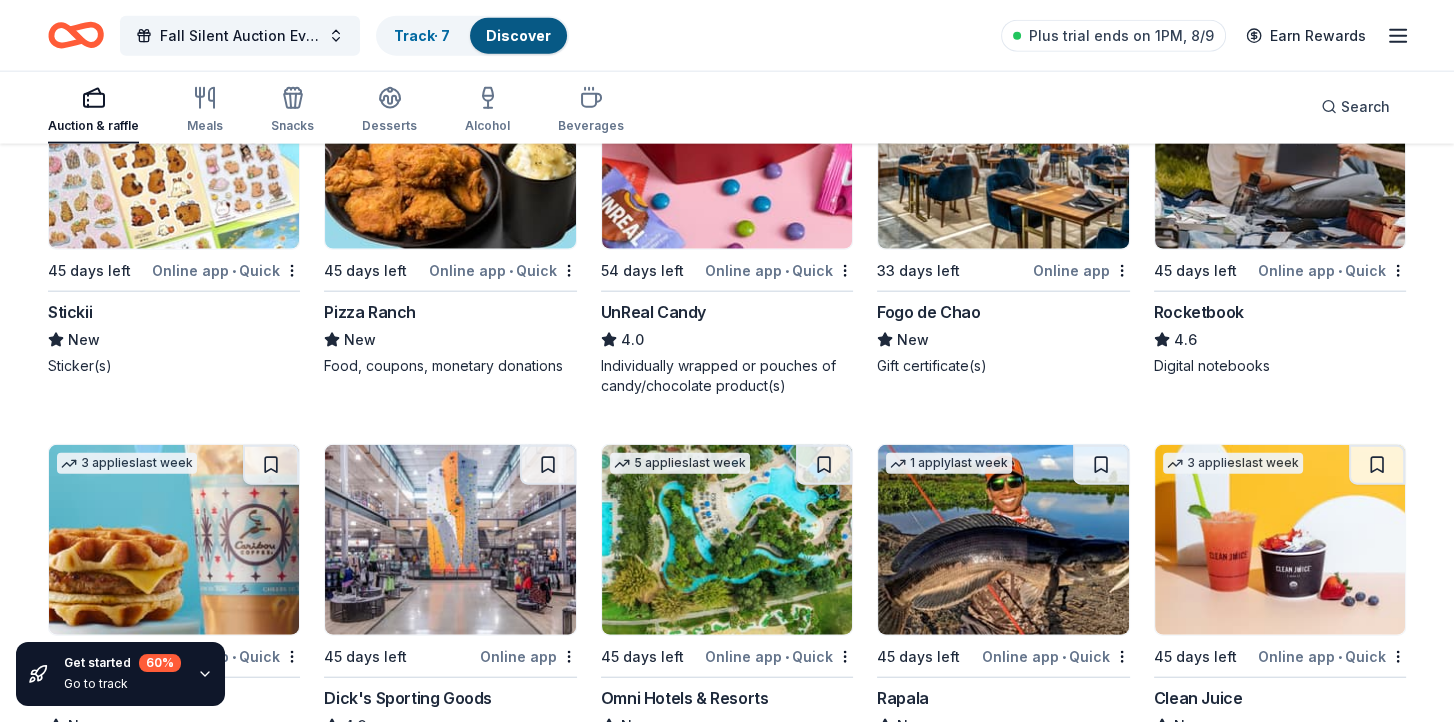 click on "Online app • Quick" at bounding box center (503, 270) 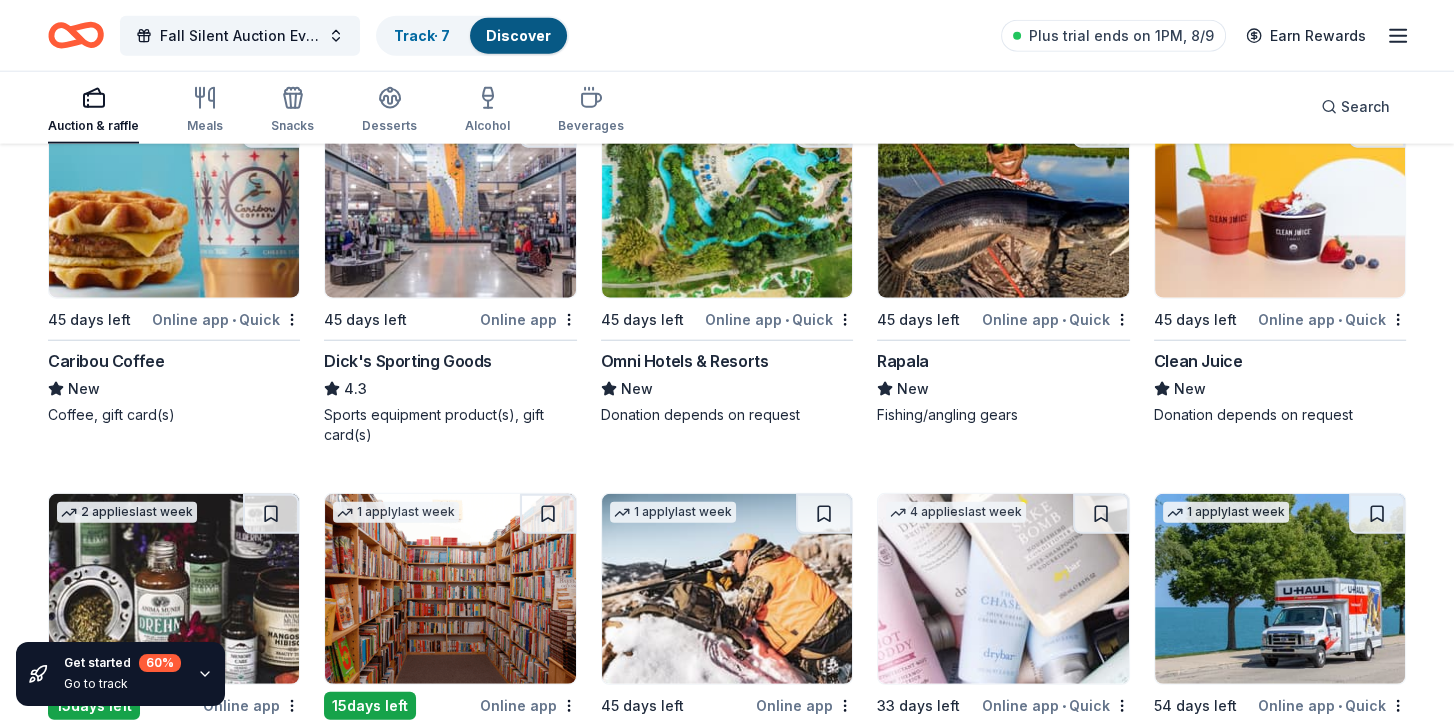 scroll, scrollTop: 6400, scrollLeft: 0, axis: vertical 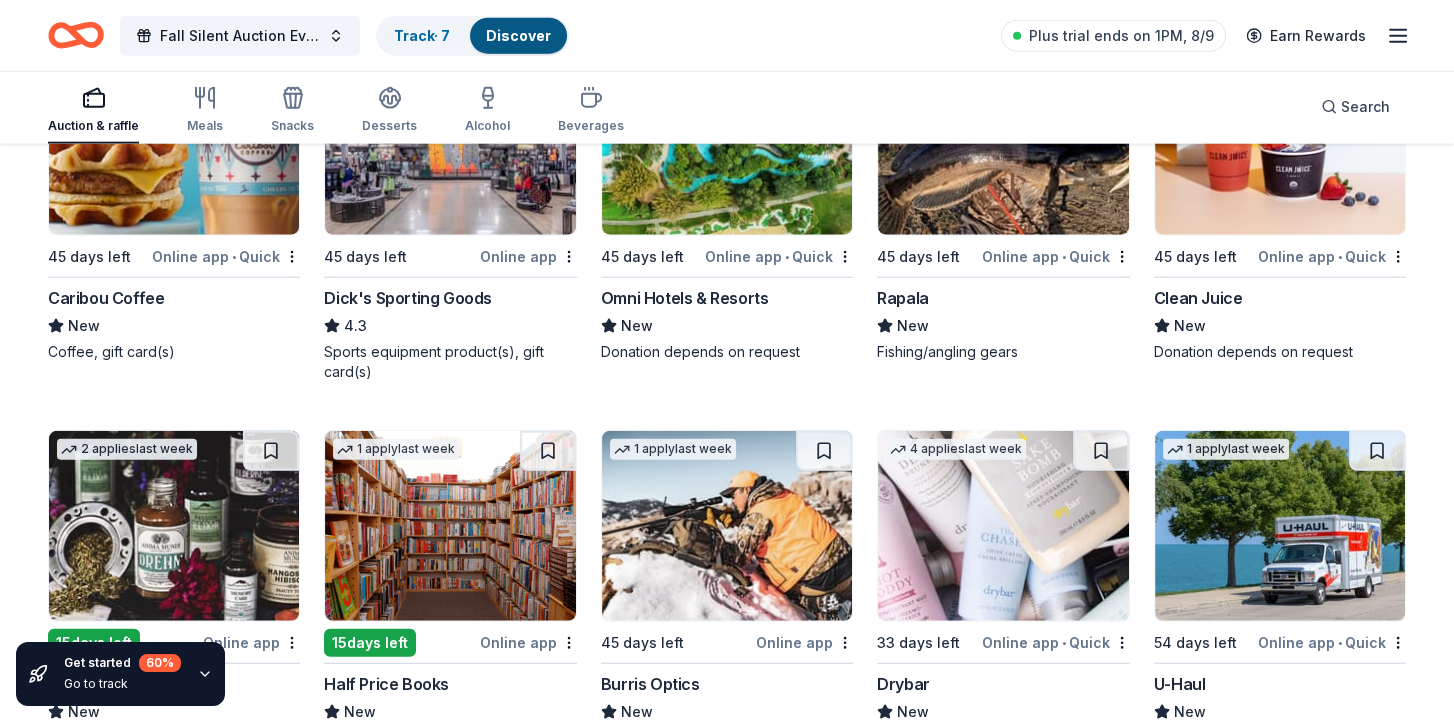 click on "Dick's Sporting Goods" at bounding box center [408, 298] 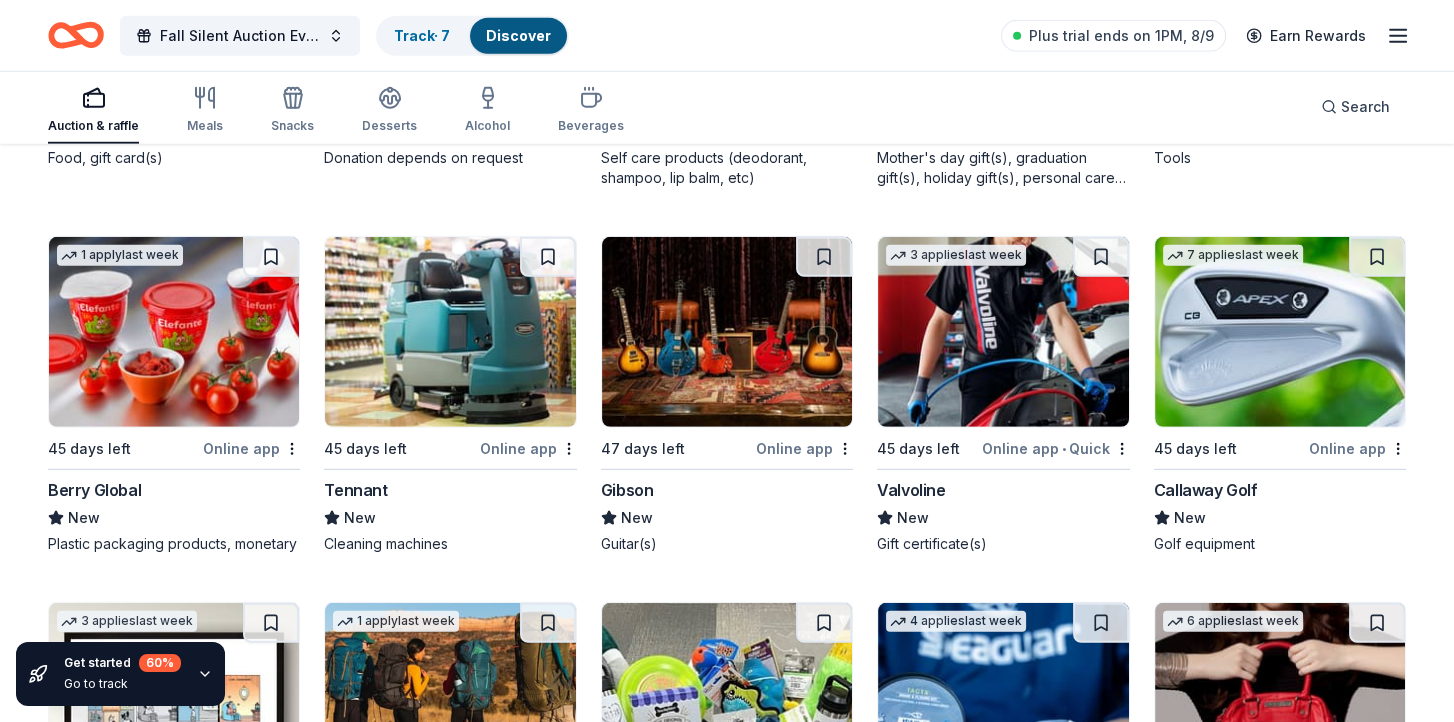 scroll, scrollTop: 7400, scrollLeft: 0, axis: vertical 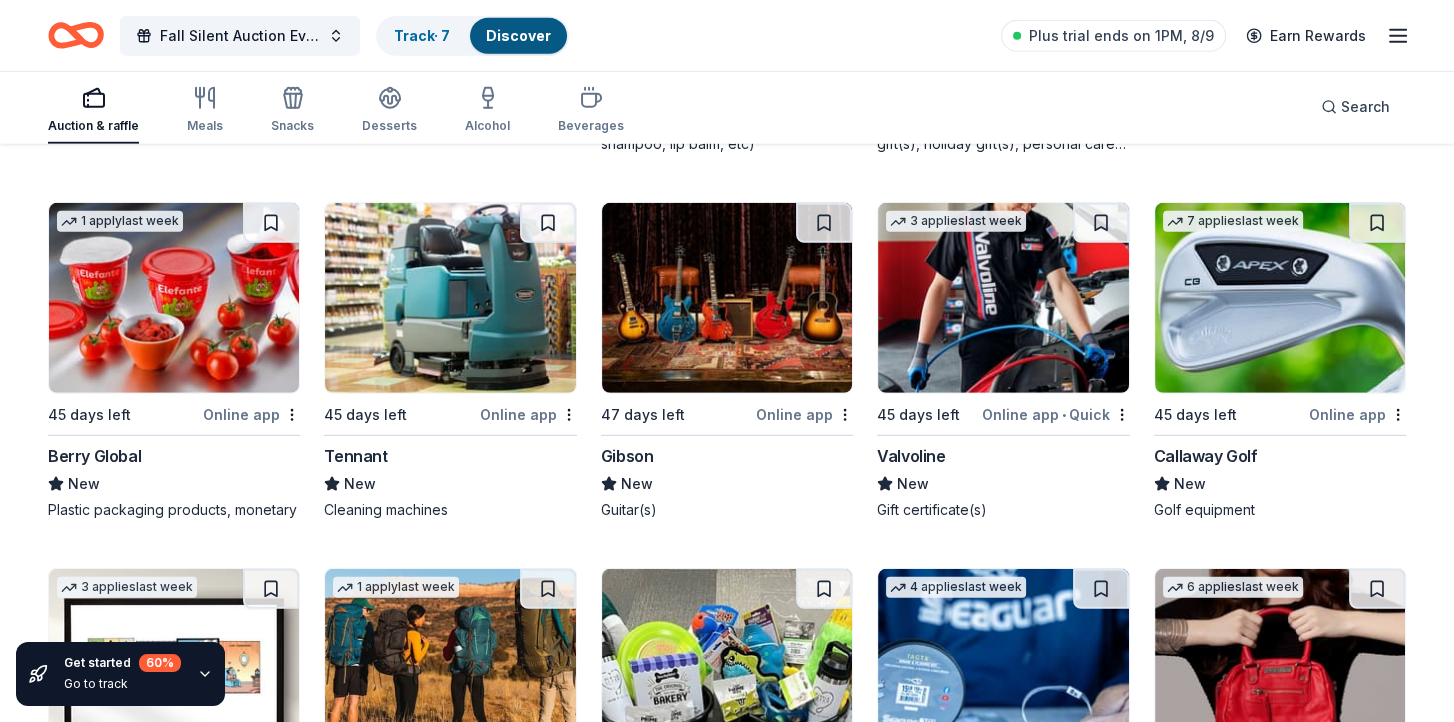 click on "Online app • Quick" at bounding box center [1056, 414] 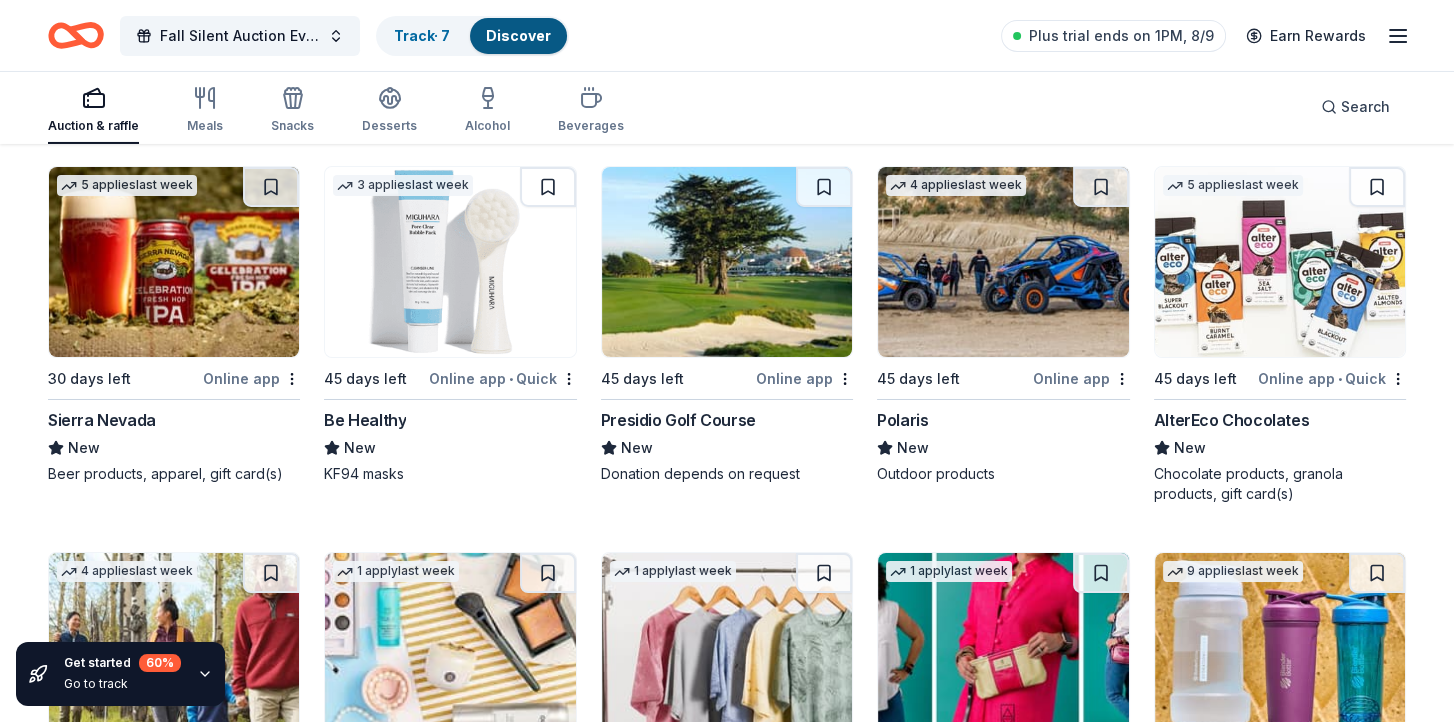 scroll, scrollTop: 8953, scrollLeft: 0, axis: vertical 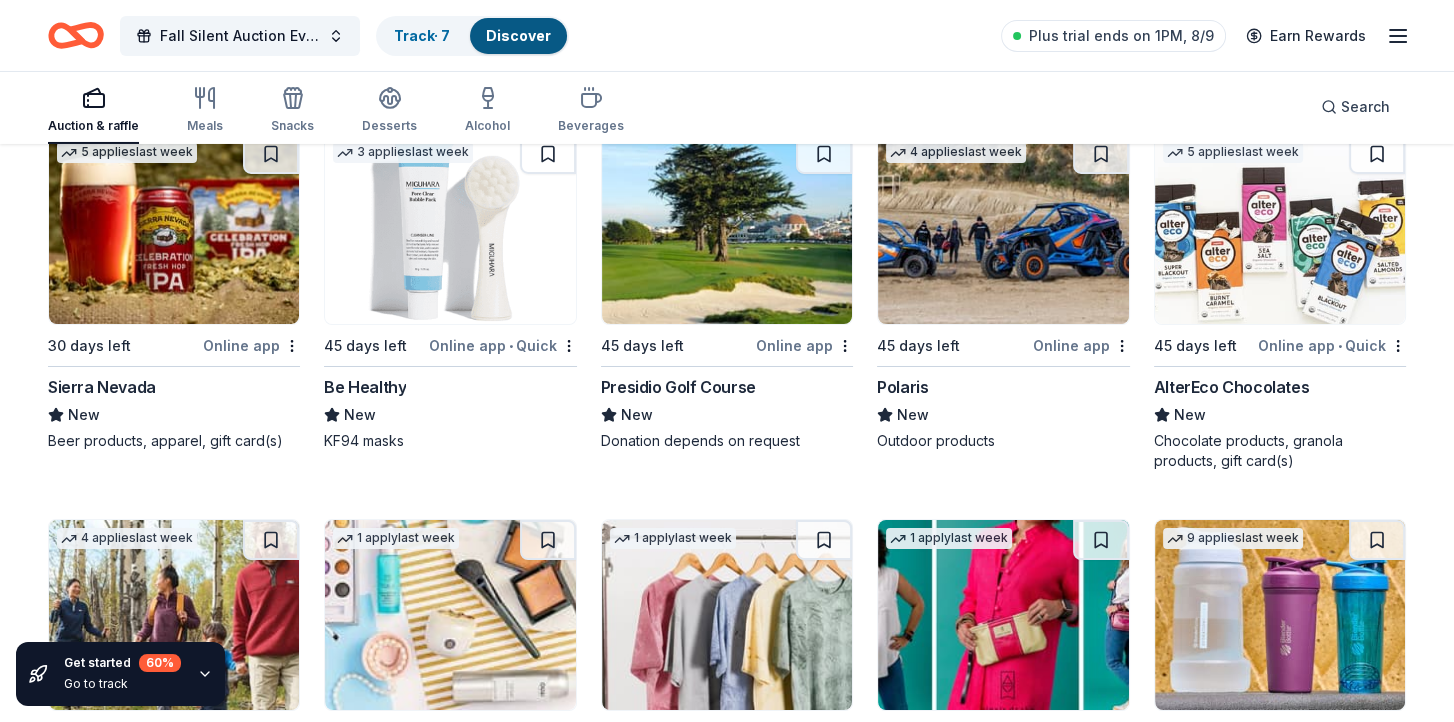 click on "Online app" at bounding box center [1081, 345] 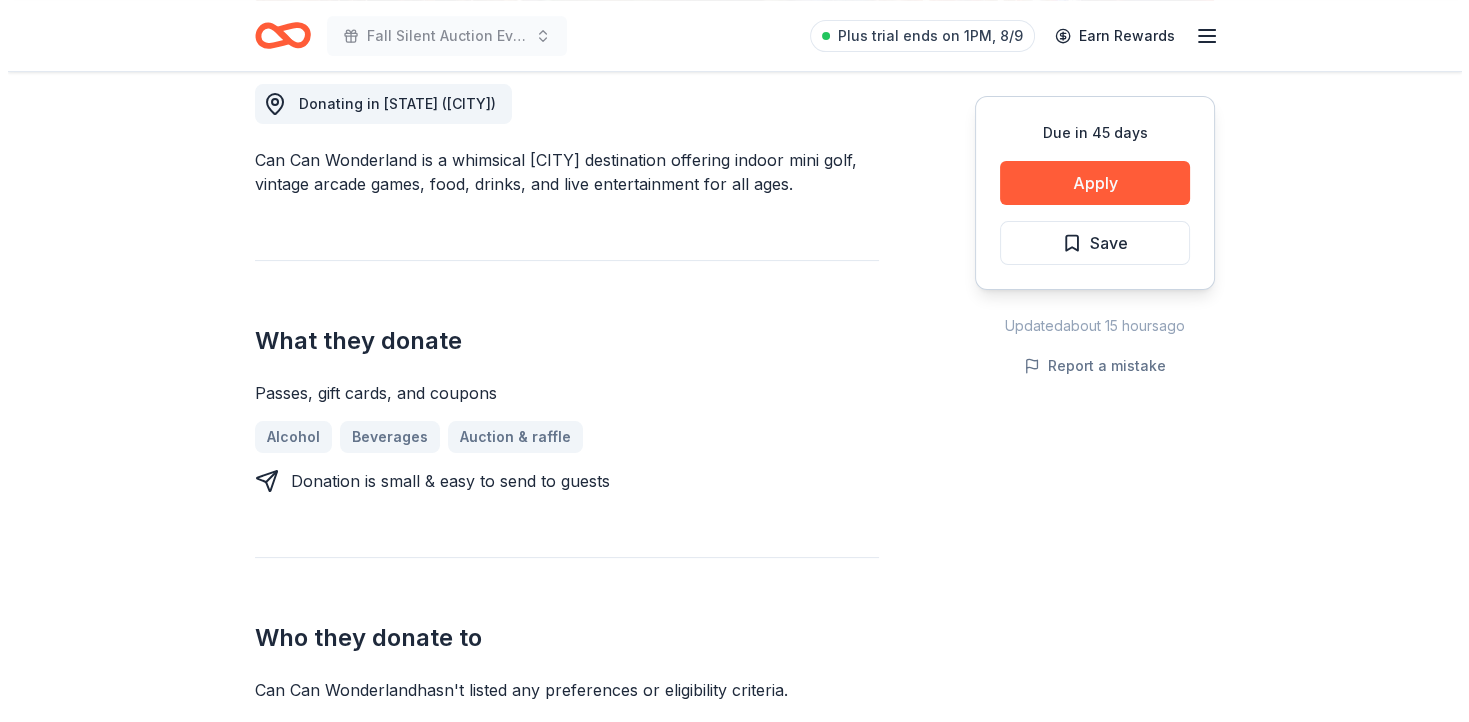scroll, scrollTop: 600, scrollLeft: 0, axis: vertical 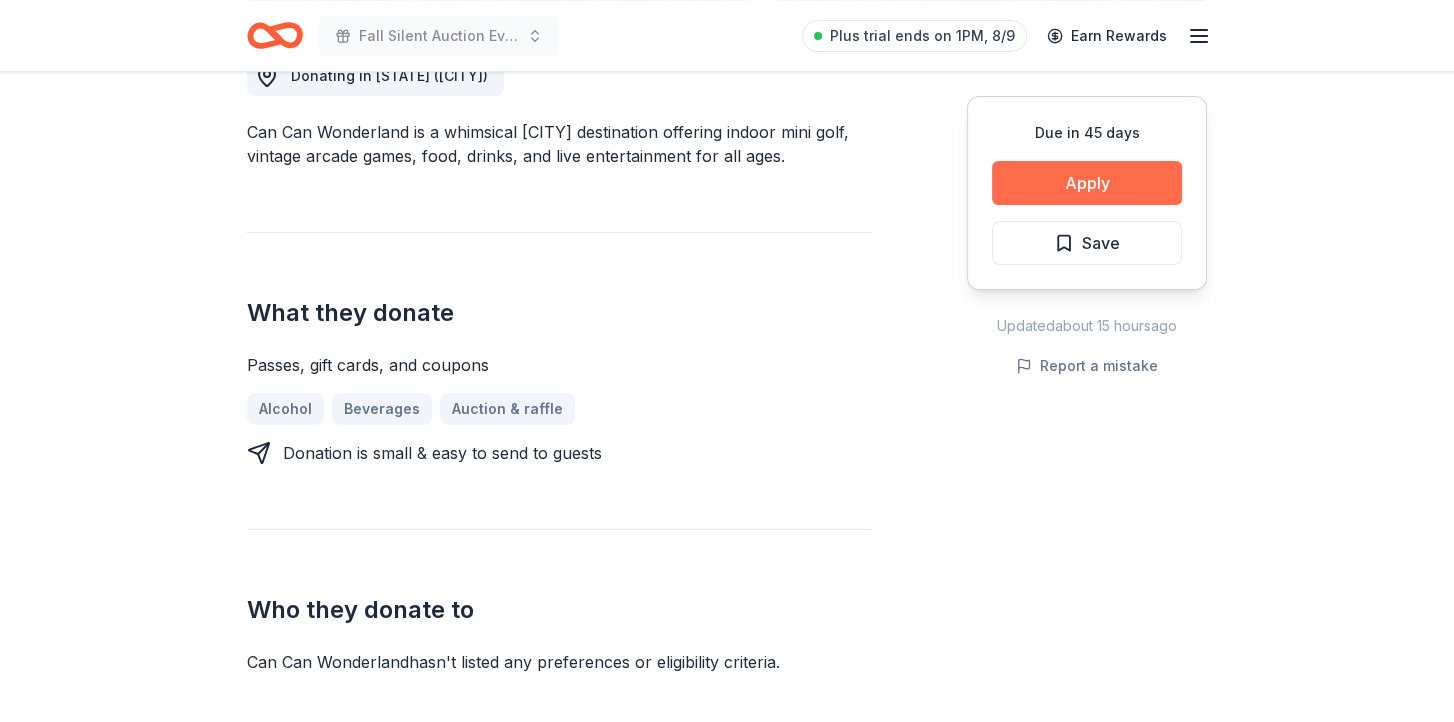 click on "Apply" at bounding box center (1087, 183) 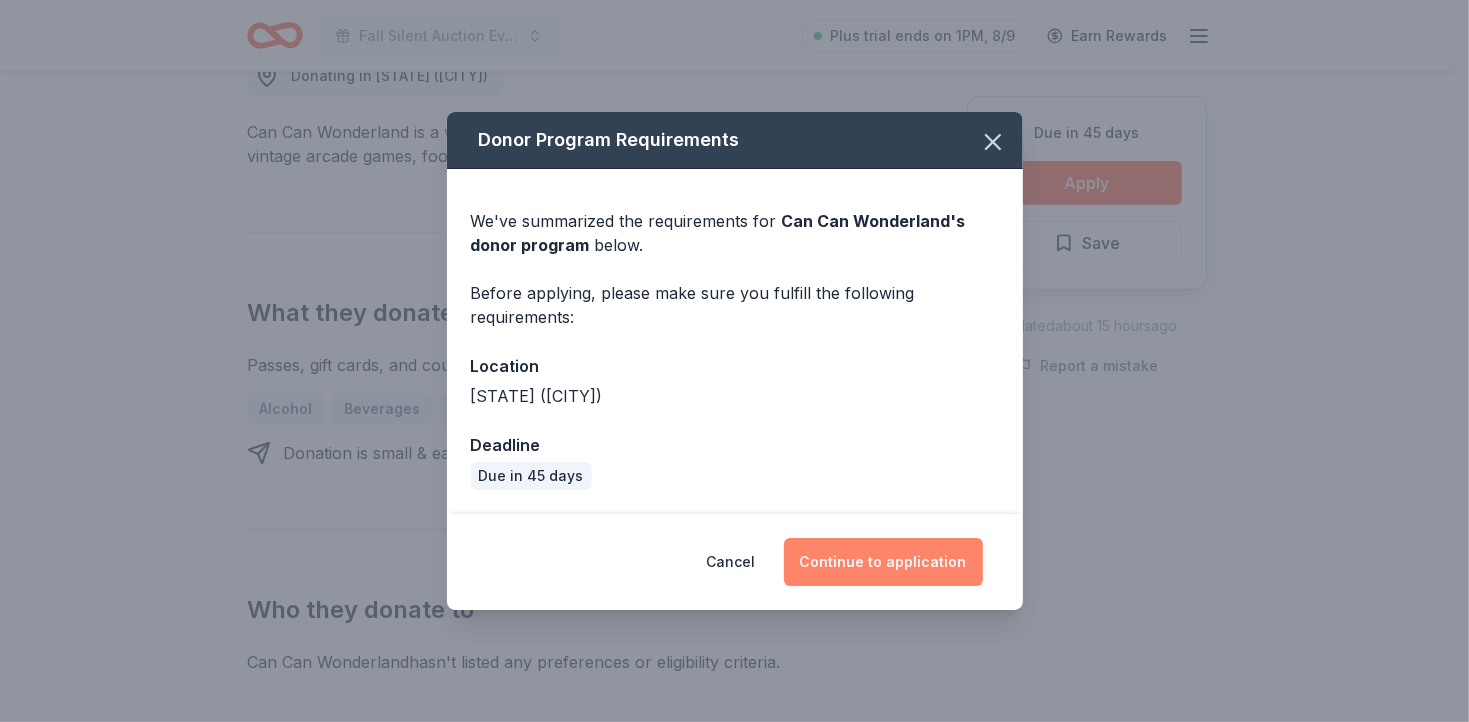 click on "Continue to application" at bounding box center (883, 562) 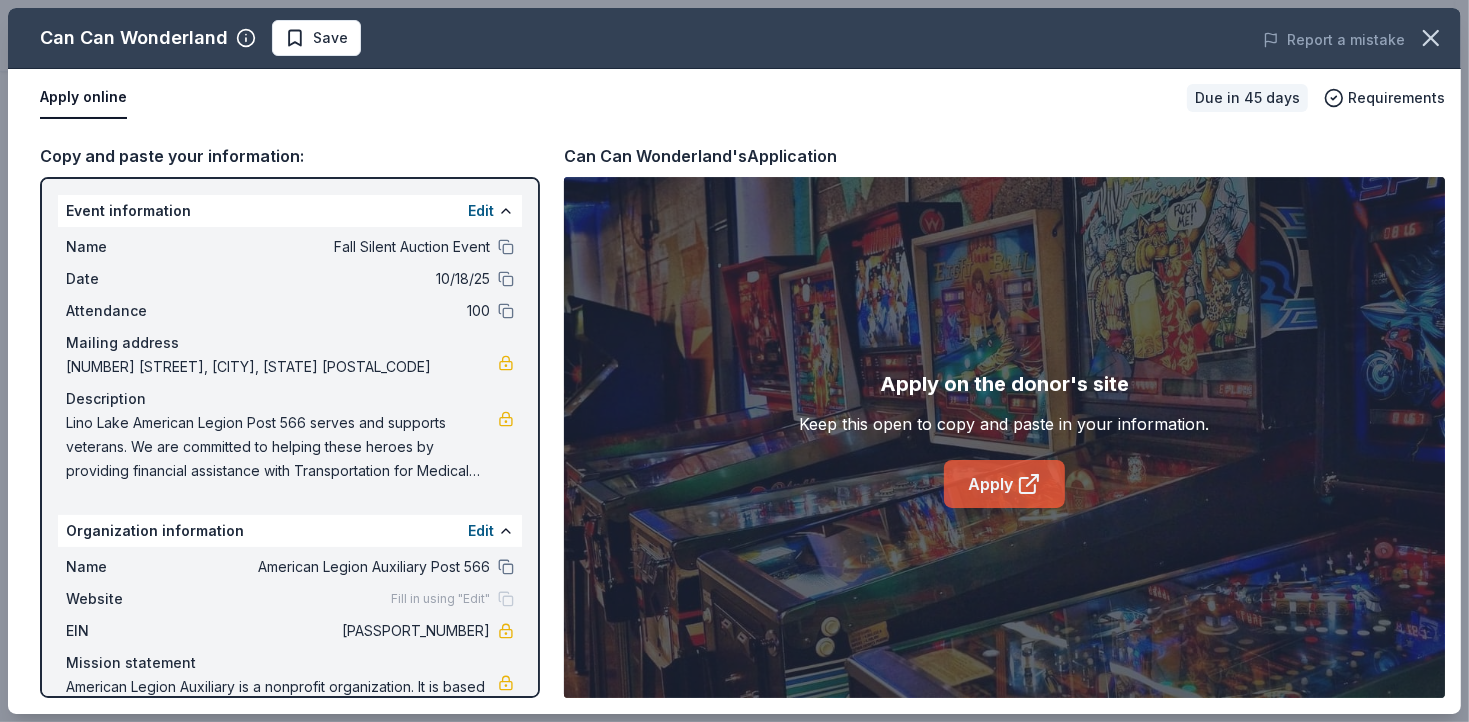 click on "Apply" at bounding box center [1004, 484] 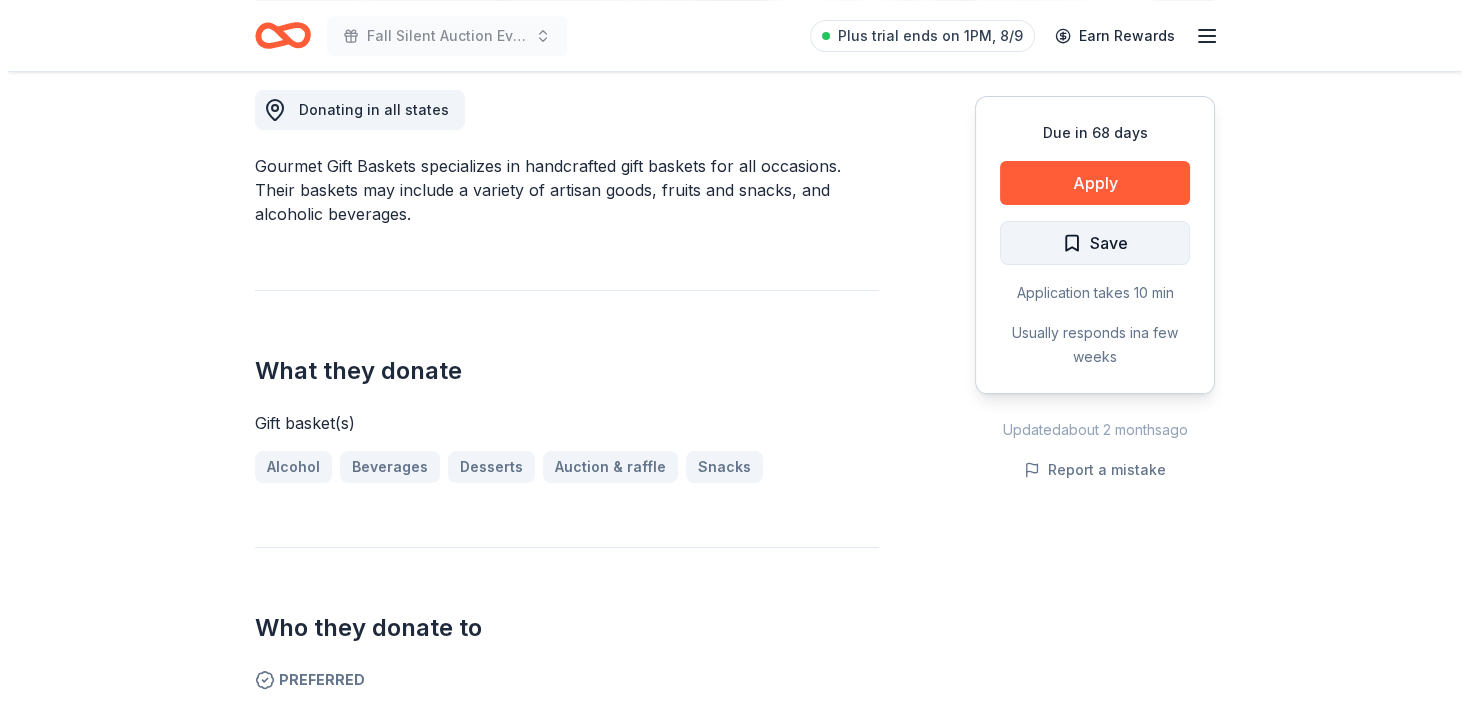 scroll, scrollTop: 600, scrollLeft: 0, axis: vertical 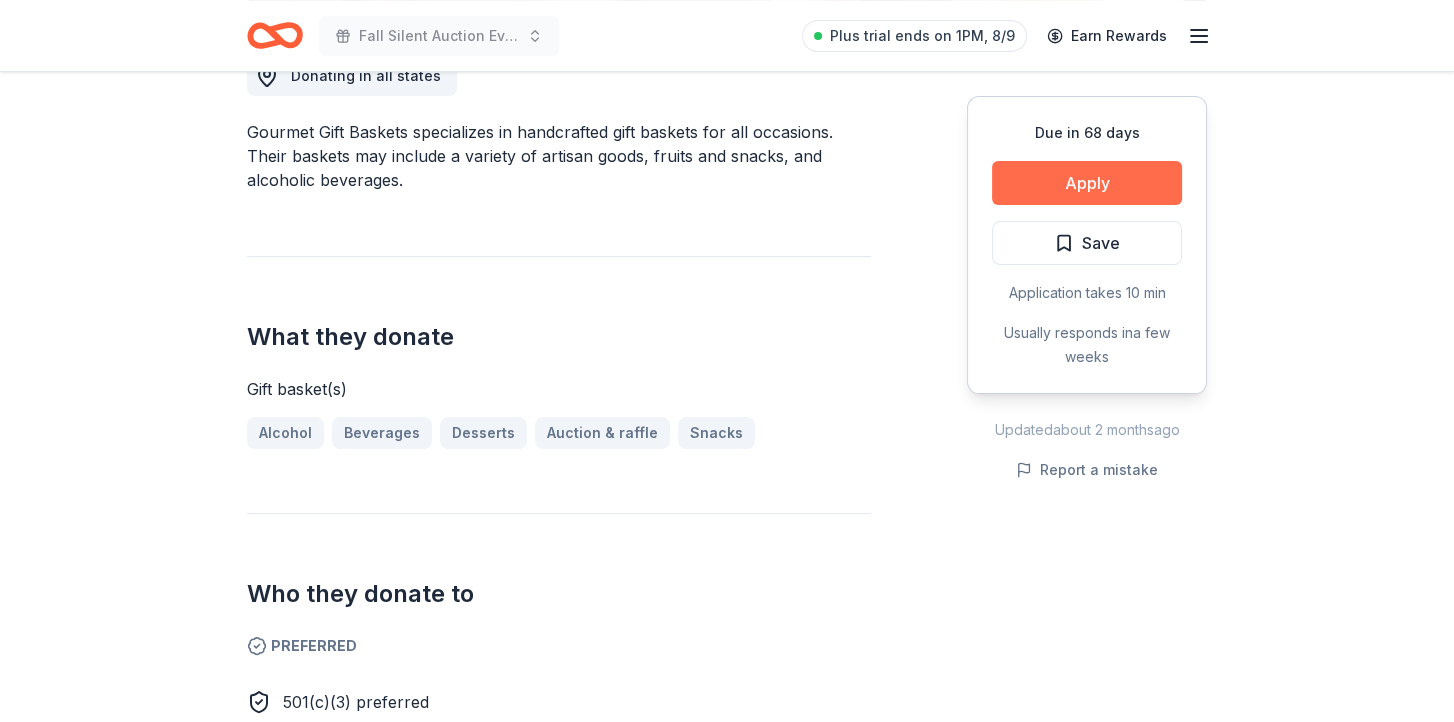 click on "Apply" at bounding box center (1087, 183) 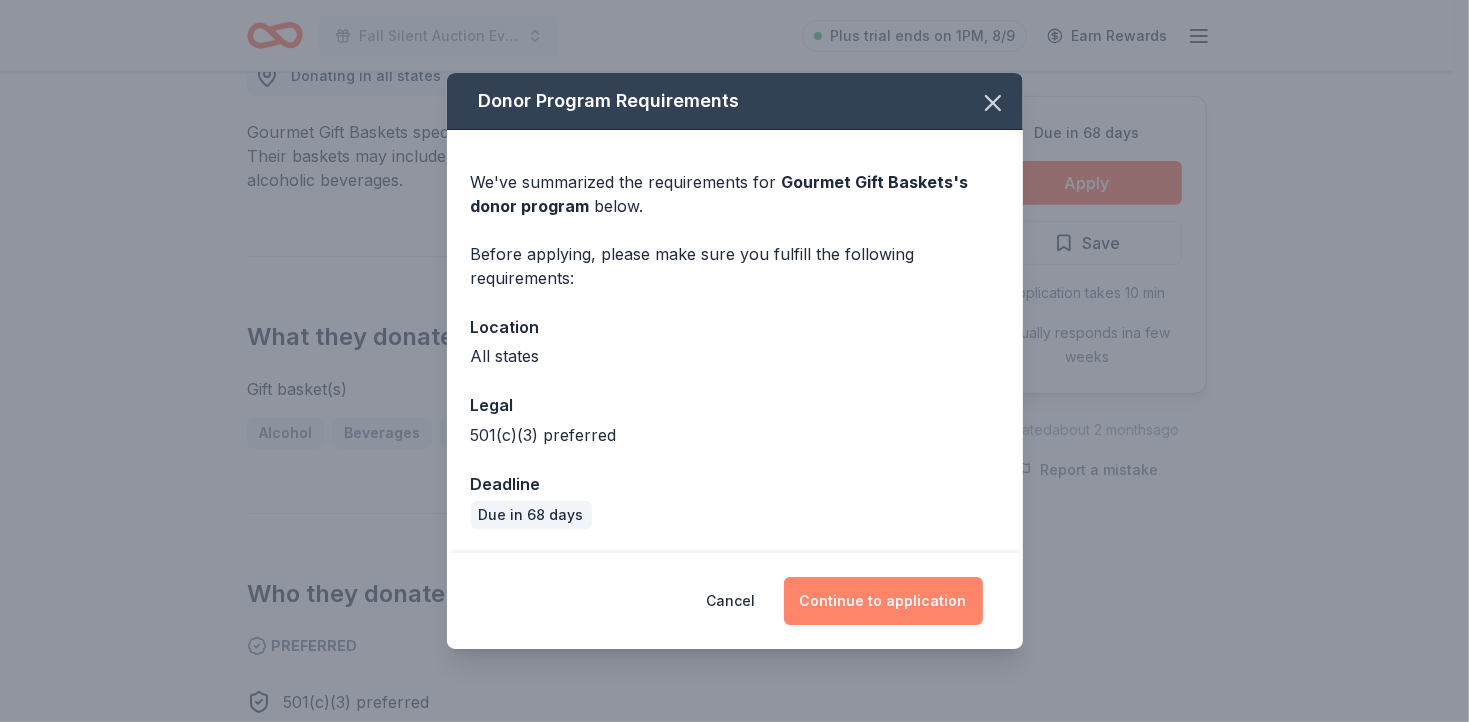 click on "Continue to application" at bounding box center [883, 601] 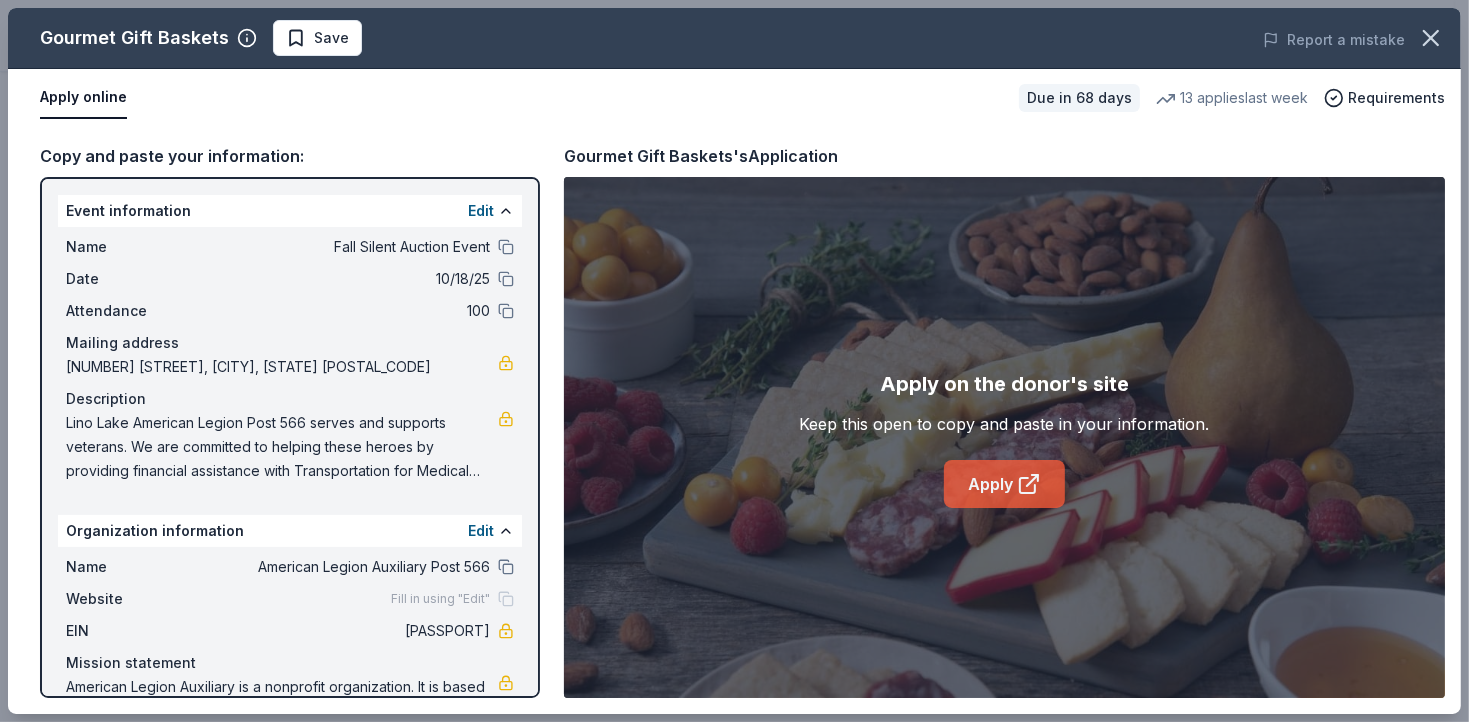 click 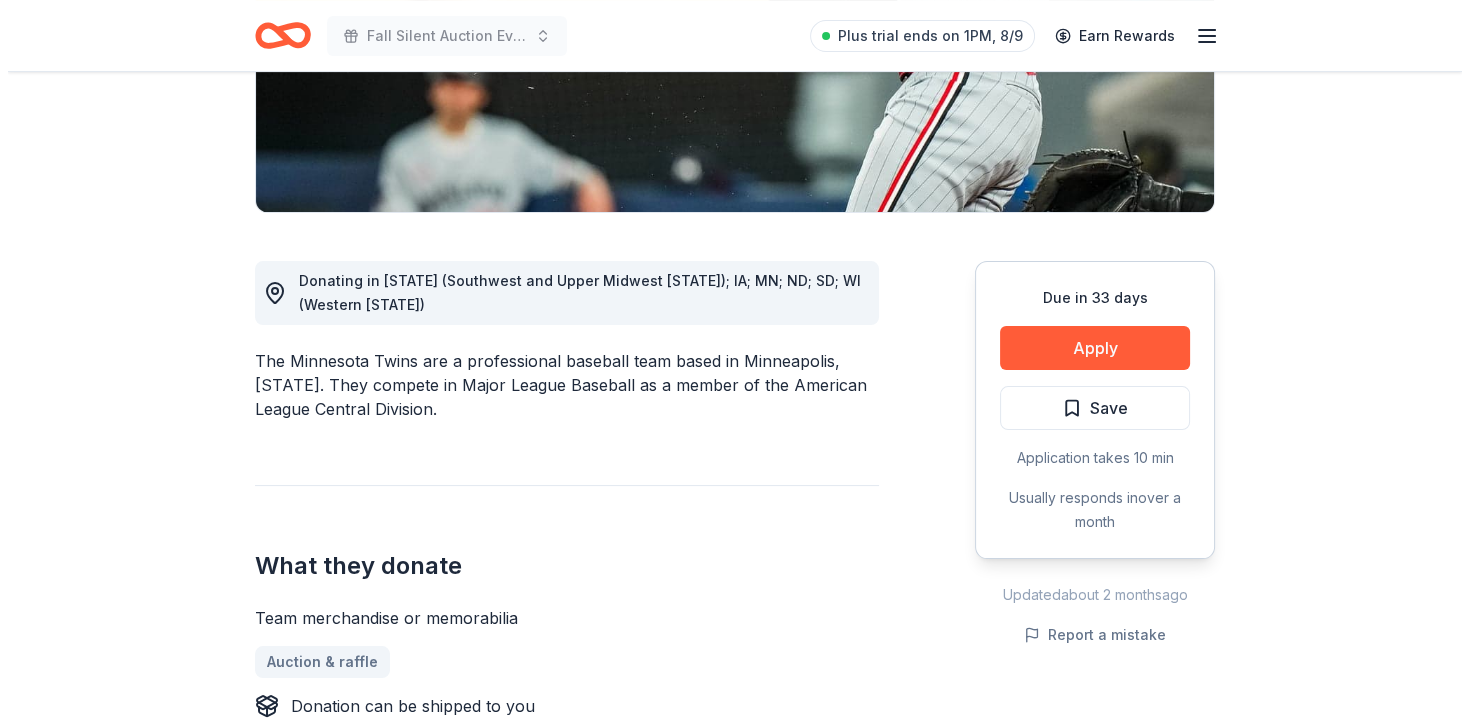 scroll, scrollTop: 400, scrollLeft: 0, axis: vertical 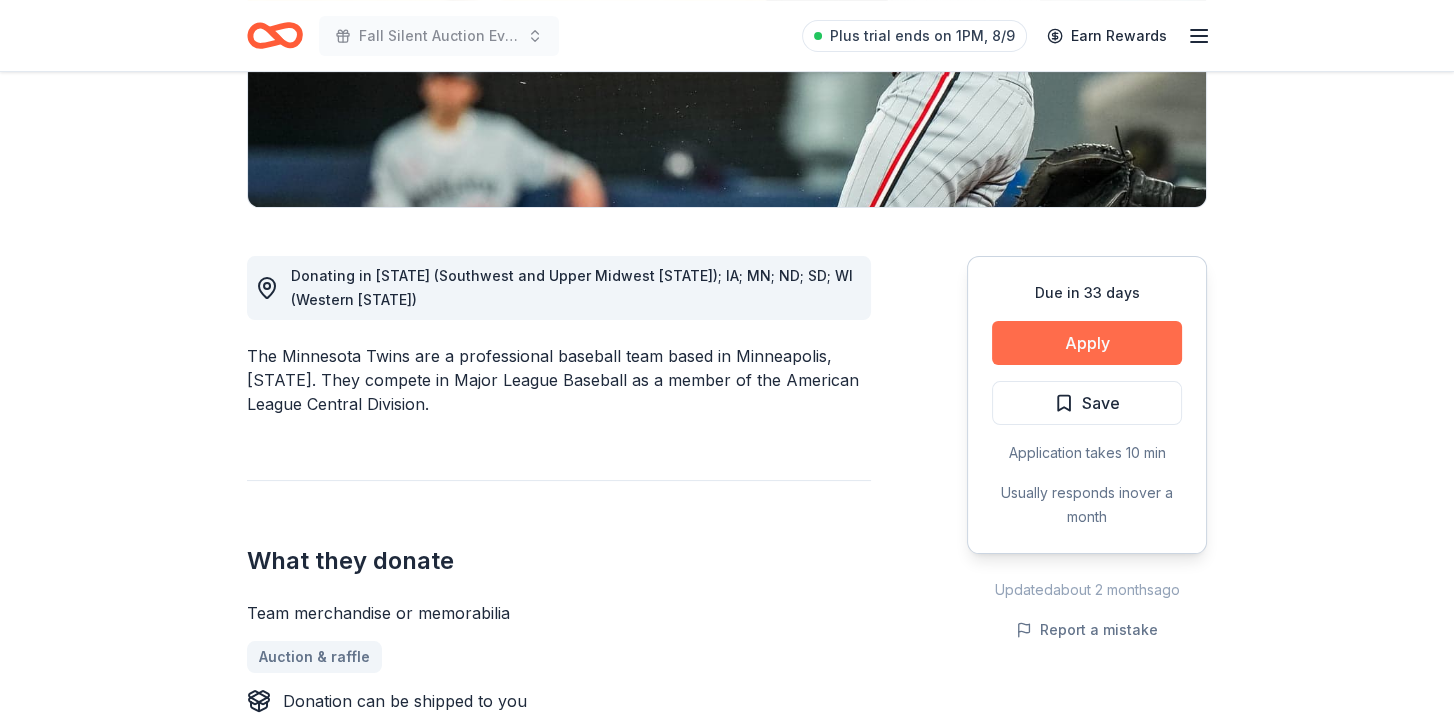 click on "Apply" at bounding box center [1087, 343] 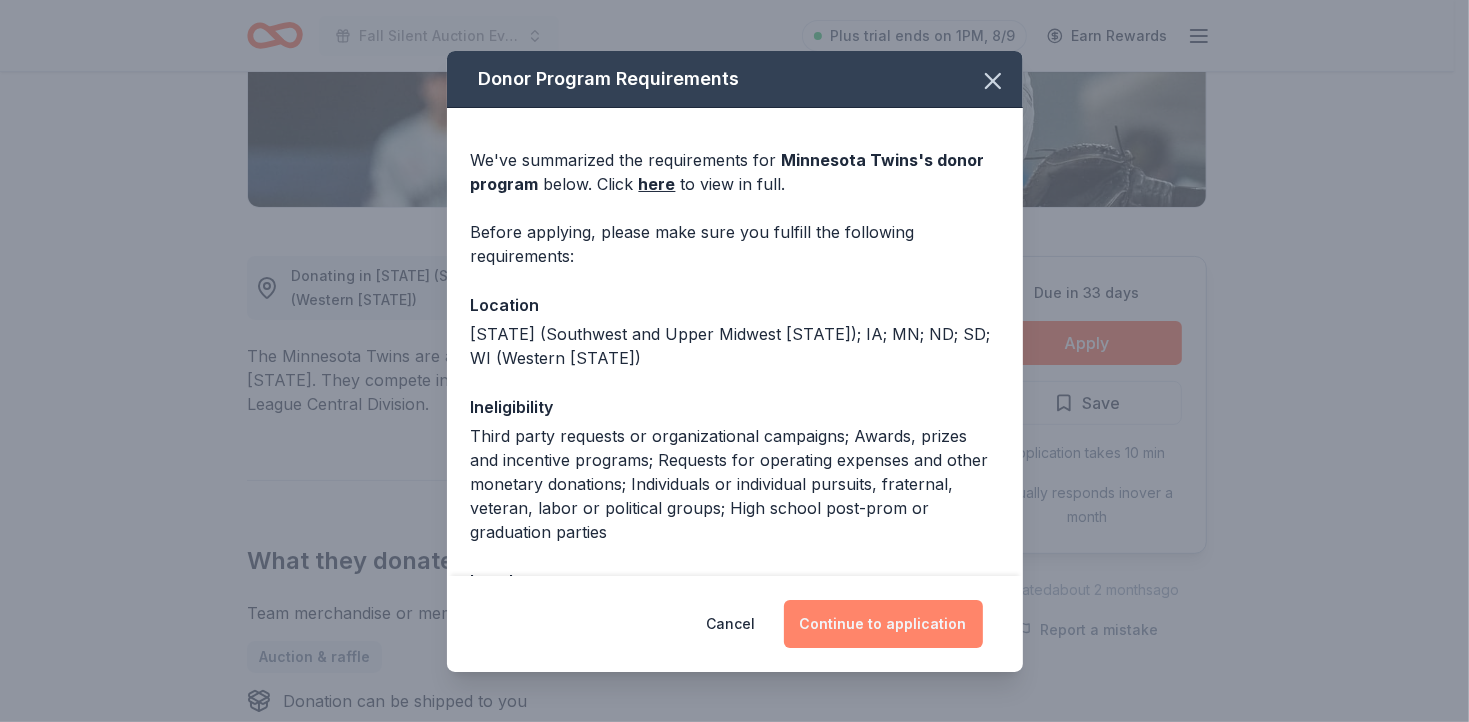 click on "Continue to application" at bounding box center [883, 624] 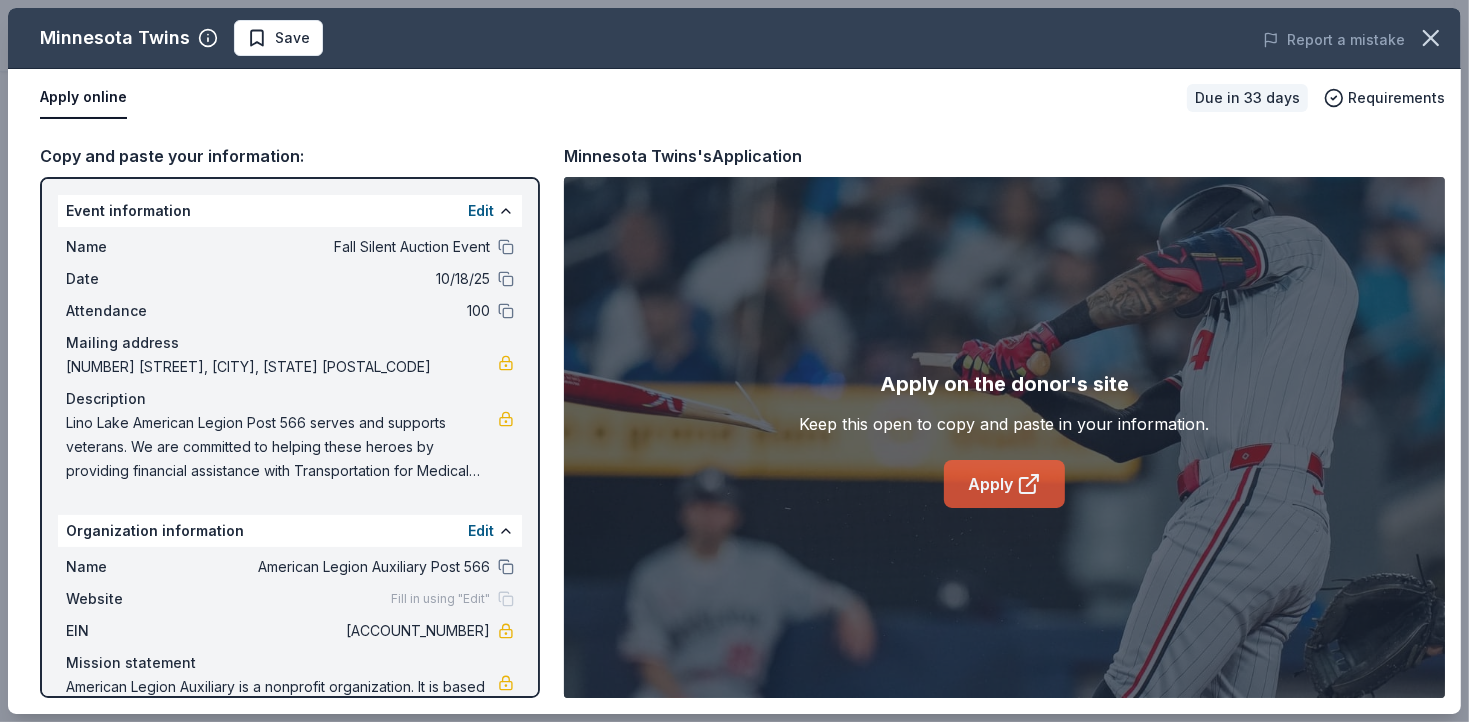 click on "Apply" at bounding box center (1004, 484) 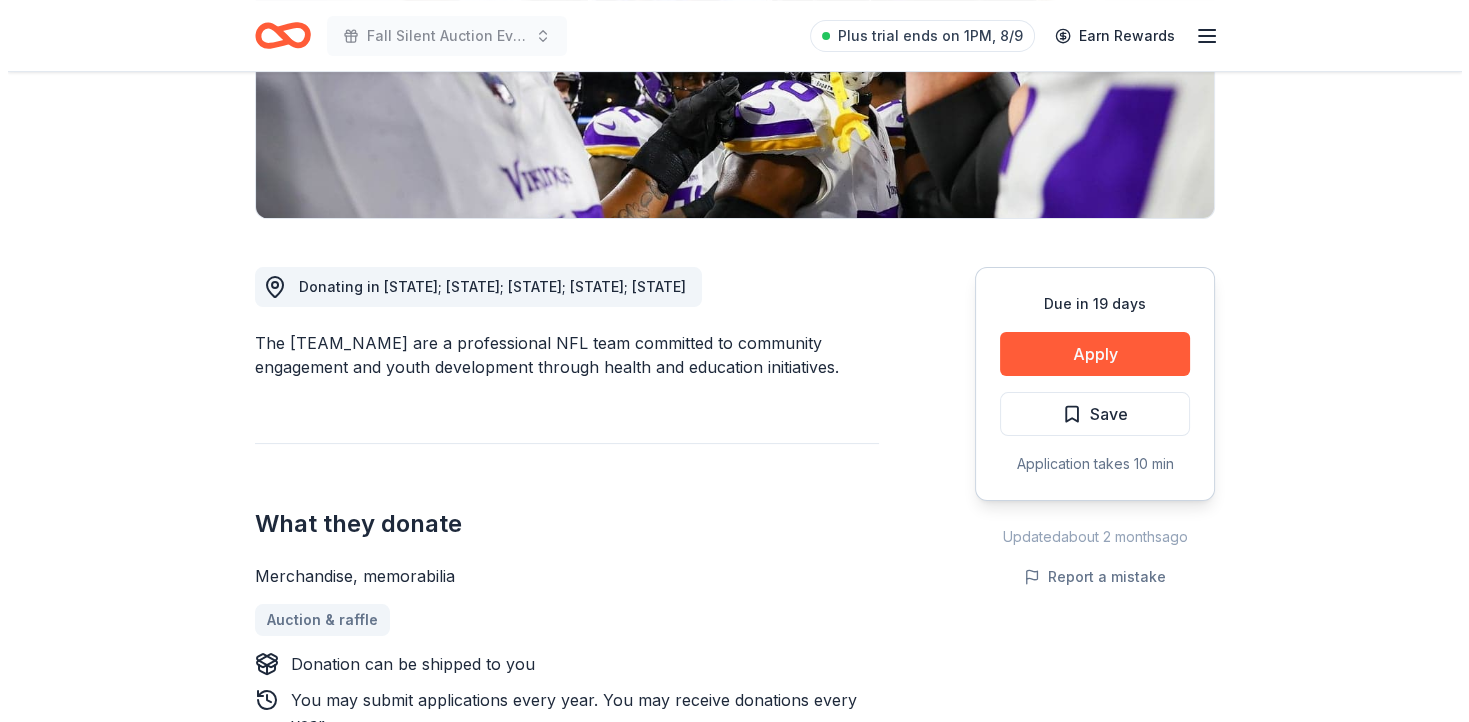 scroll, scrollTop: 400, scrollLeft: 0, axis: vertical 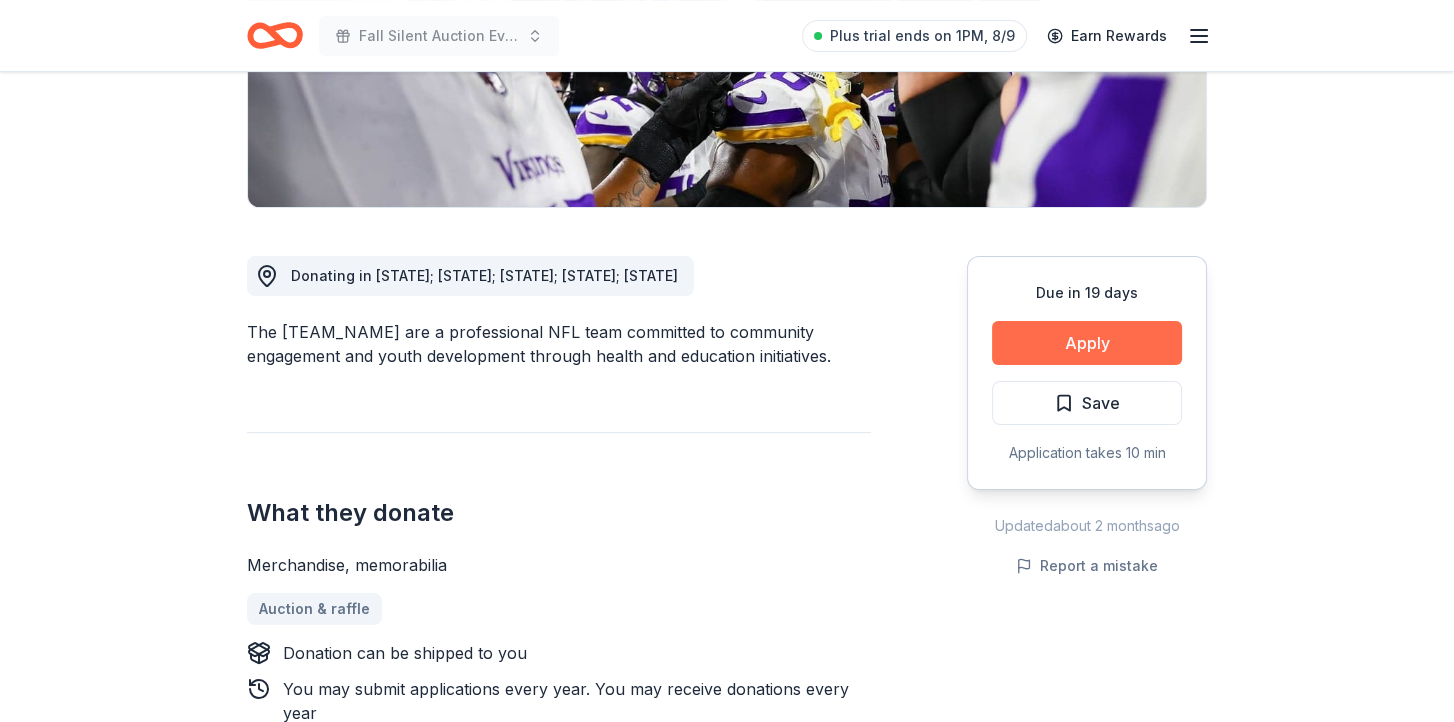 click on "Apply" at bounding box center [1087, 343] 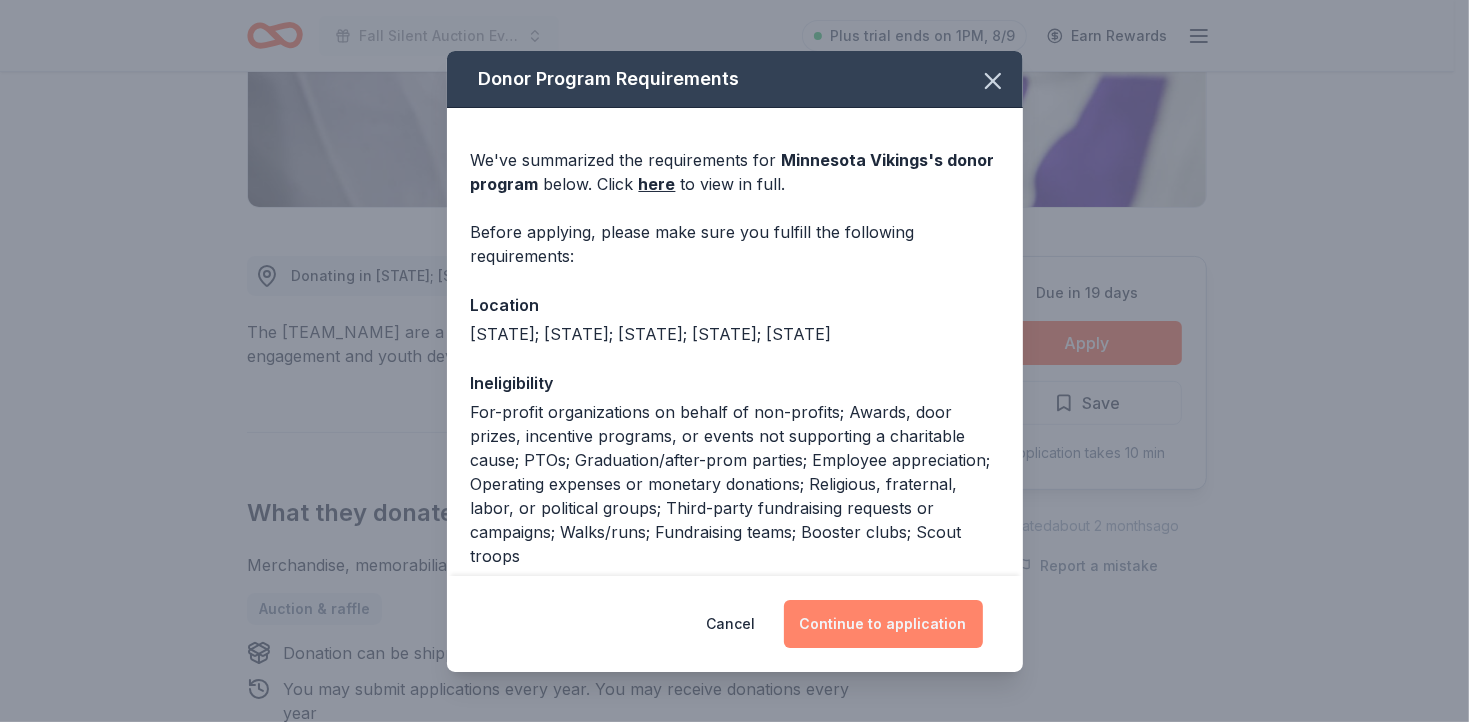click on "Continue to application" at bounding box center (883, 624) 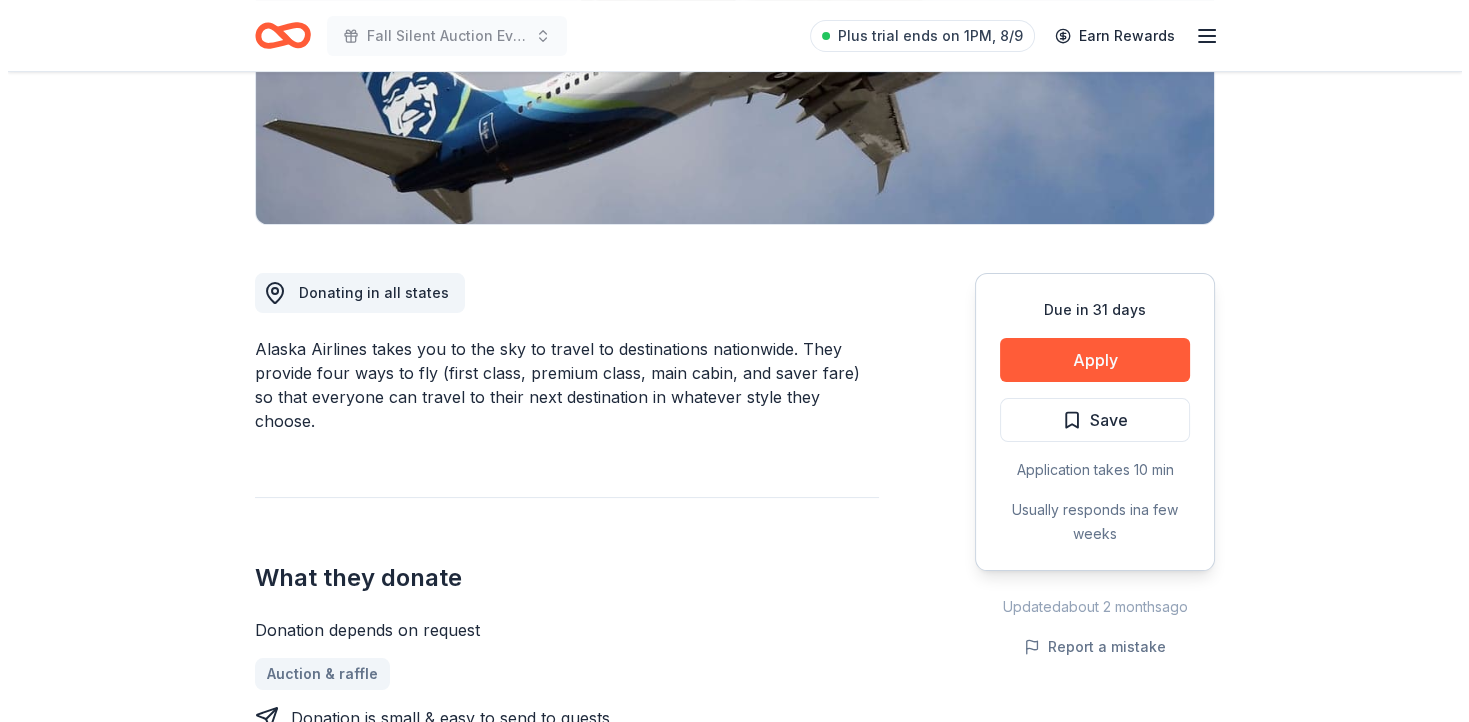 scroll, scrollTop: 400, scrollLeft: 0, axis: vertical 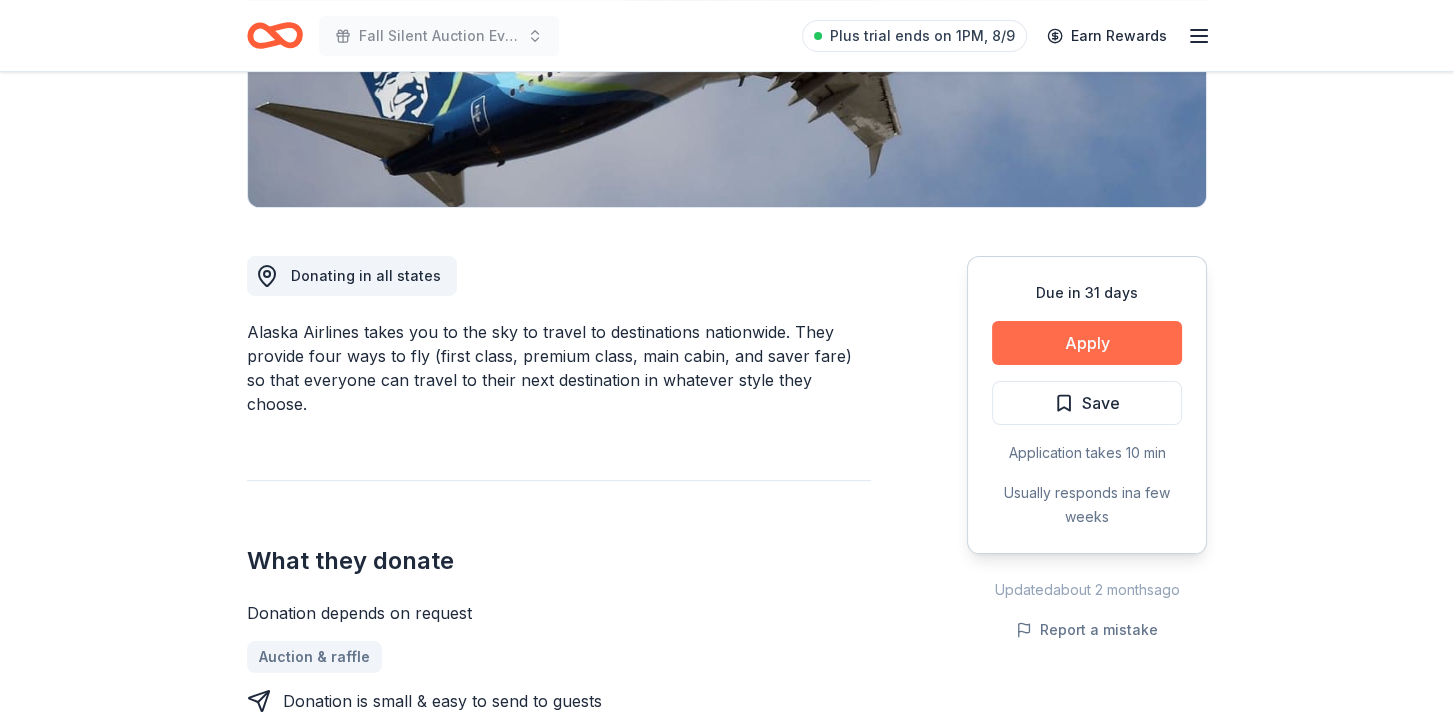click on "Apply" at bounding box center [1087, 343] 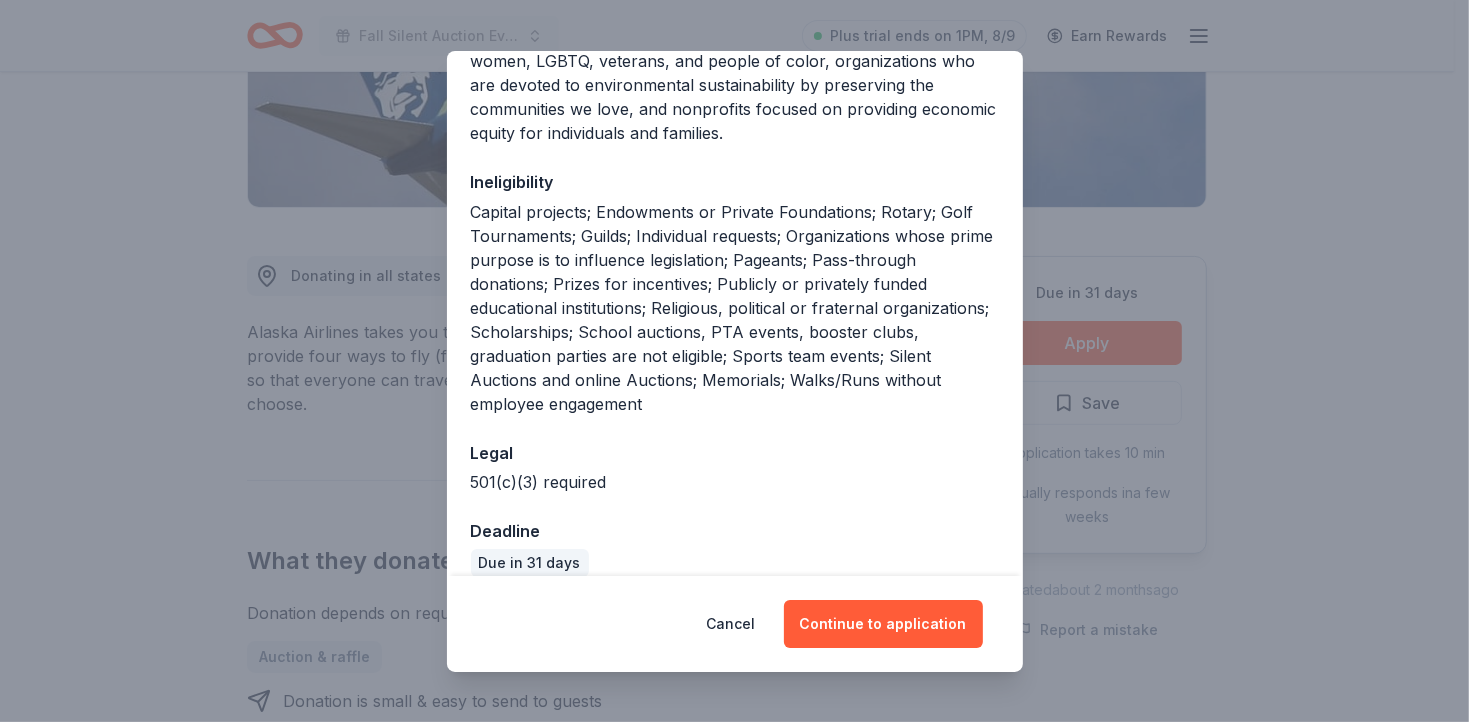 scroll, scrollTop: 446, scrollLeft: 0, axis: vertical 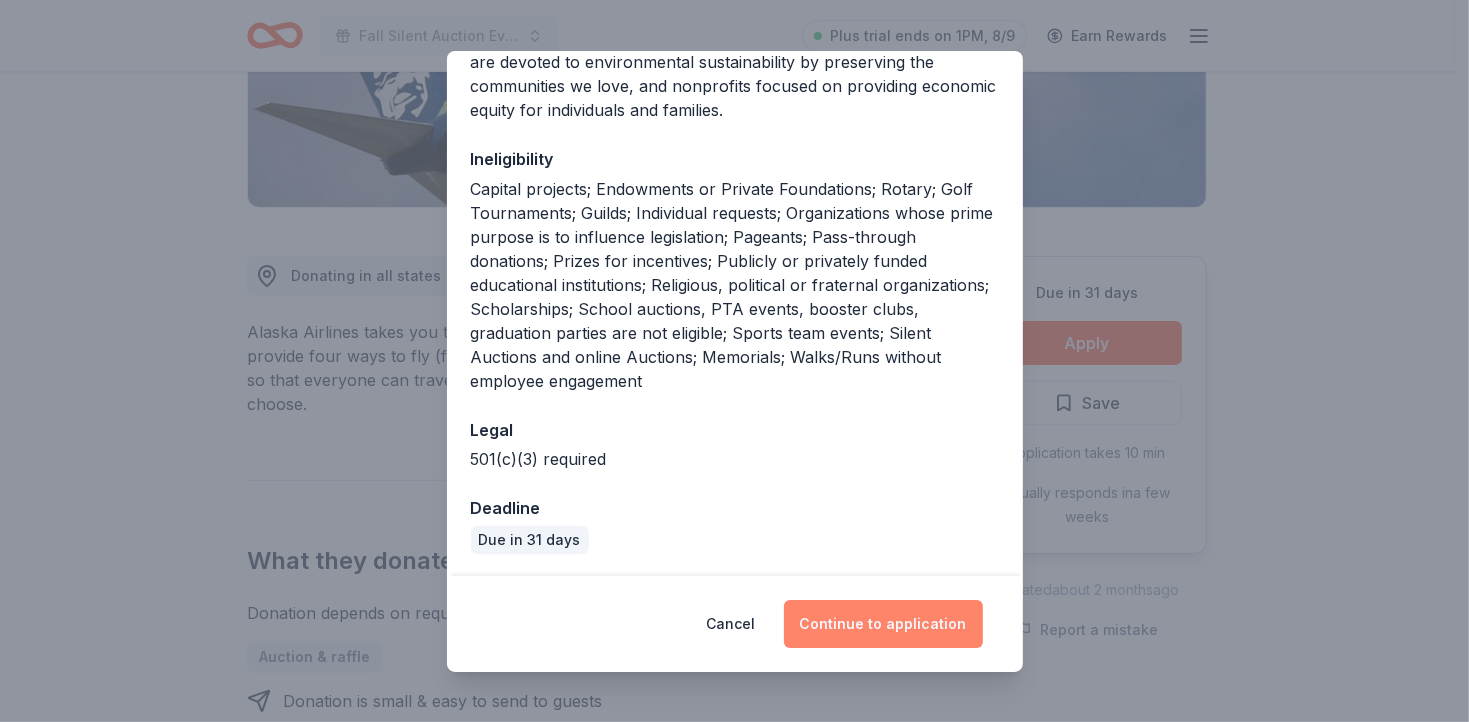 click on "Continue to application" at bounding box center (883, 624) 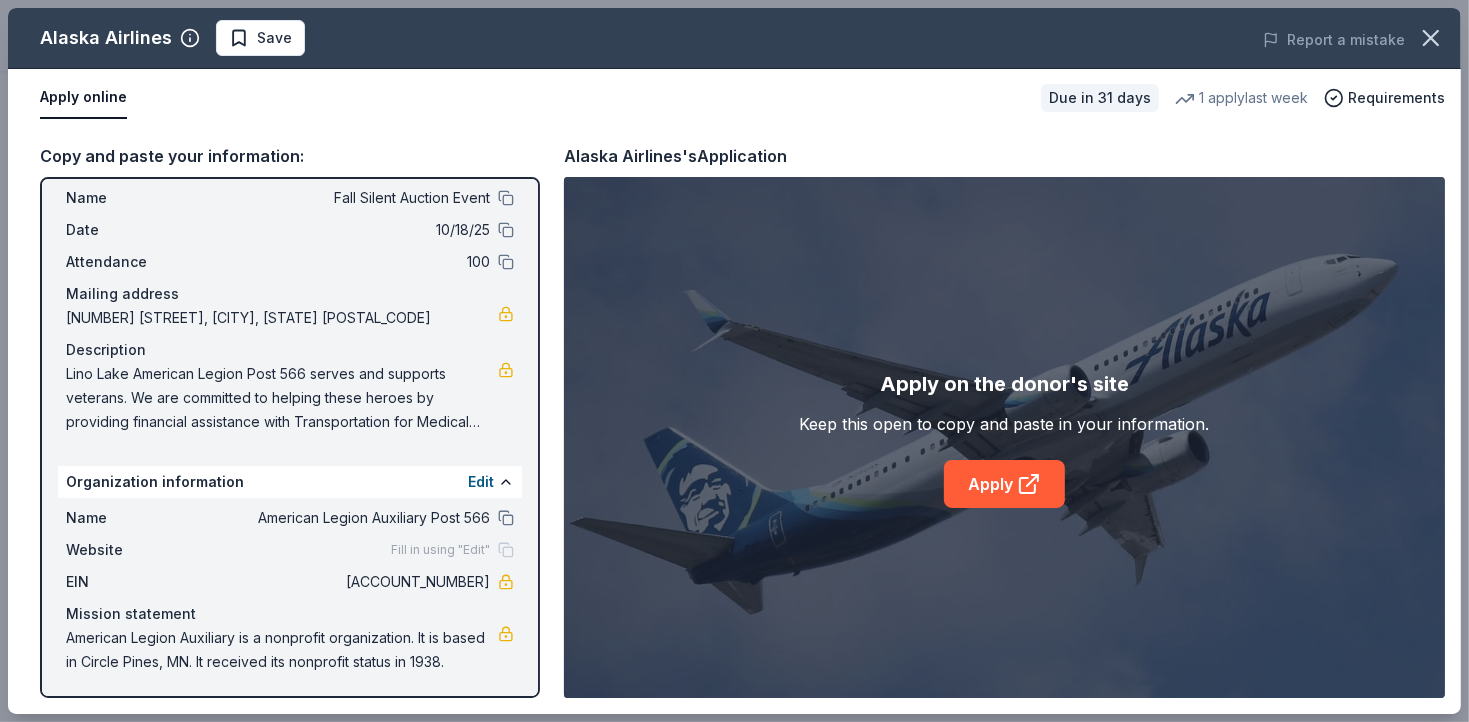 scroll, scrollTop: 73, scrollLeft: 0, axis: vertical 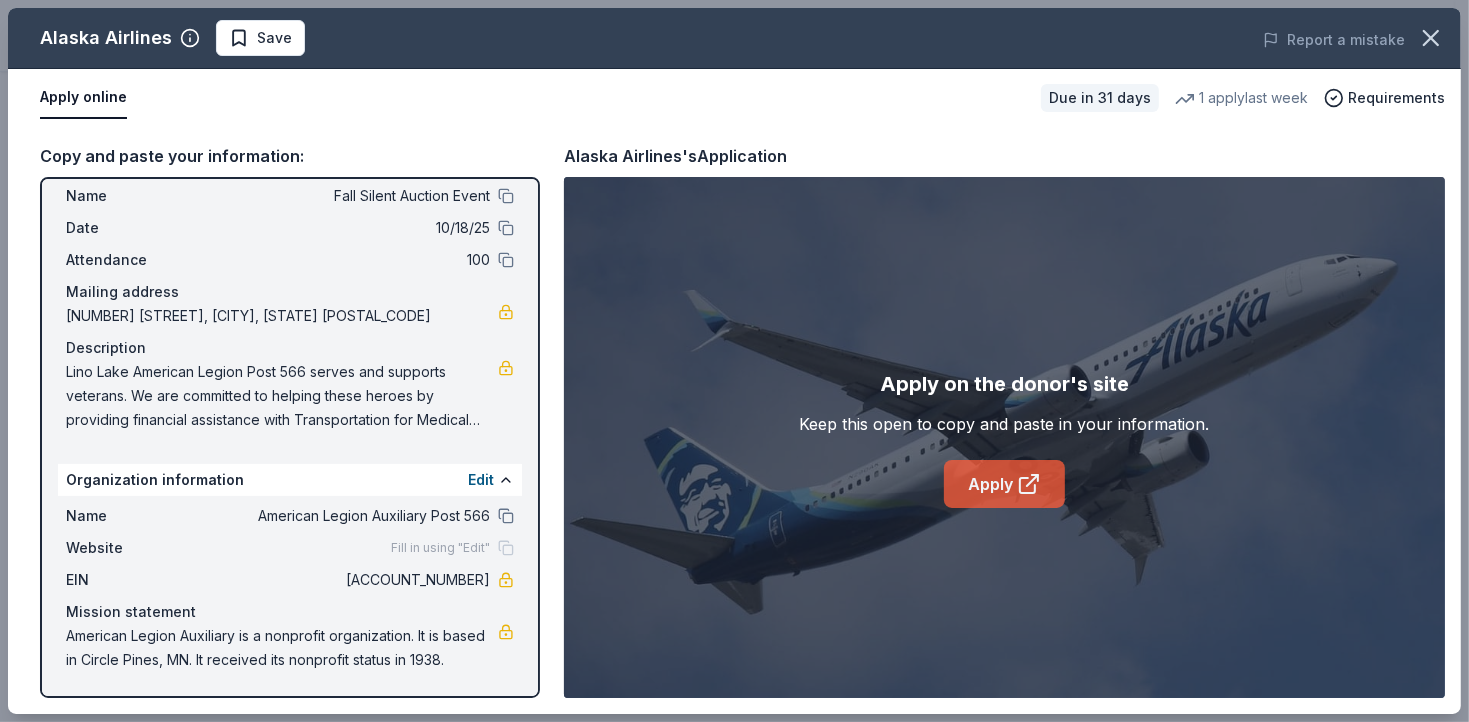 click on "Apply" at bounding box center [1004, 484] 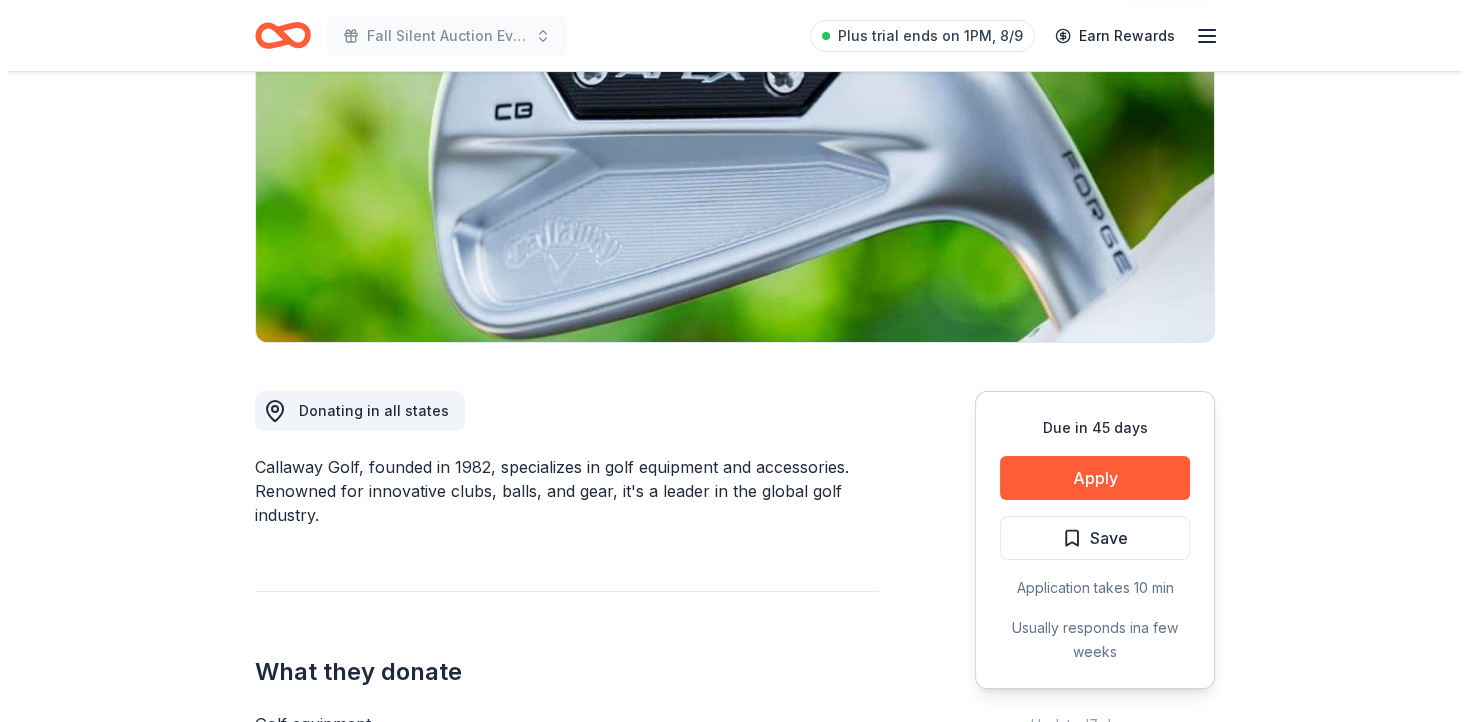 scroll, scrollTop: 300, scrollLeft: 0, axis: vertical 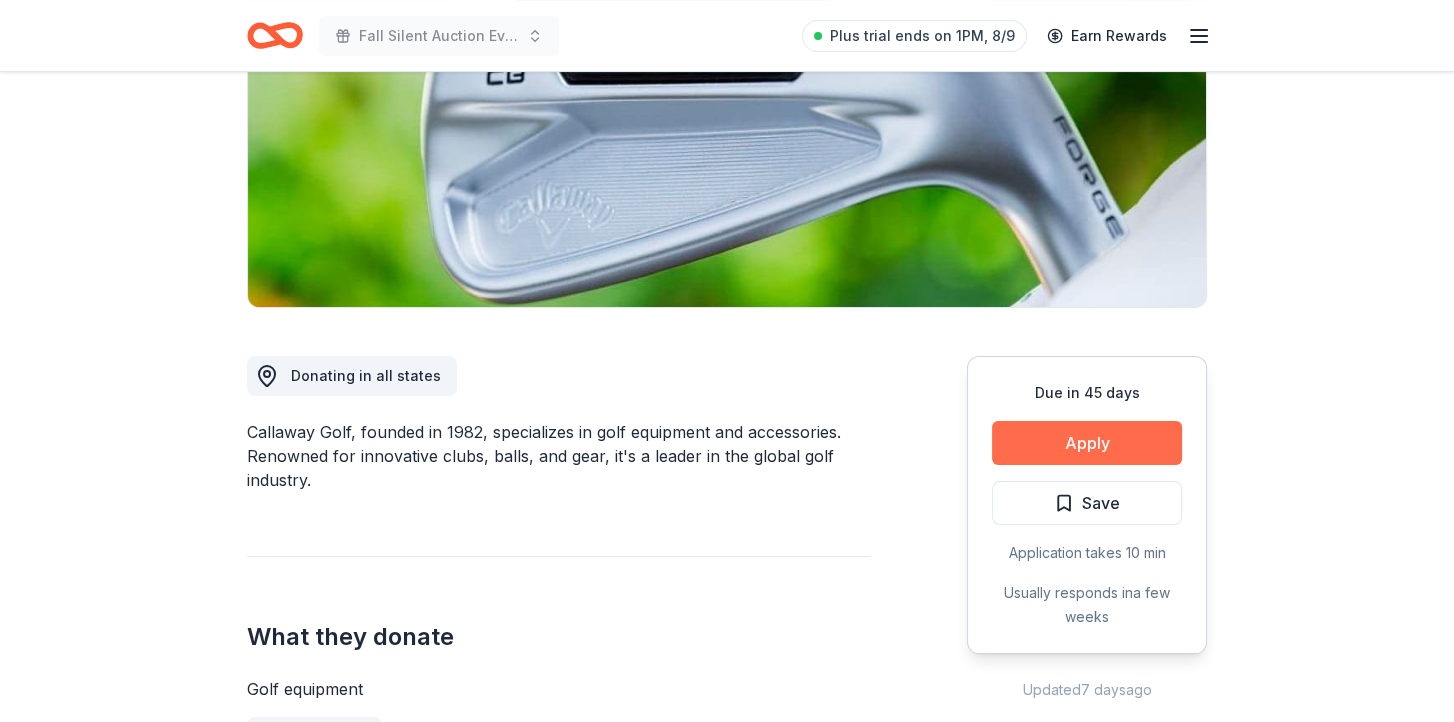click on "Apply" at bounding box center (1087, 443) 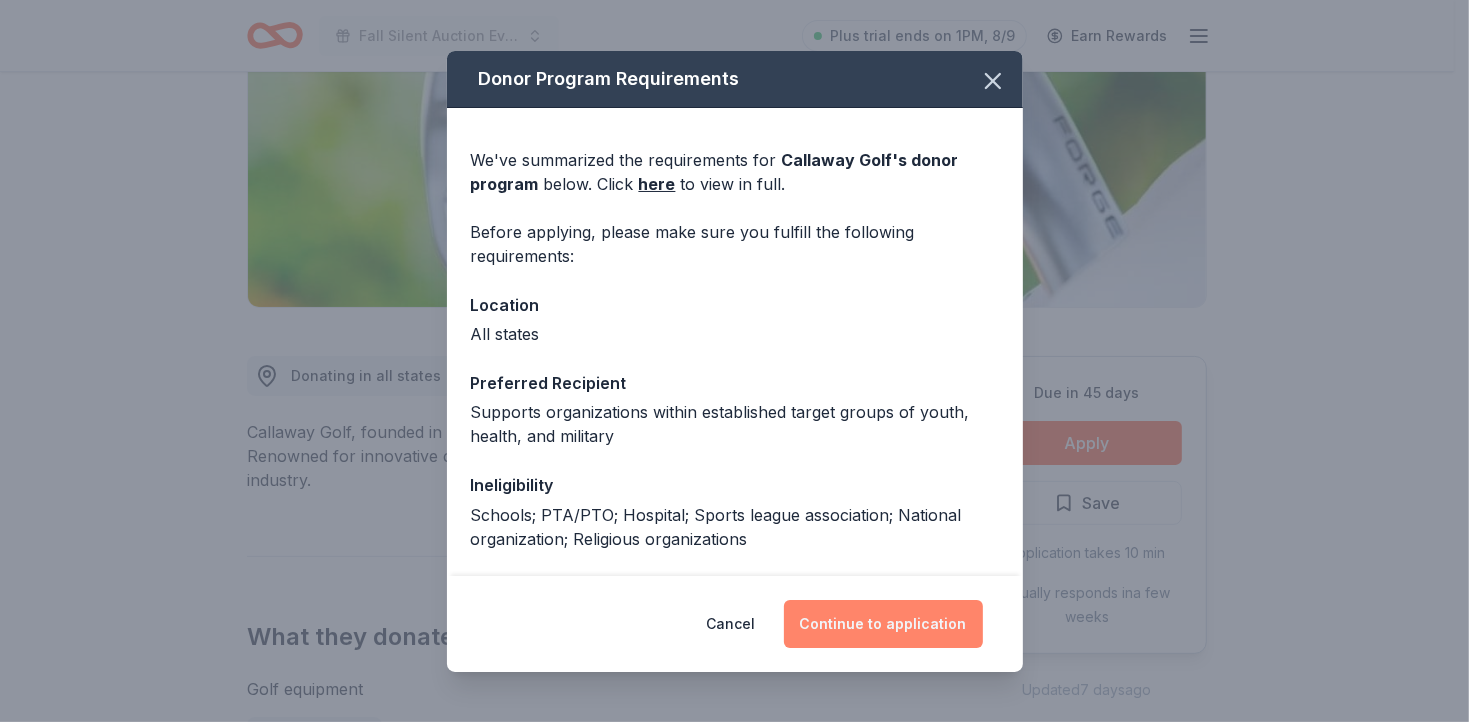 click on "Continue to application" at bounding box center [883, 624] 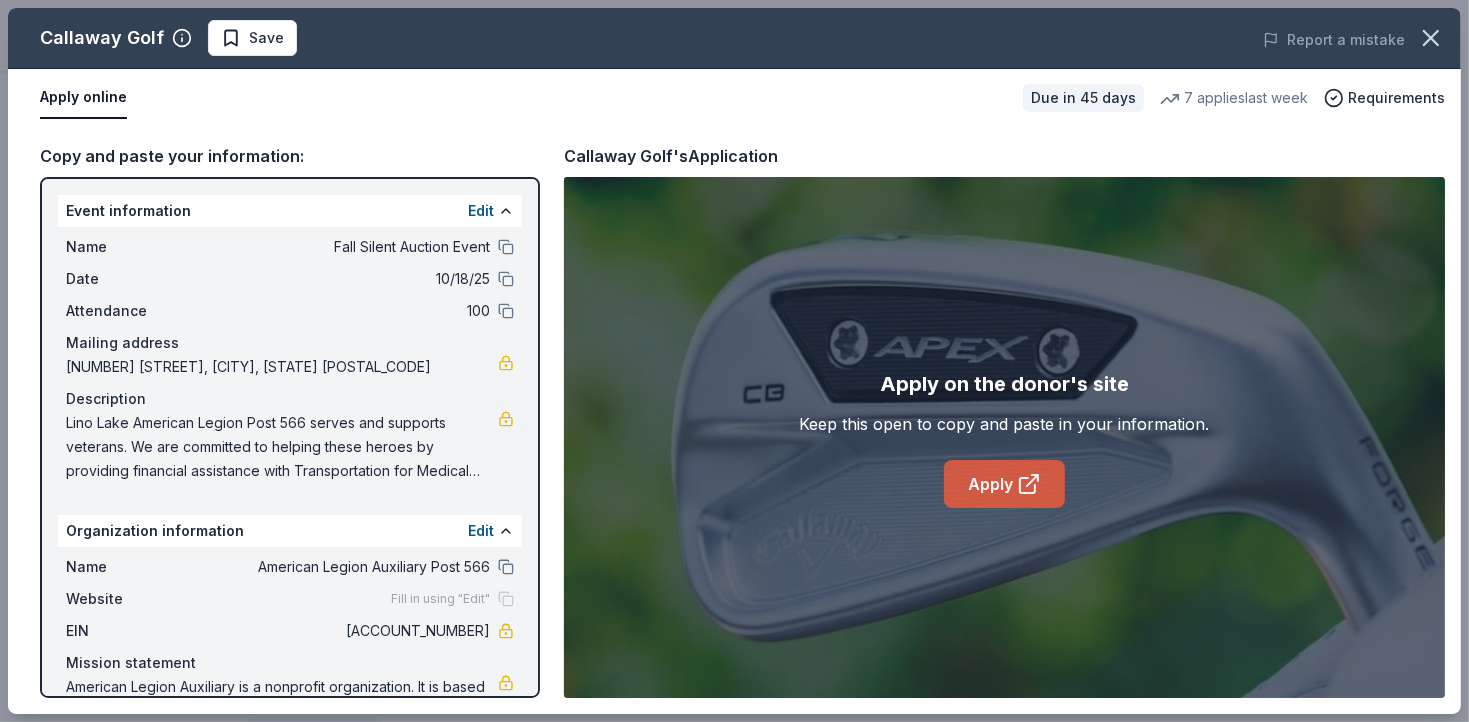 click on "Apply" at bounding box center (1004, 484) 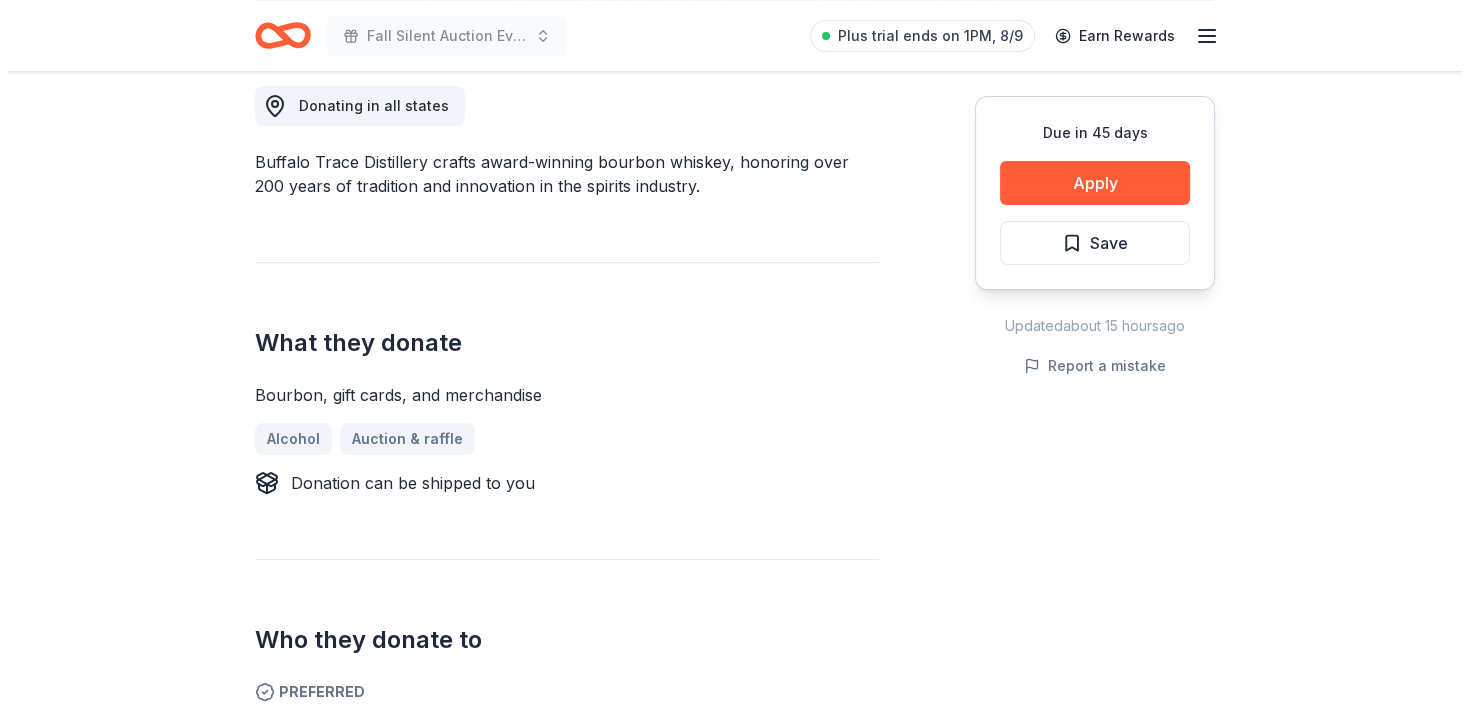 scroll, scrollTop: 600, scrollLeft: 0, axis: vertical 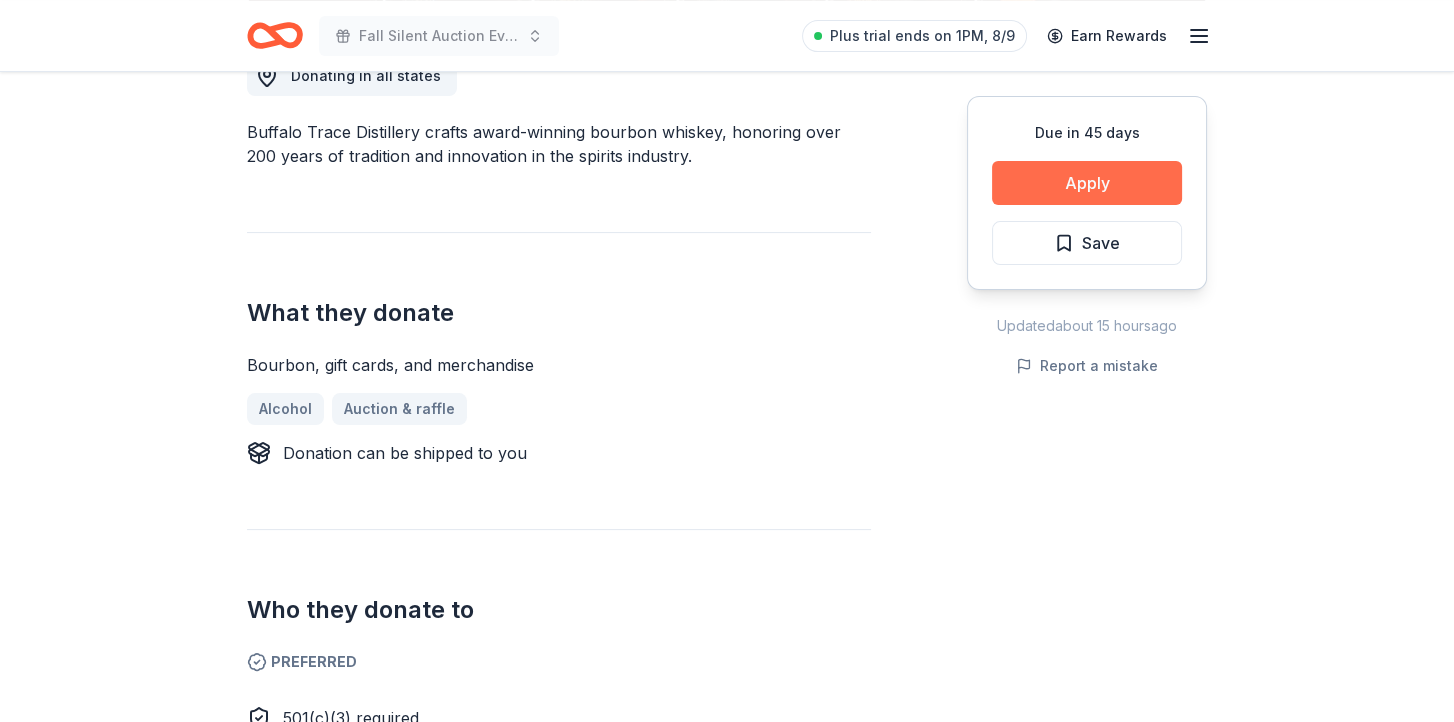 click on "Apply" at bounding box center [1087, 183] 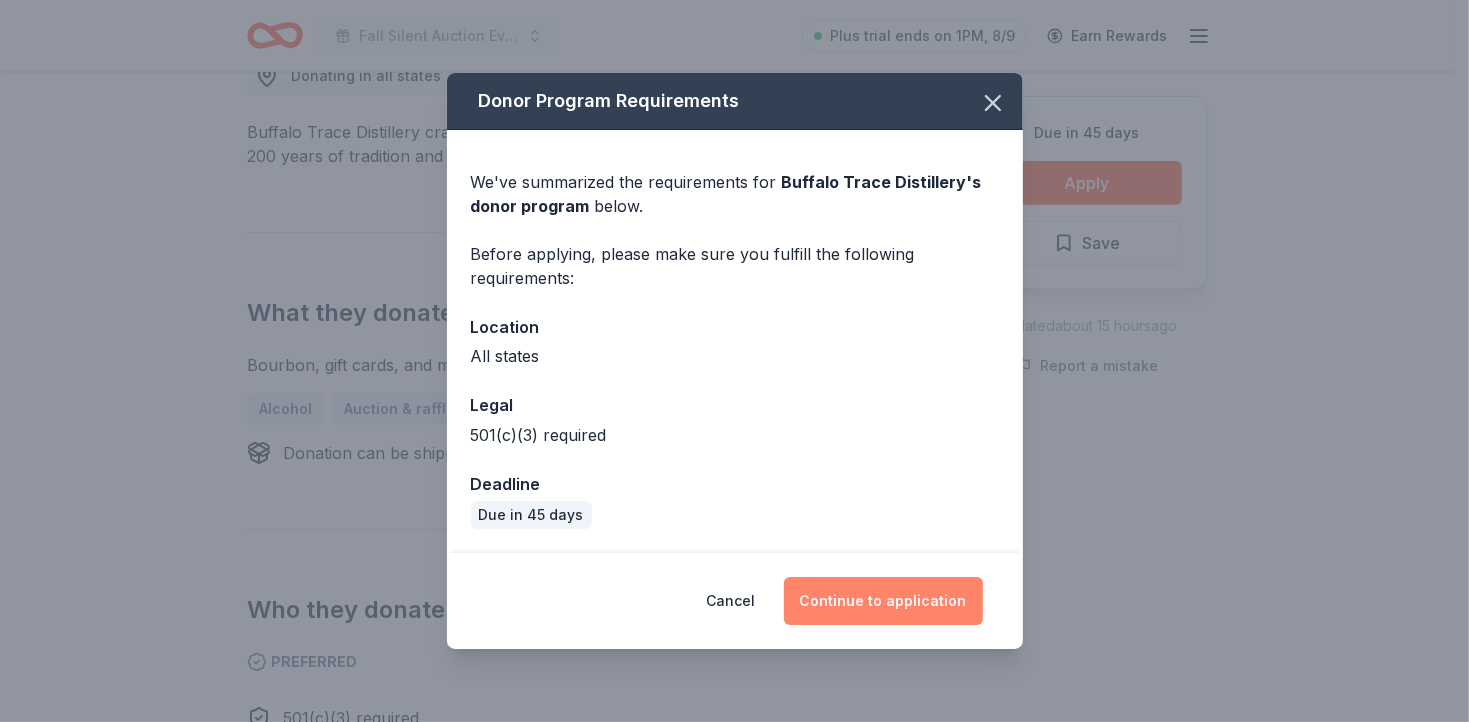 click on "Continue to application" at bounding box center (883, 601) 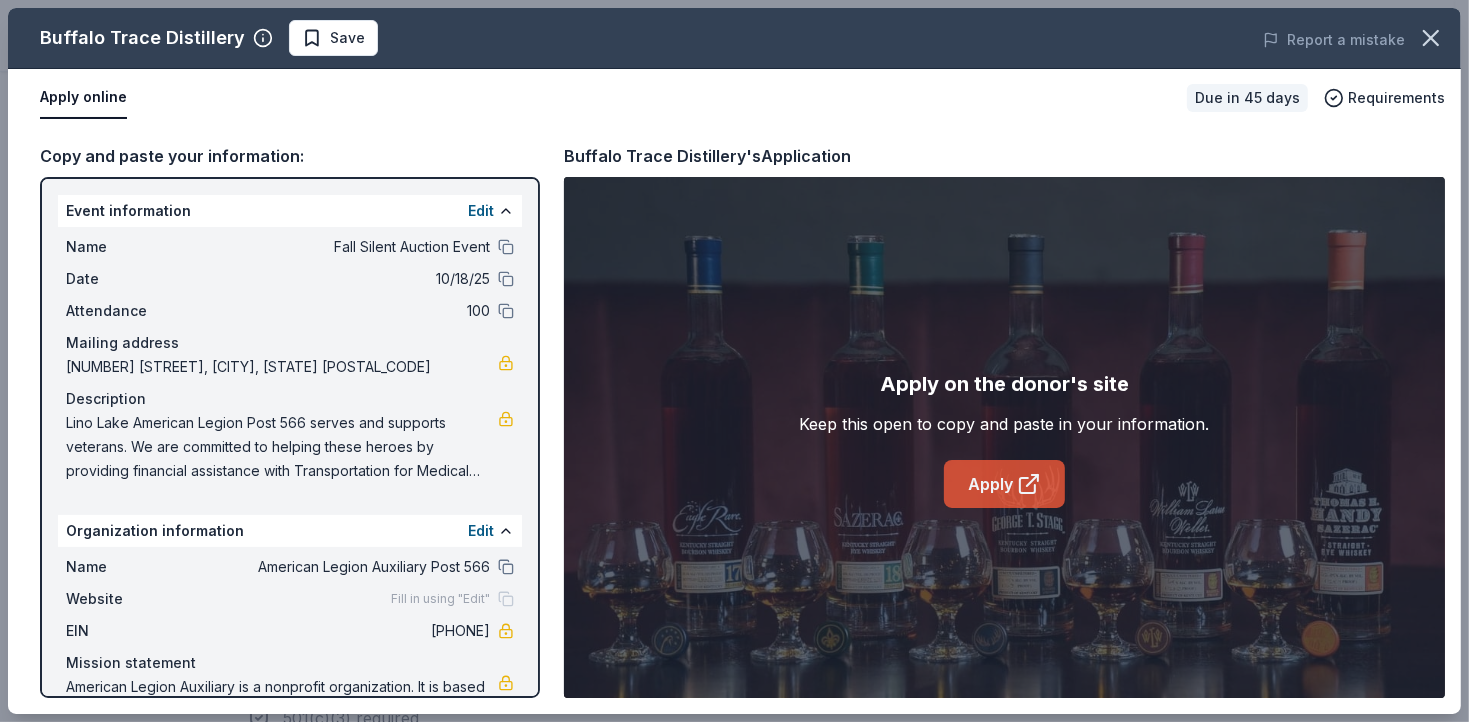 click 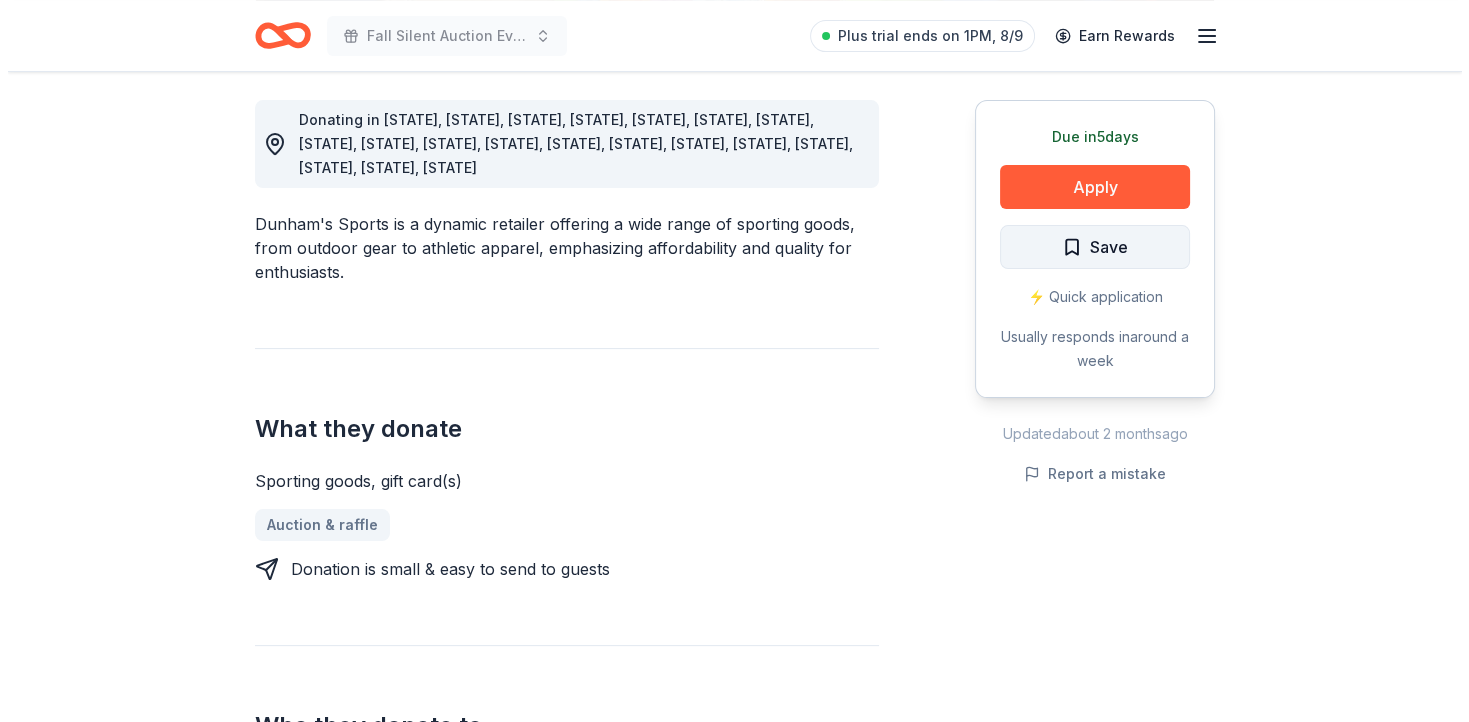 scroll, scrollTop: 600, scrollLeft: 0, axis: vertical 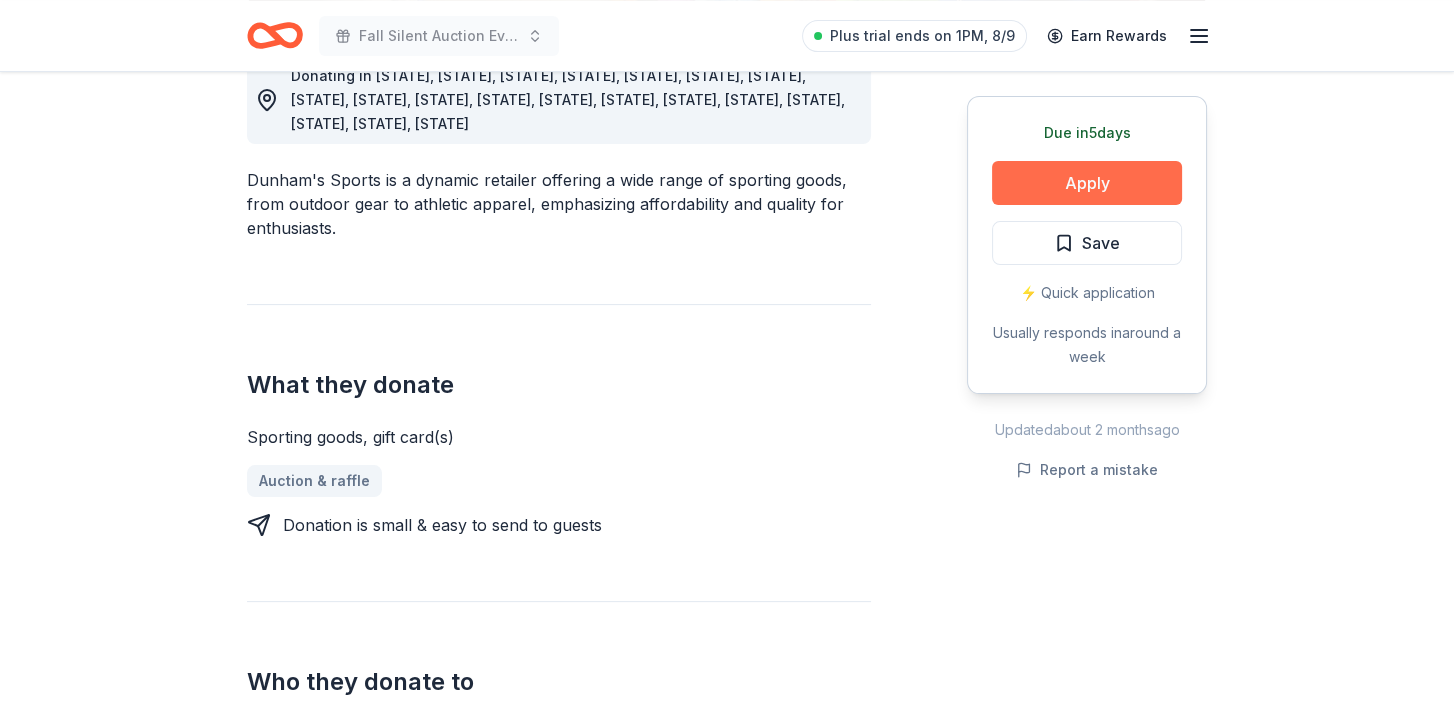 click on "Apply" at bounding box center (1087, 183) 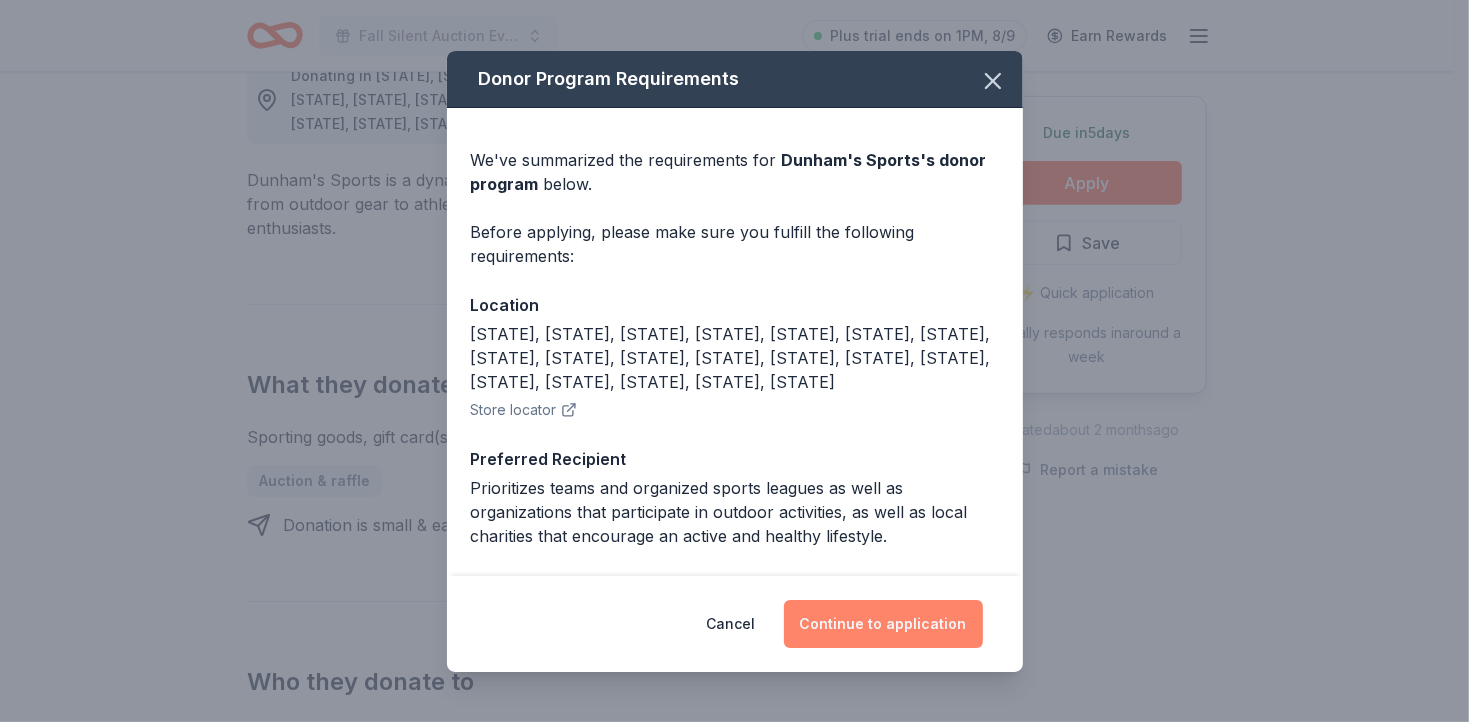 click on "Continue to application" at bounding box center (883, 624) 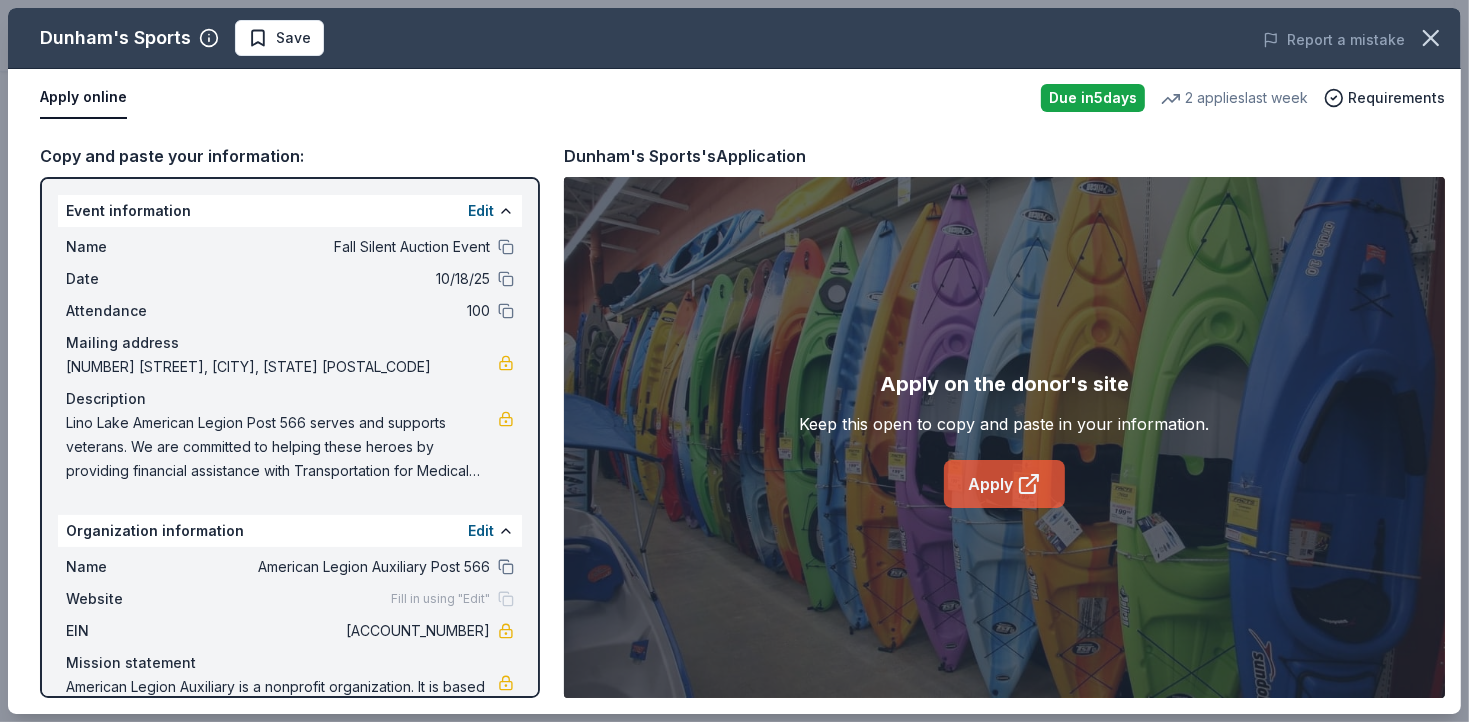 click on "Apply" at bounding box center (1004, 484) 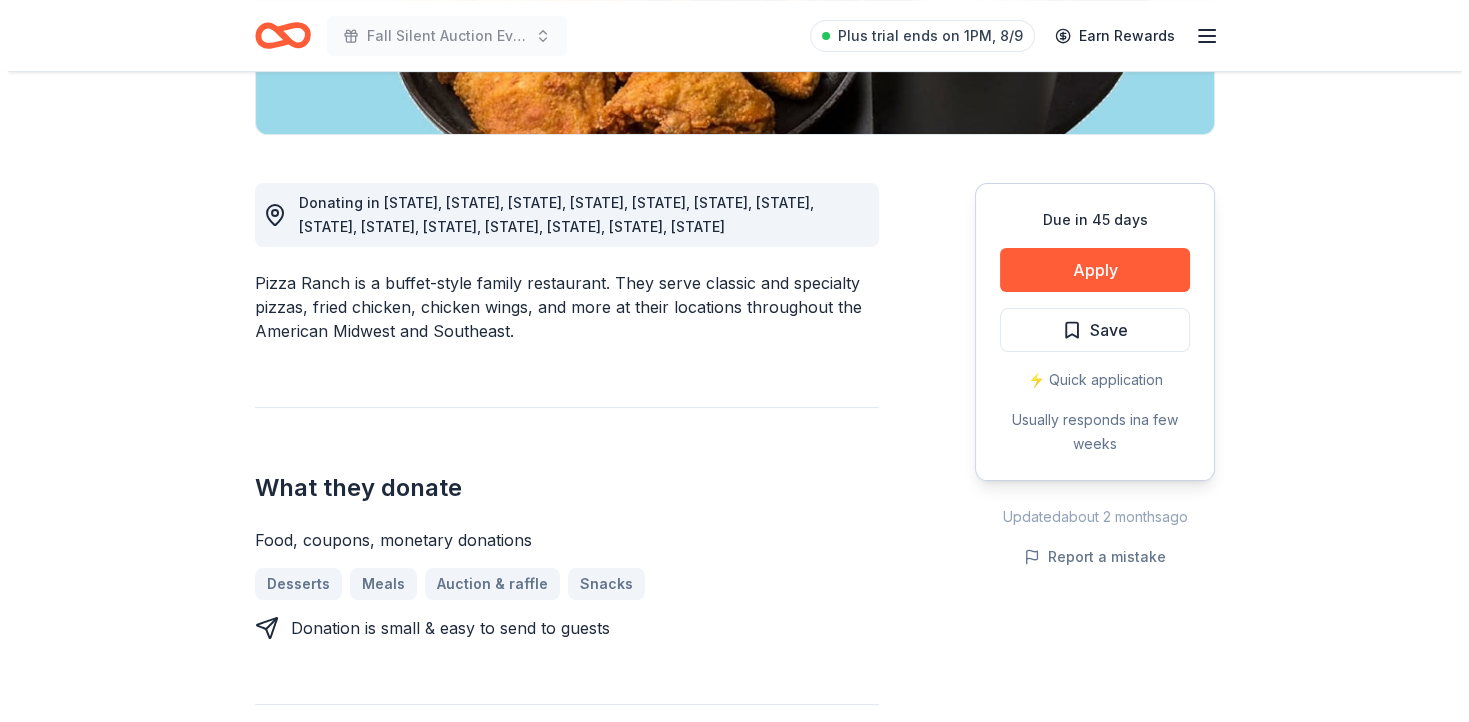 scroll, scrollTop: 500, scrollLeft: 0, axis: vertical 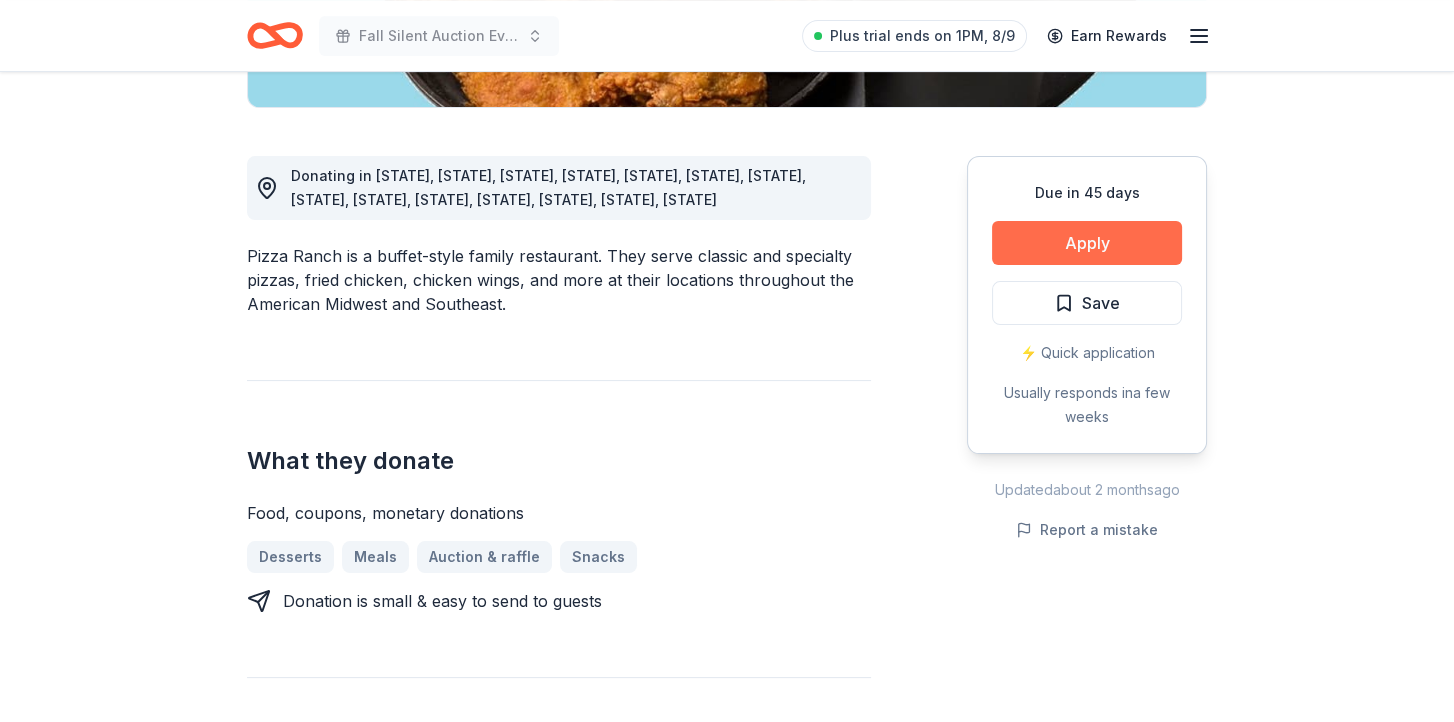 click on "Apply" at bounding box center (1087, 243) 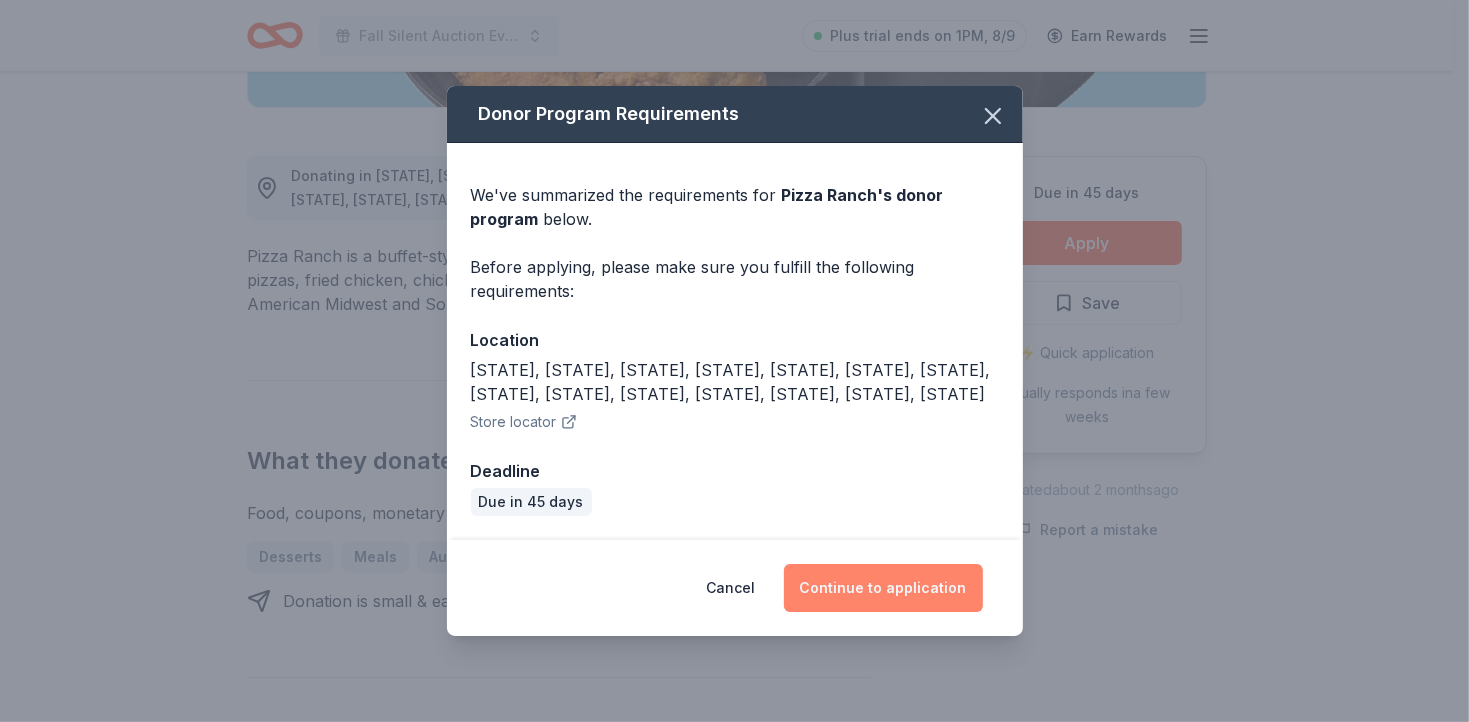 click on "Continue to application" at bounding box center [883, 588] 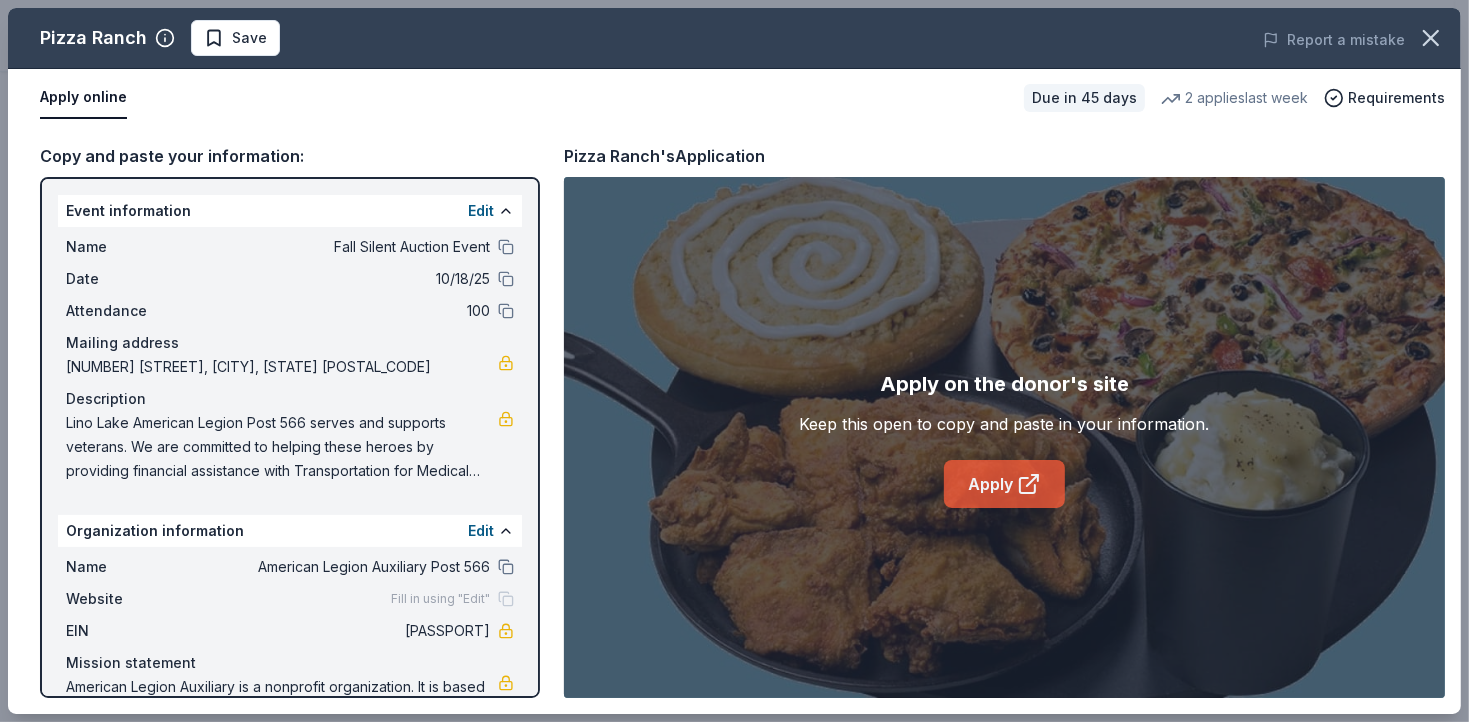 click on "Apply" at bounding box center (1004, 484) 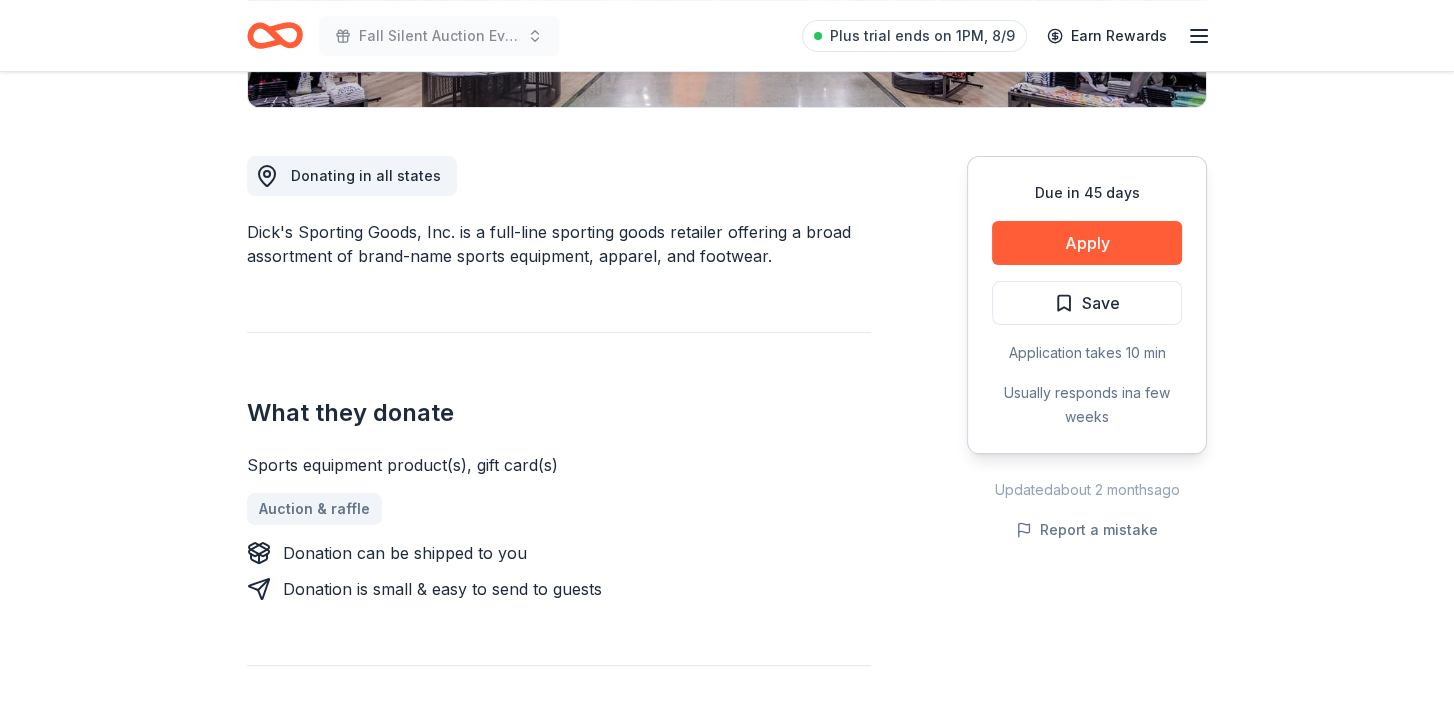 scroll, scrollTop: 300, scrollLeft: 0, axis: vertical 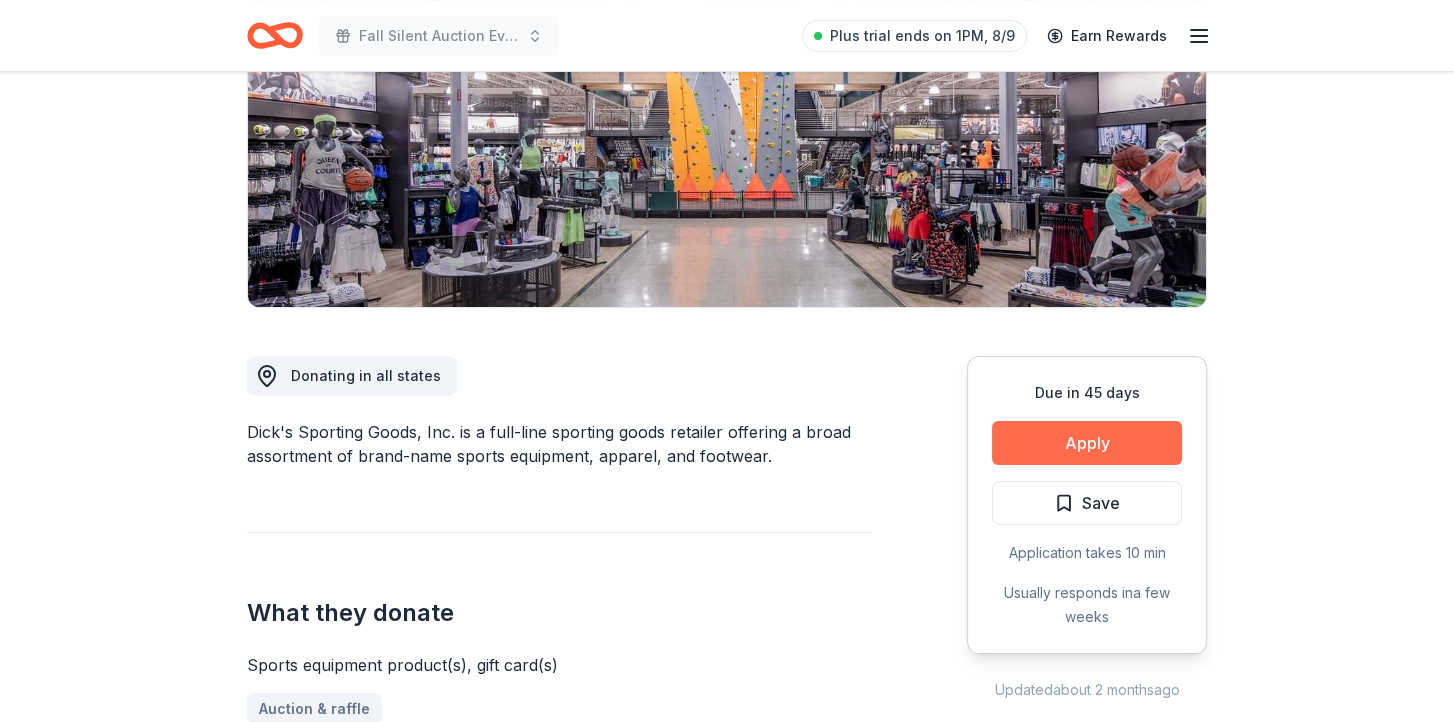 click on "Apply" at bounding box center [1087, 443] 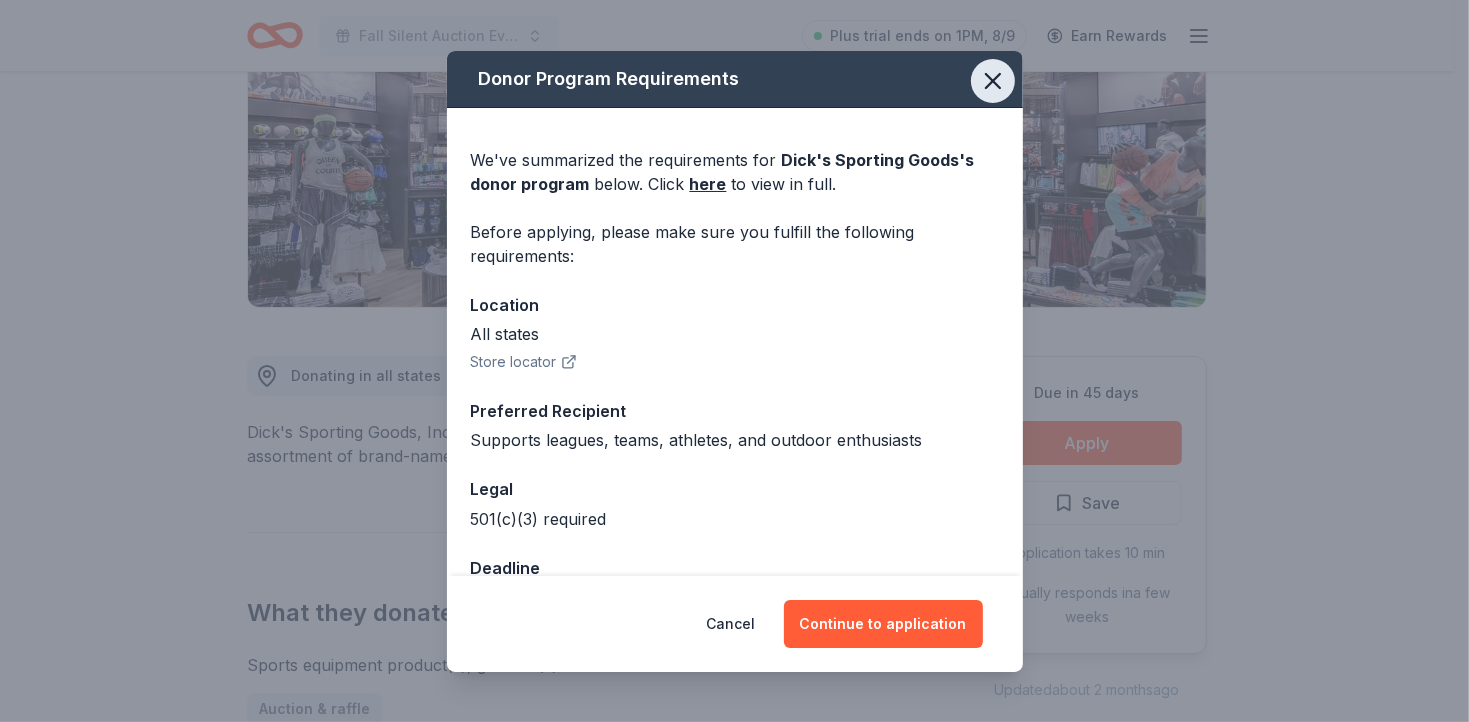 click 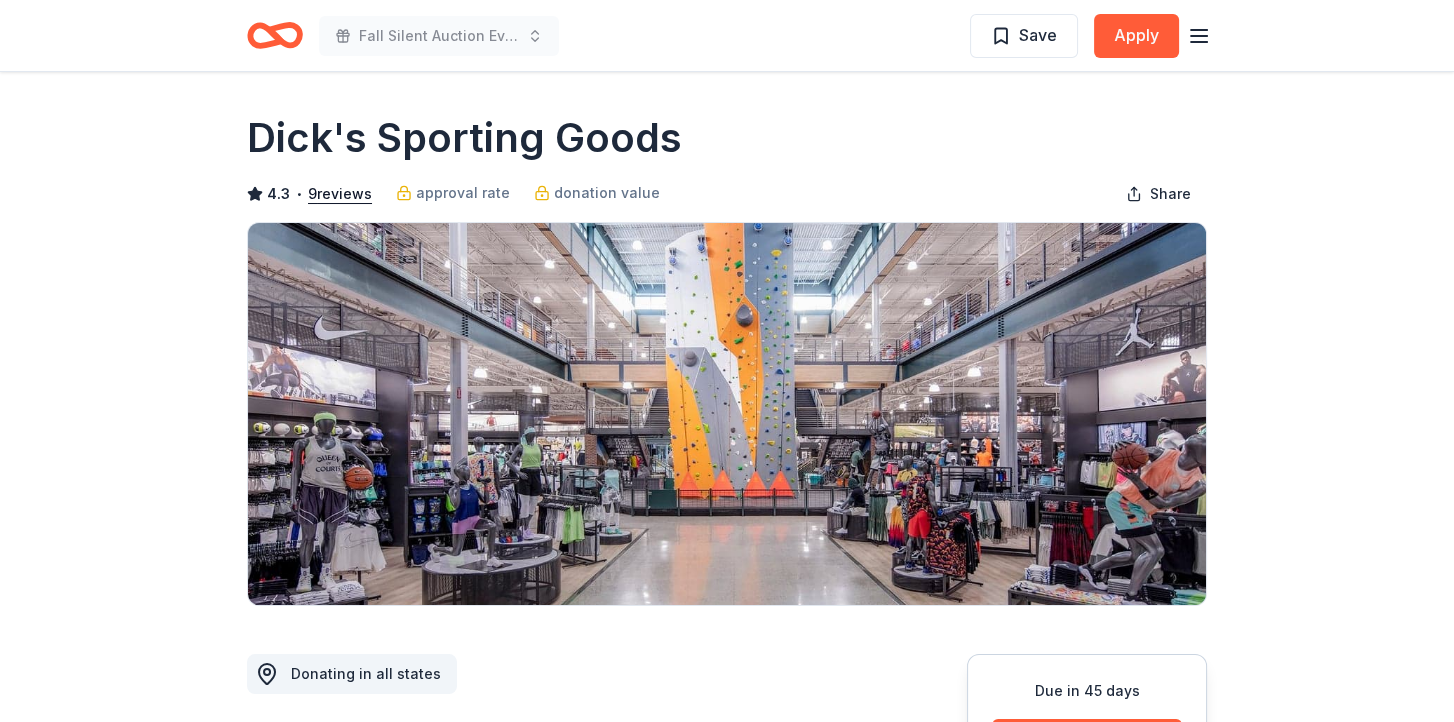 scroll, scrollTop: 0, scrollLeft: 0, axis: both 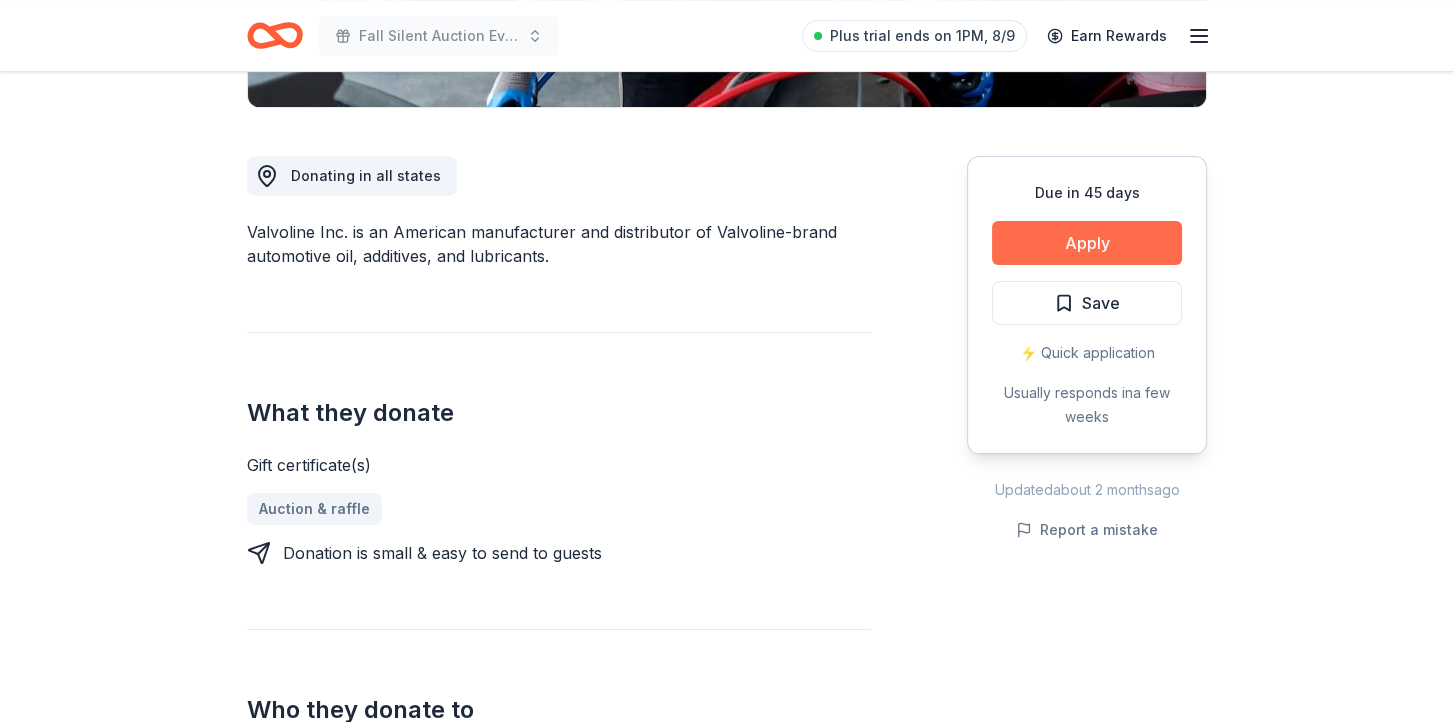 click on "Apply" at bounding box center [1087, 243] 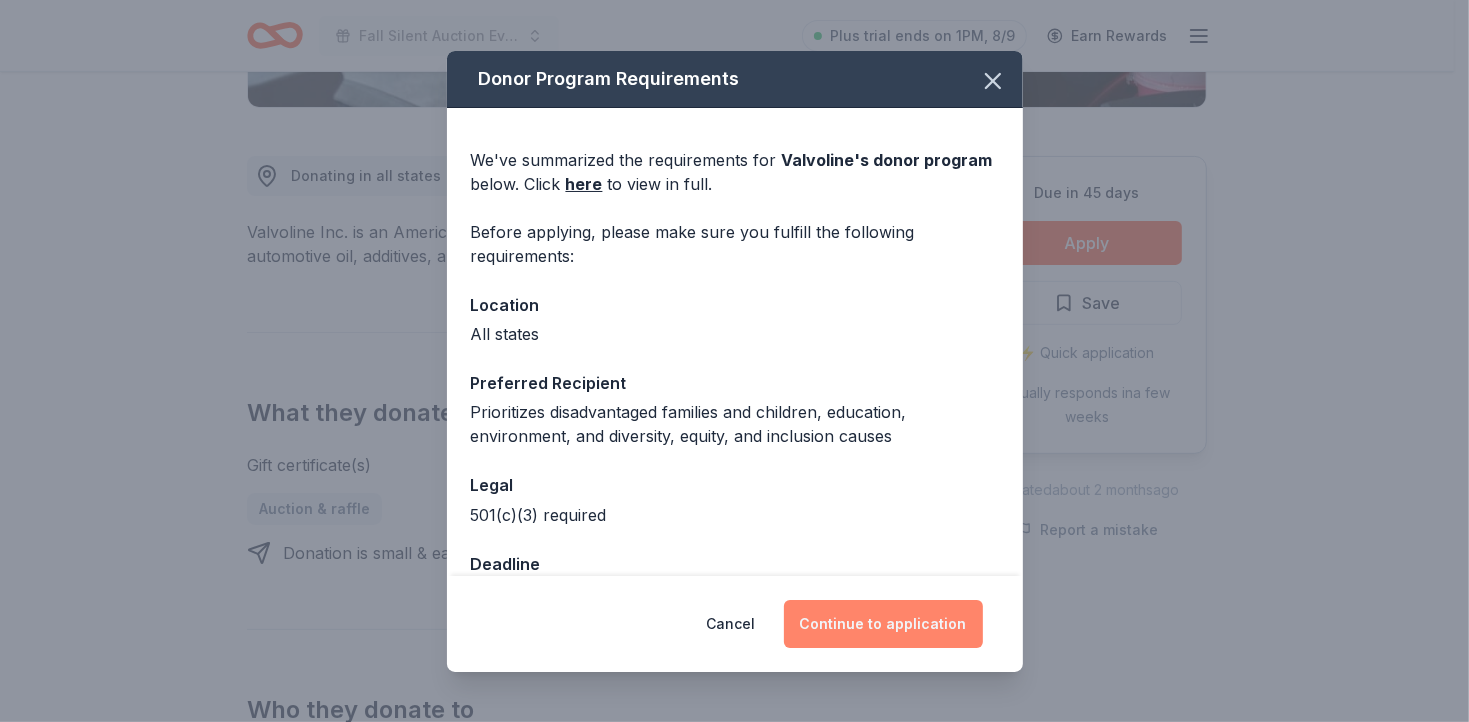 click on "Continue to application" at bounding box center [883, 624] 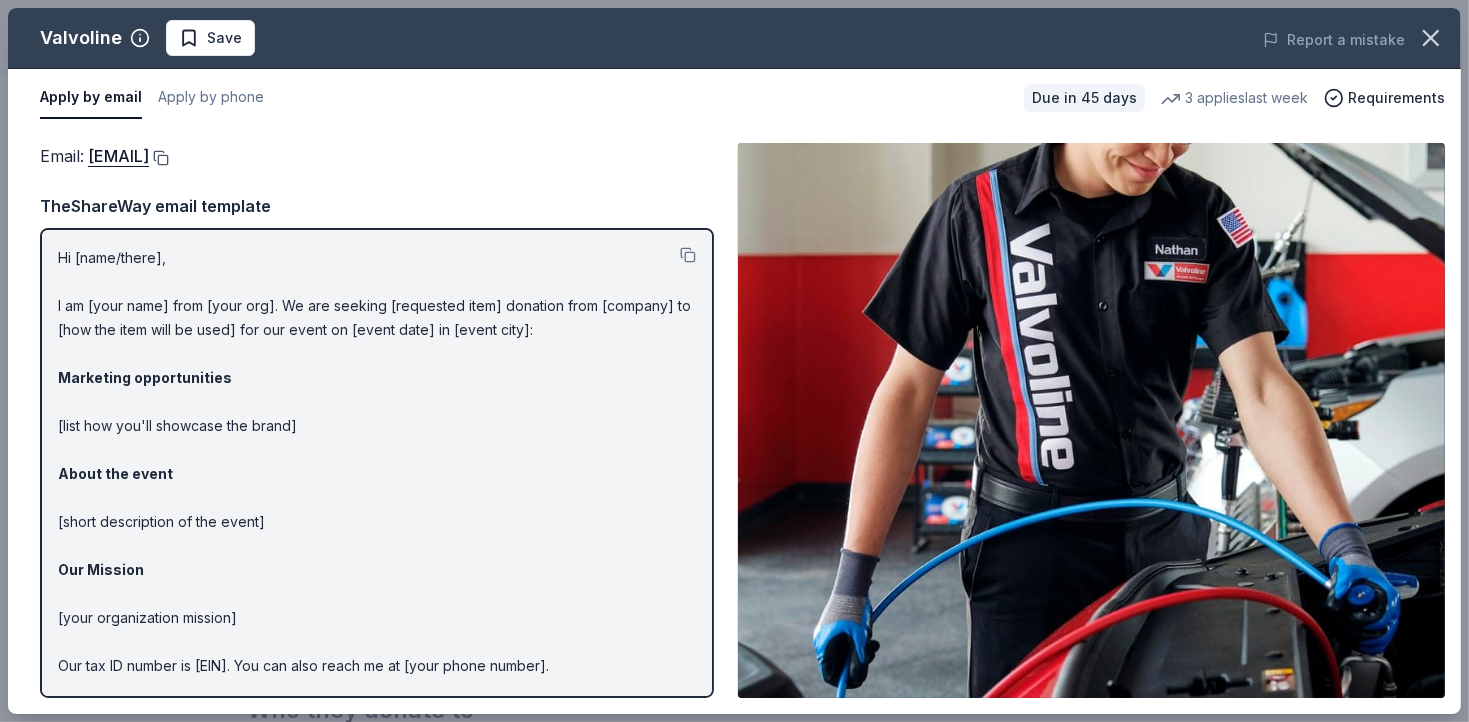 click at bounding box center (159, 158) 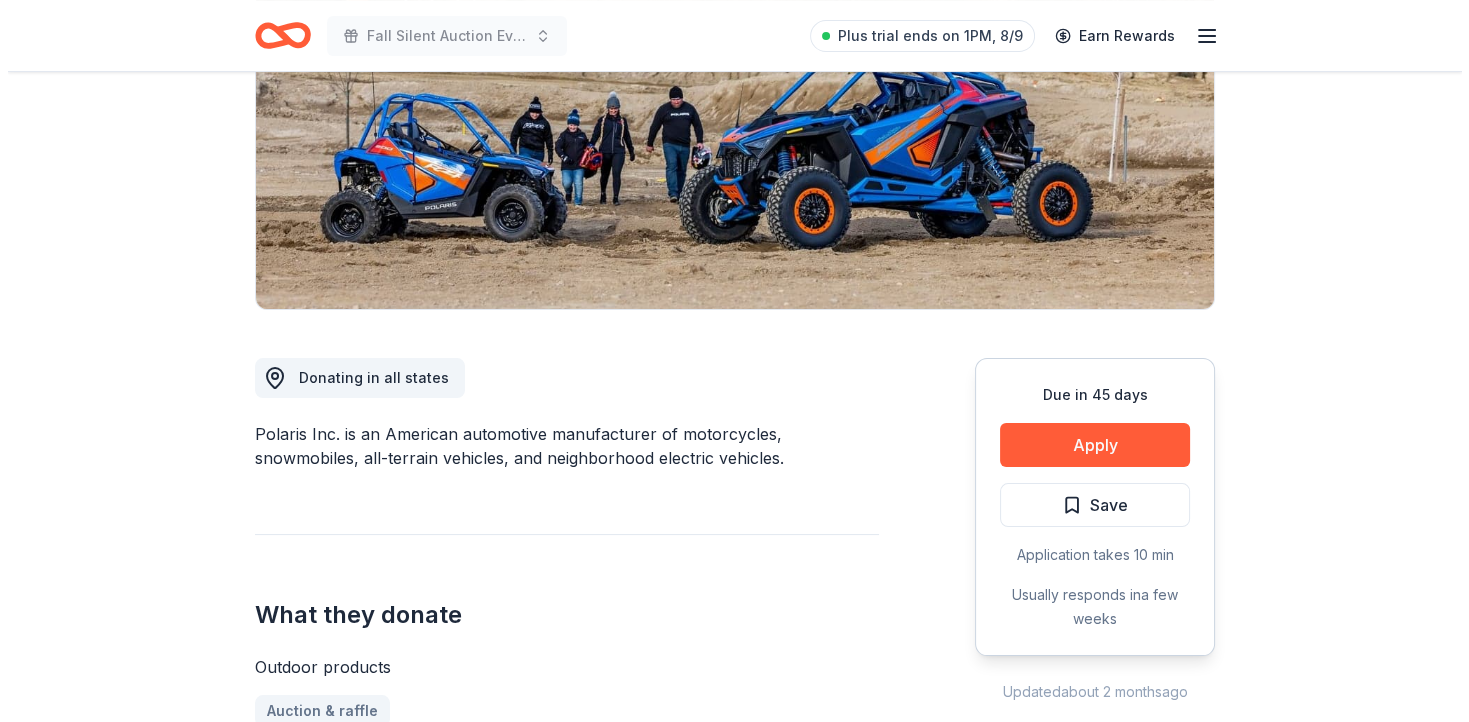 scroll, scrollTop: 300, scrollLeft: 0, axis: vertical 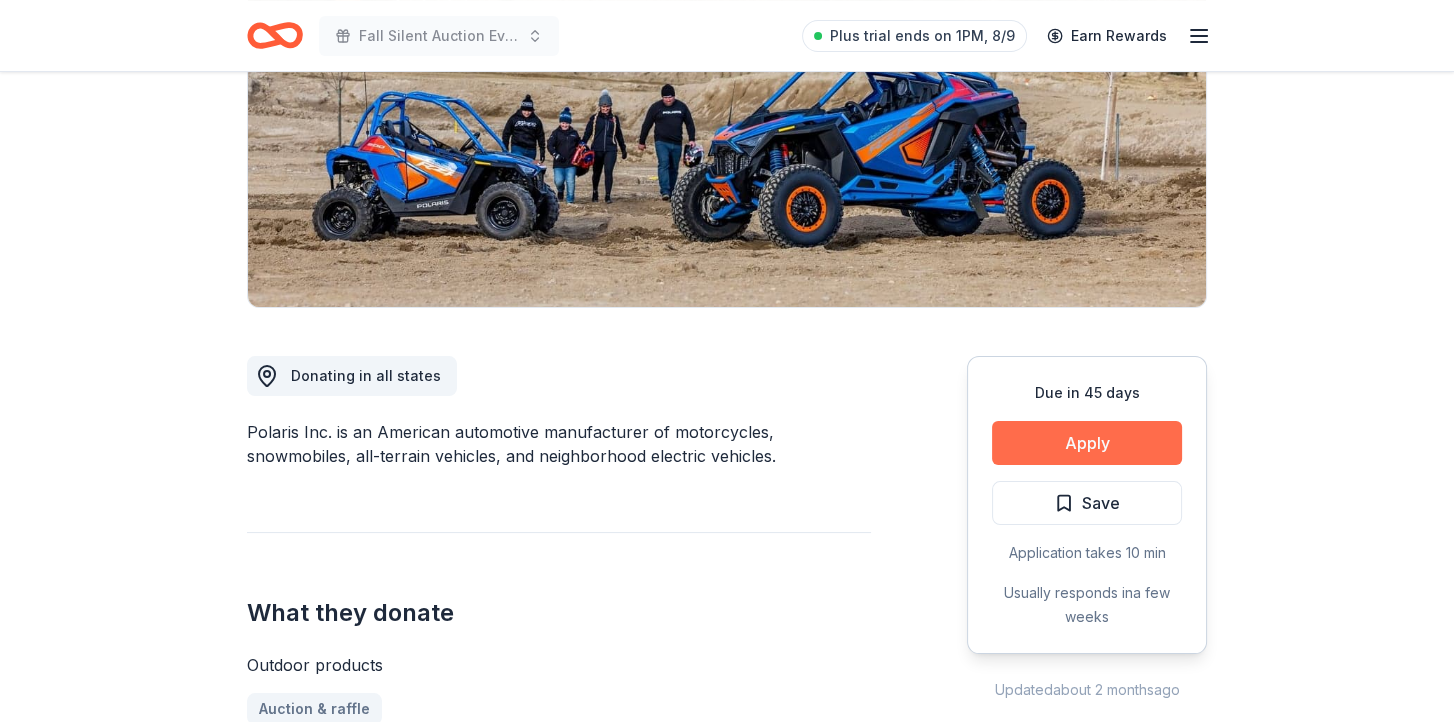 click on "Apply" at bounding box center (1087, 443) 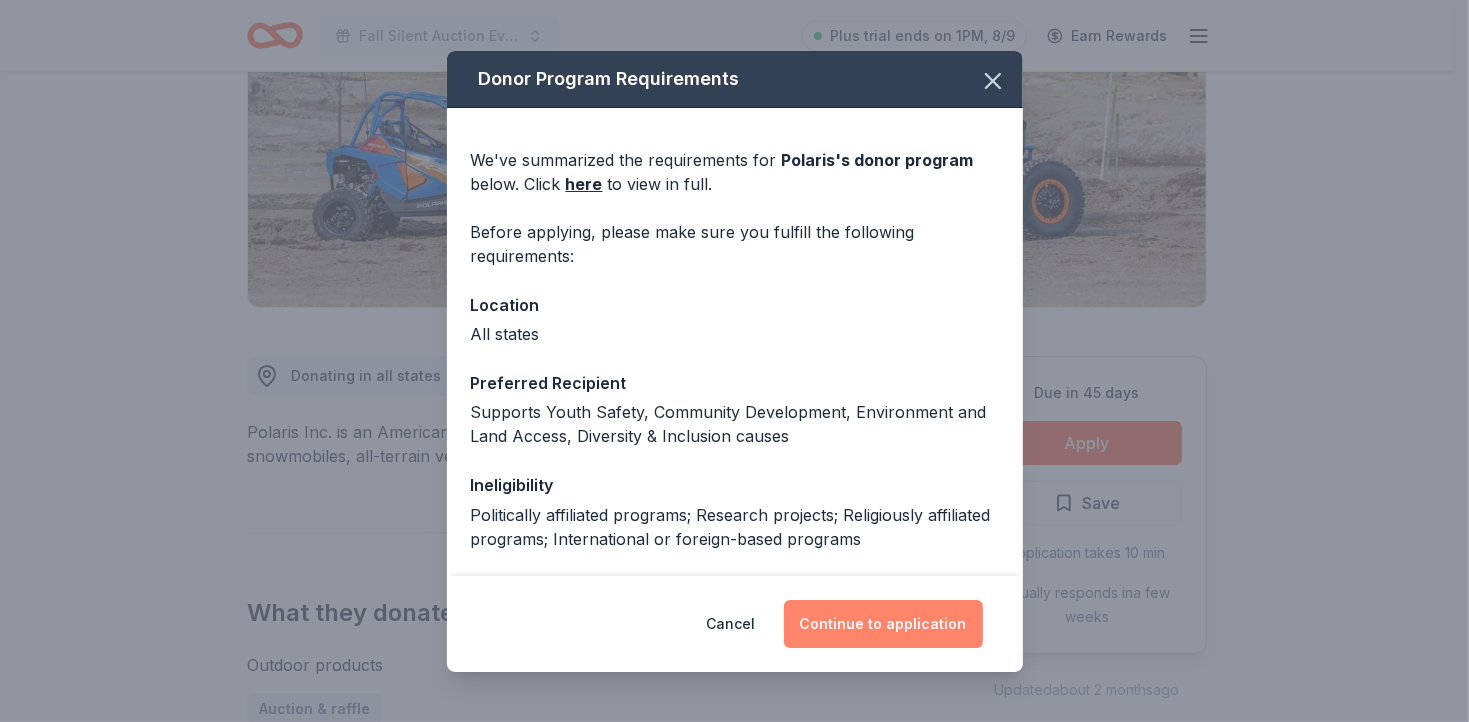 click on "Continue to application" at bounding box center (883, 624) 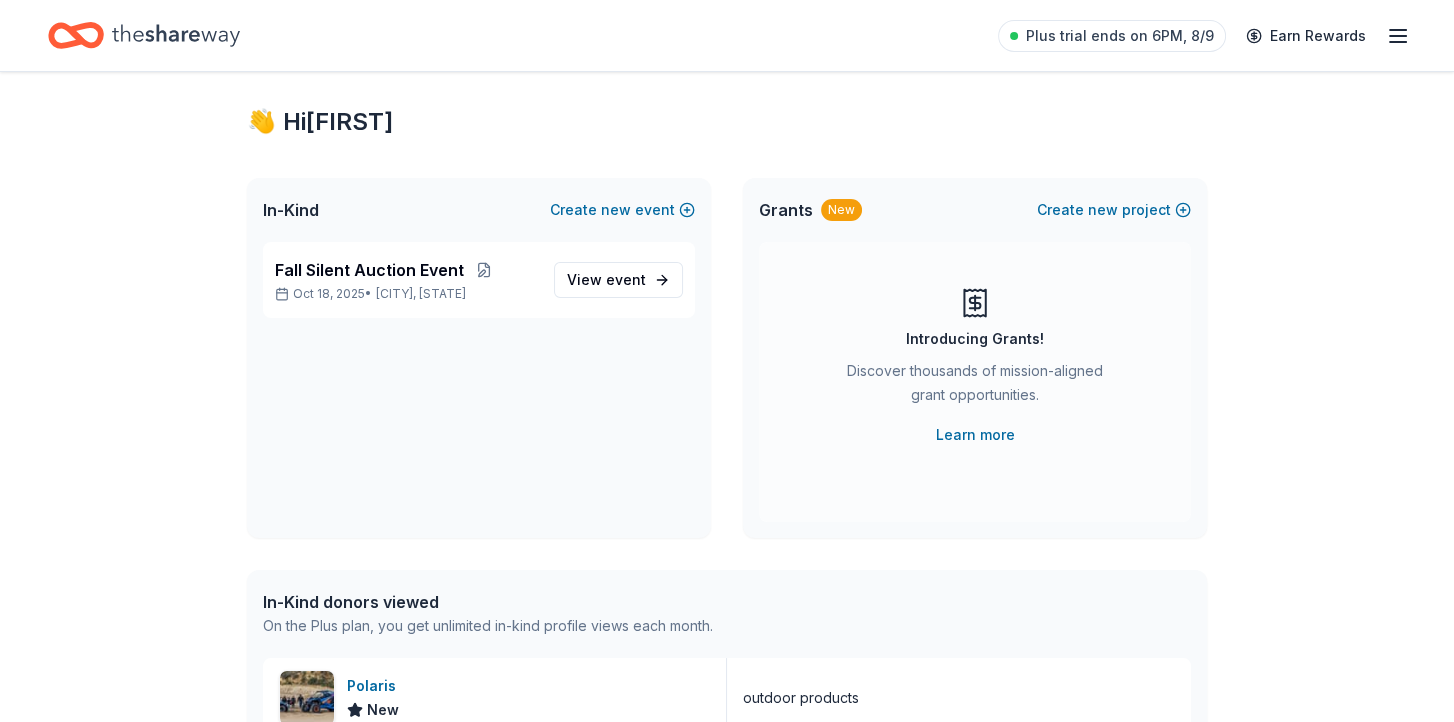scroll, scrollTop: 0, scrollLeft: 0, axis: both 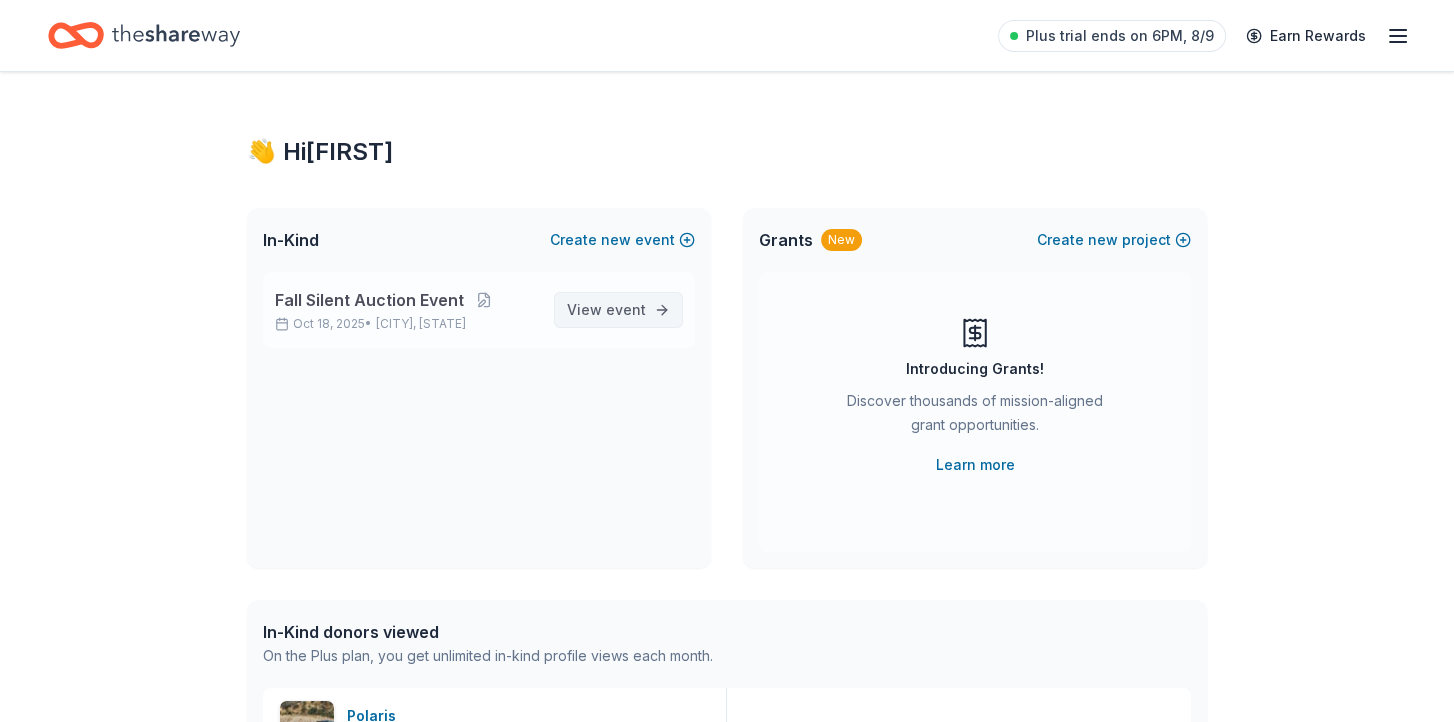 click on "View   event" at bounding box center (618, 310) 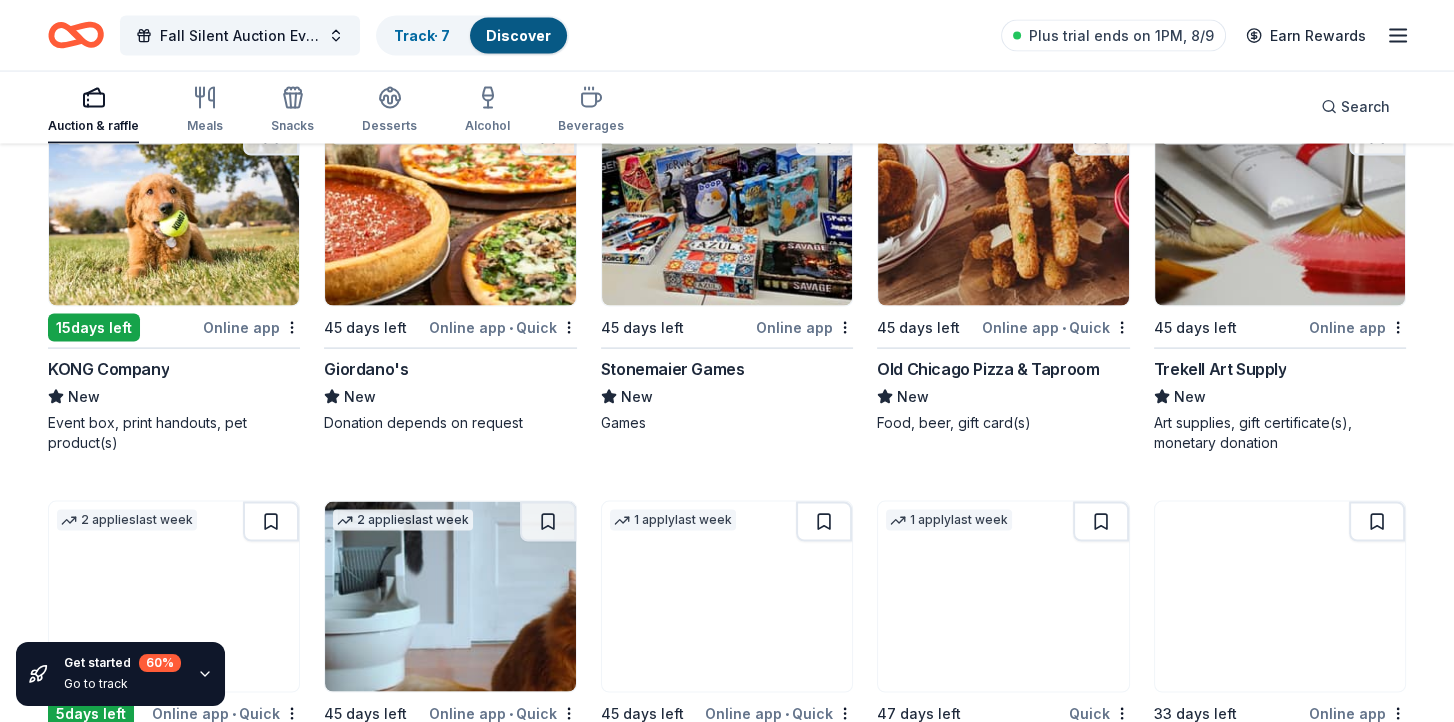 scroll, scrollTop: 5156, scrollLeft: 0, axis: vertical 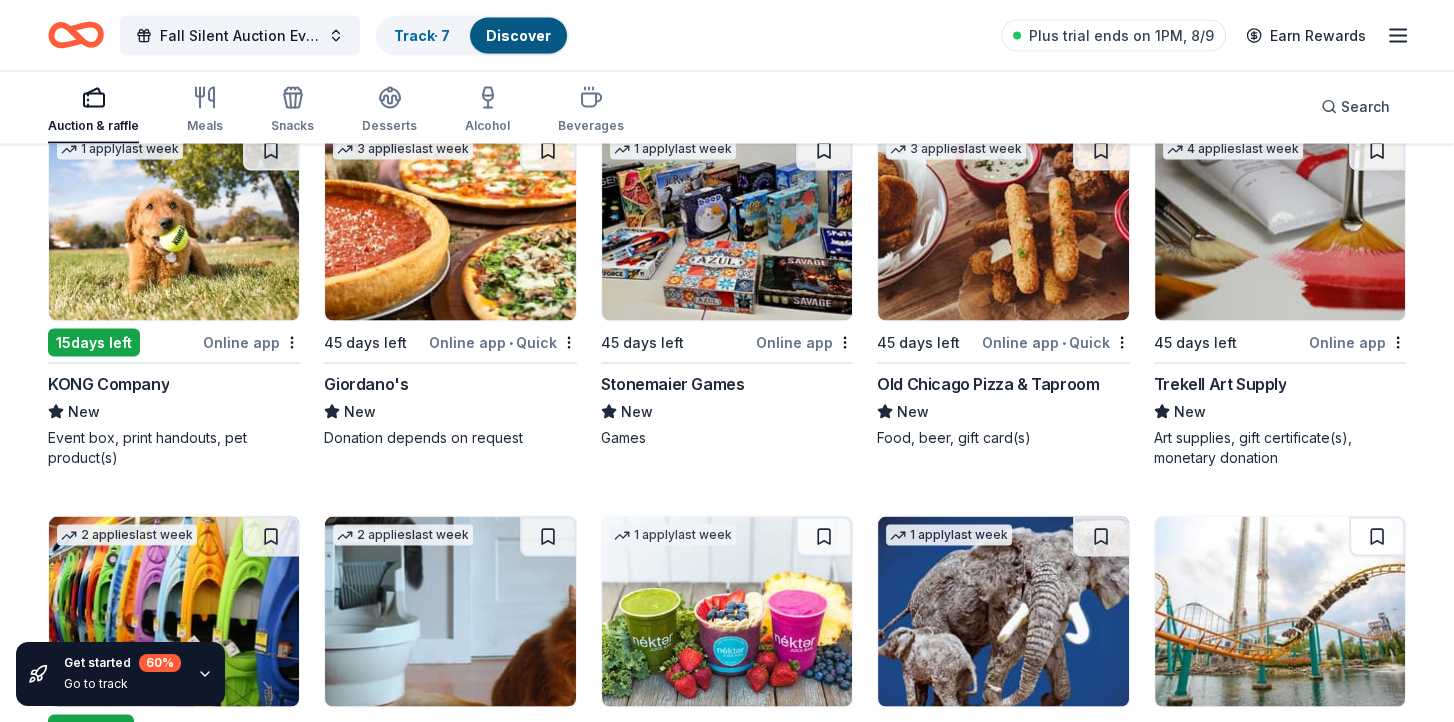 click on "Online app" at bounding box center (251, 342) 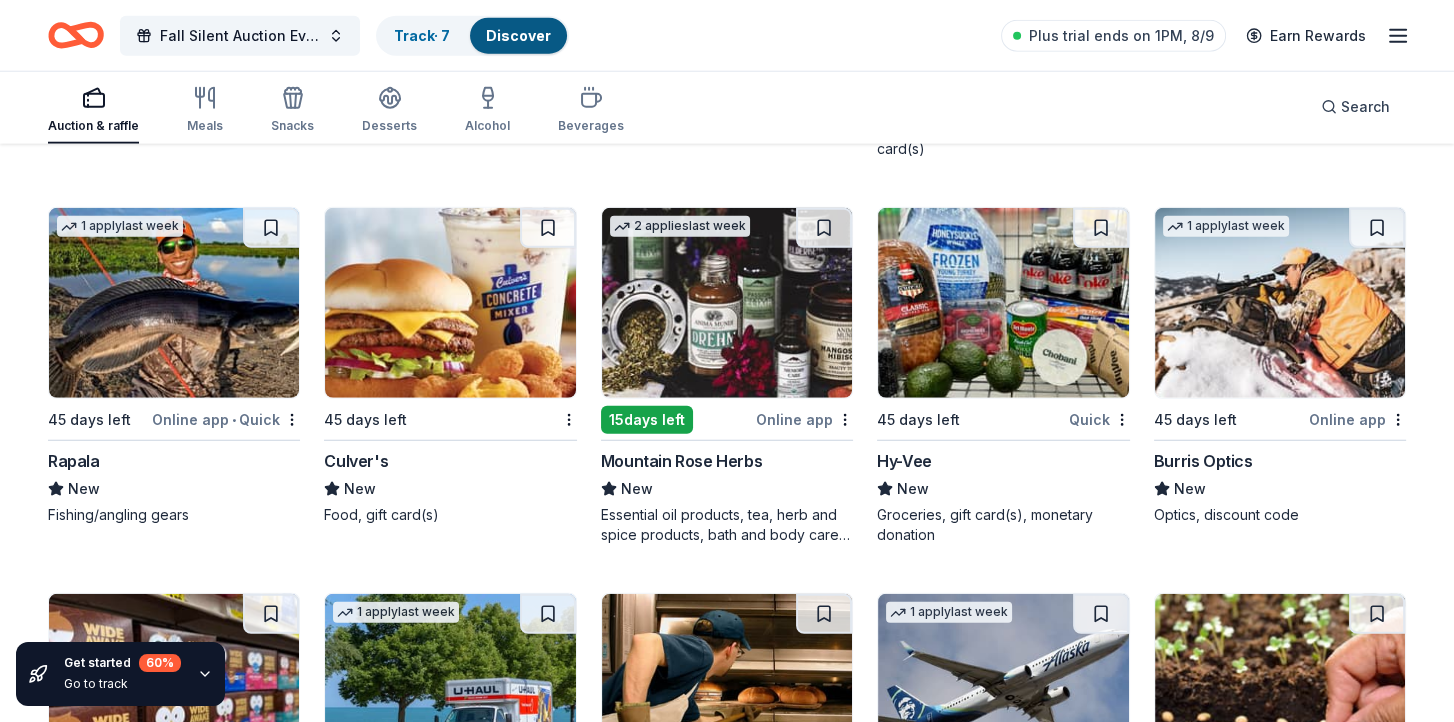 scroll, scrollTop: 6656, scrollLeft: 0, axis: vertical 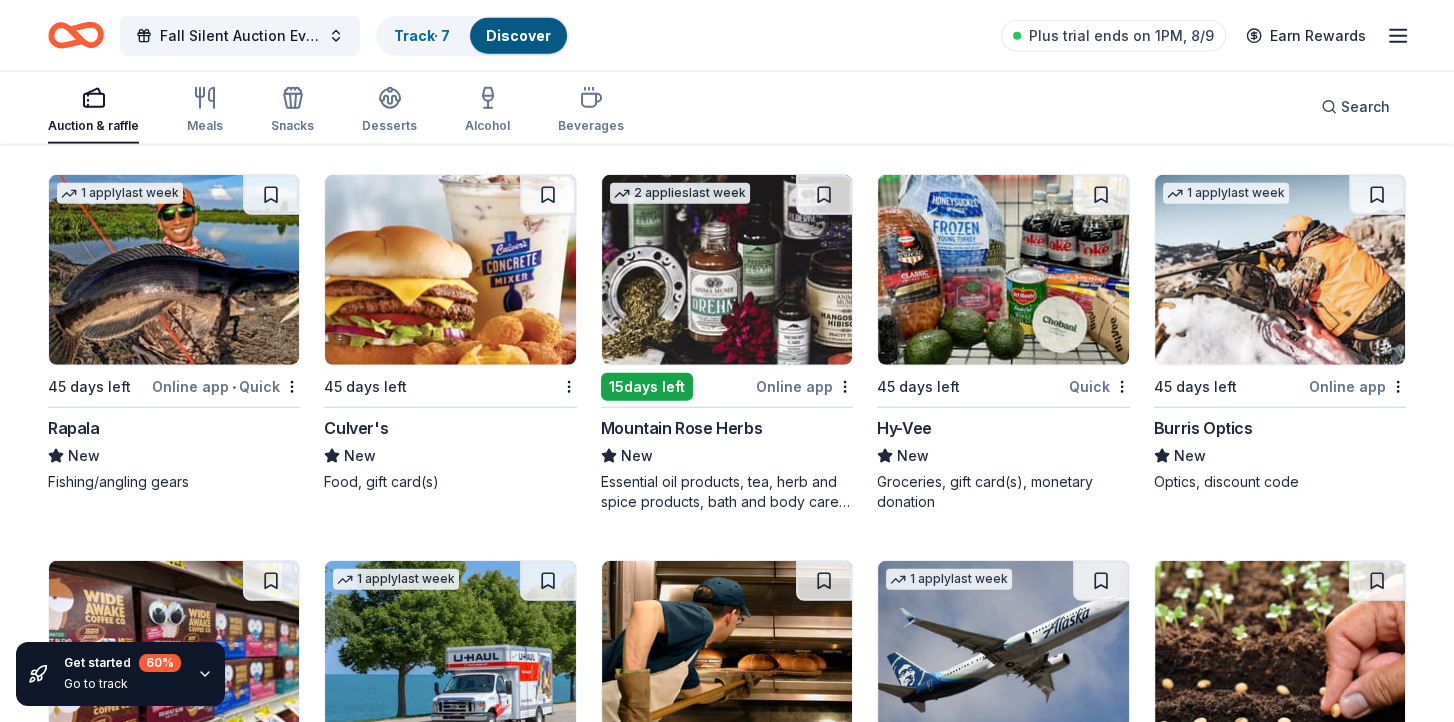 click on "Hy-Vee" at bounding box center (904, 428) 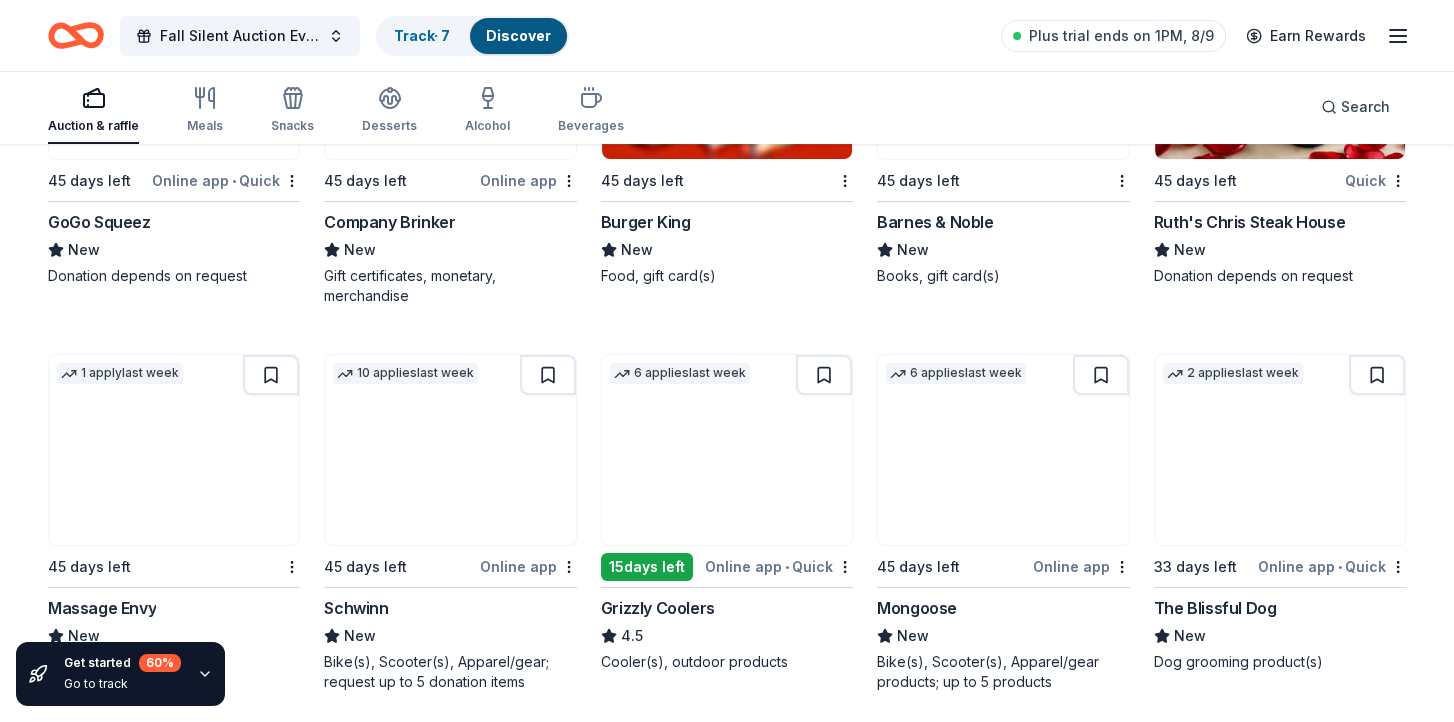 scroll, scrollTop: 9904, scrollLeft: 0, axis: vertical 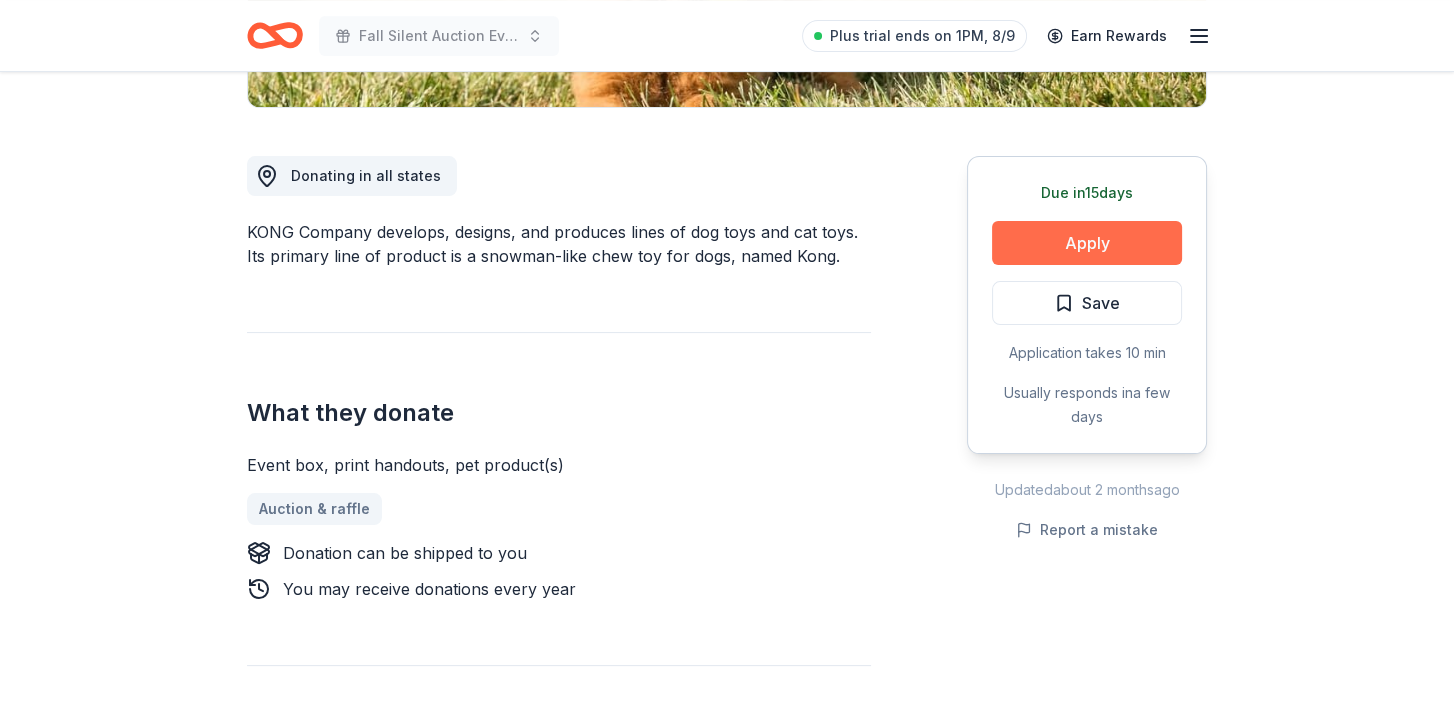 click on "Apply" at bounding box center (1087, 243) 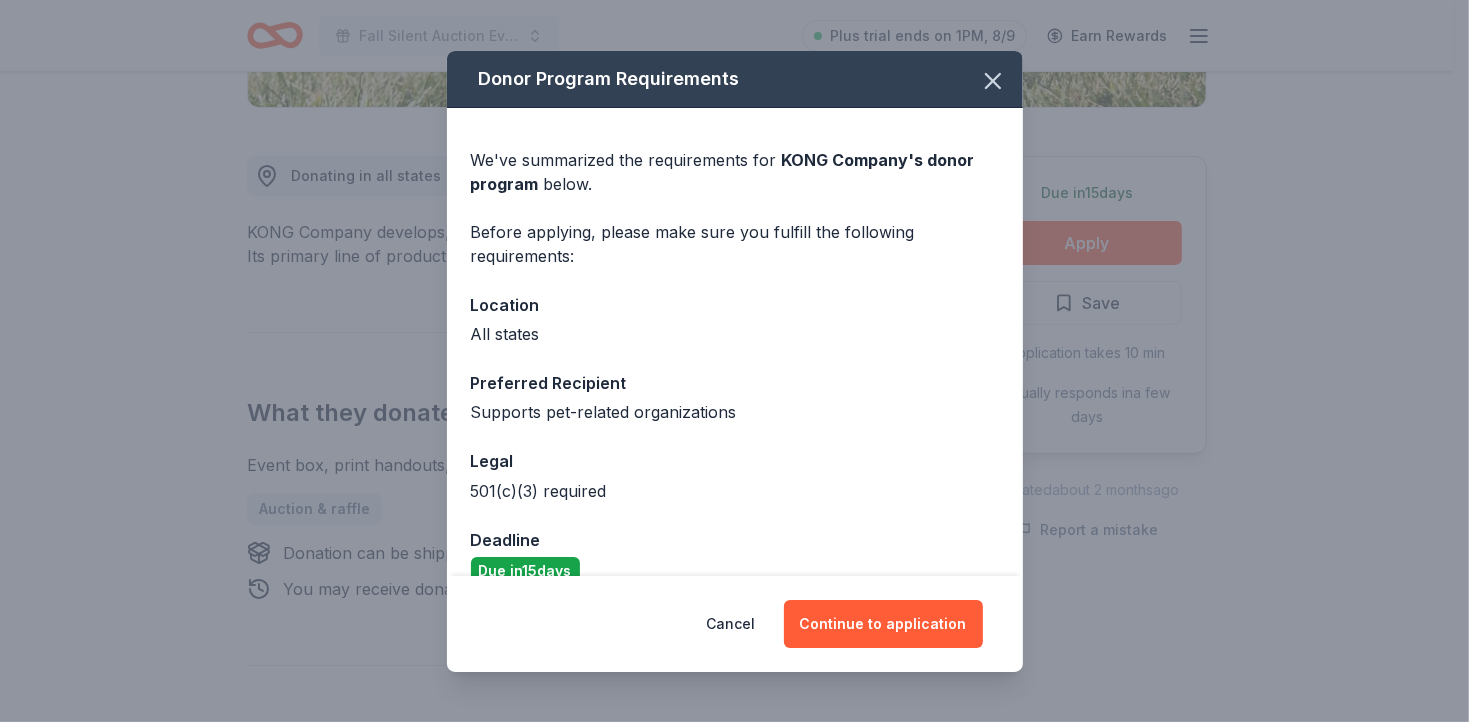 scroll, scrollTop: 32, scrollLeft: 0, axis: vertical 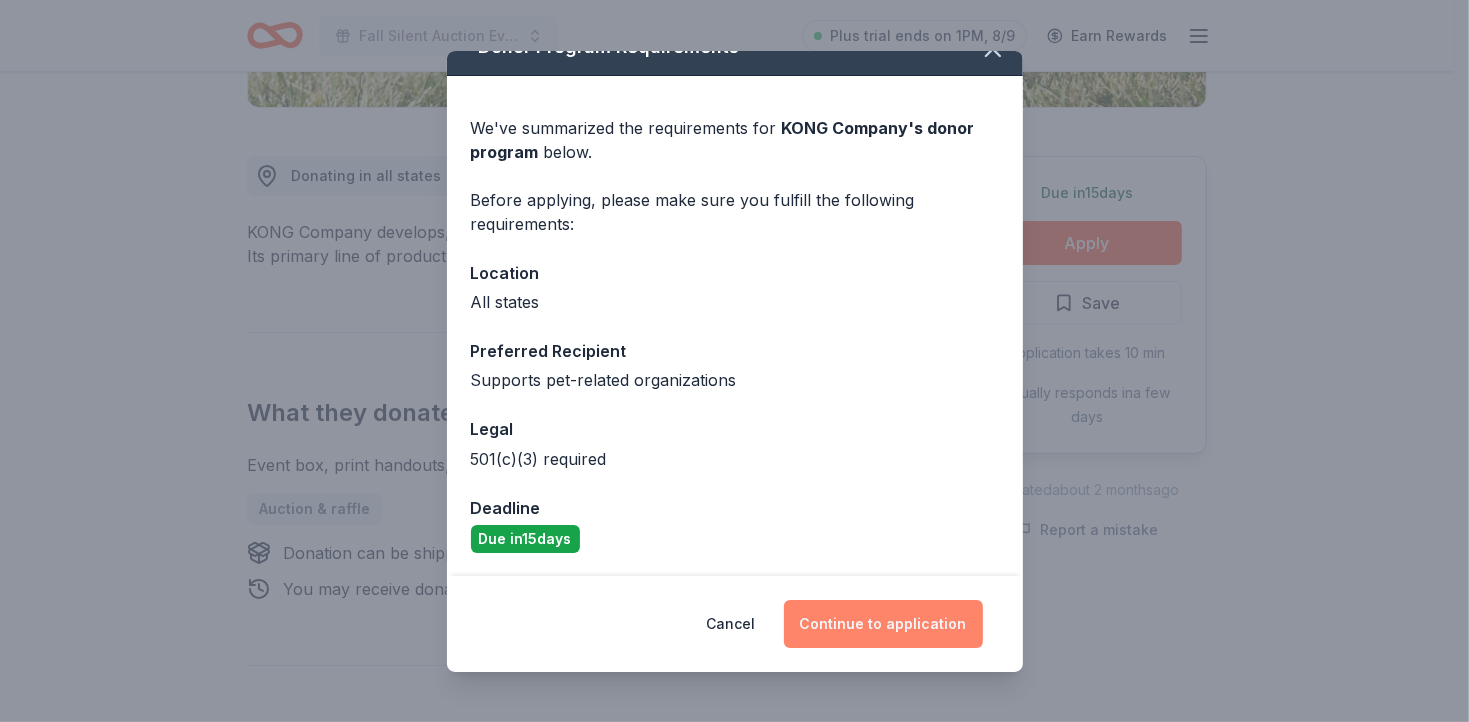 click on "Continue to application" at bounding box center (883, 624) 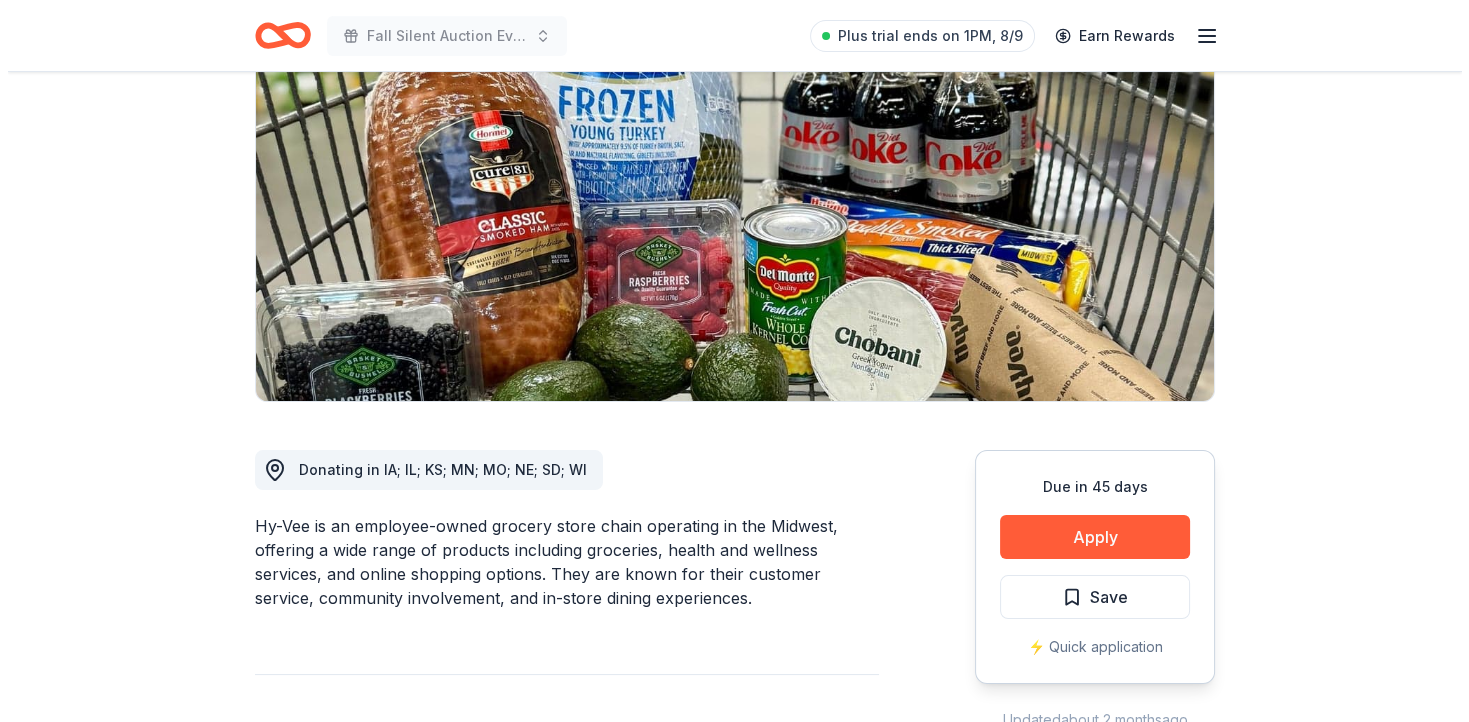 scroll, scrollTop: 300, scrollLeft: 0, axis: vertical 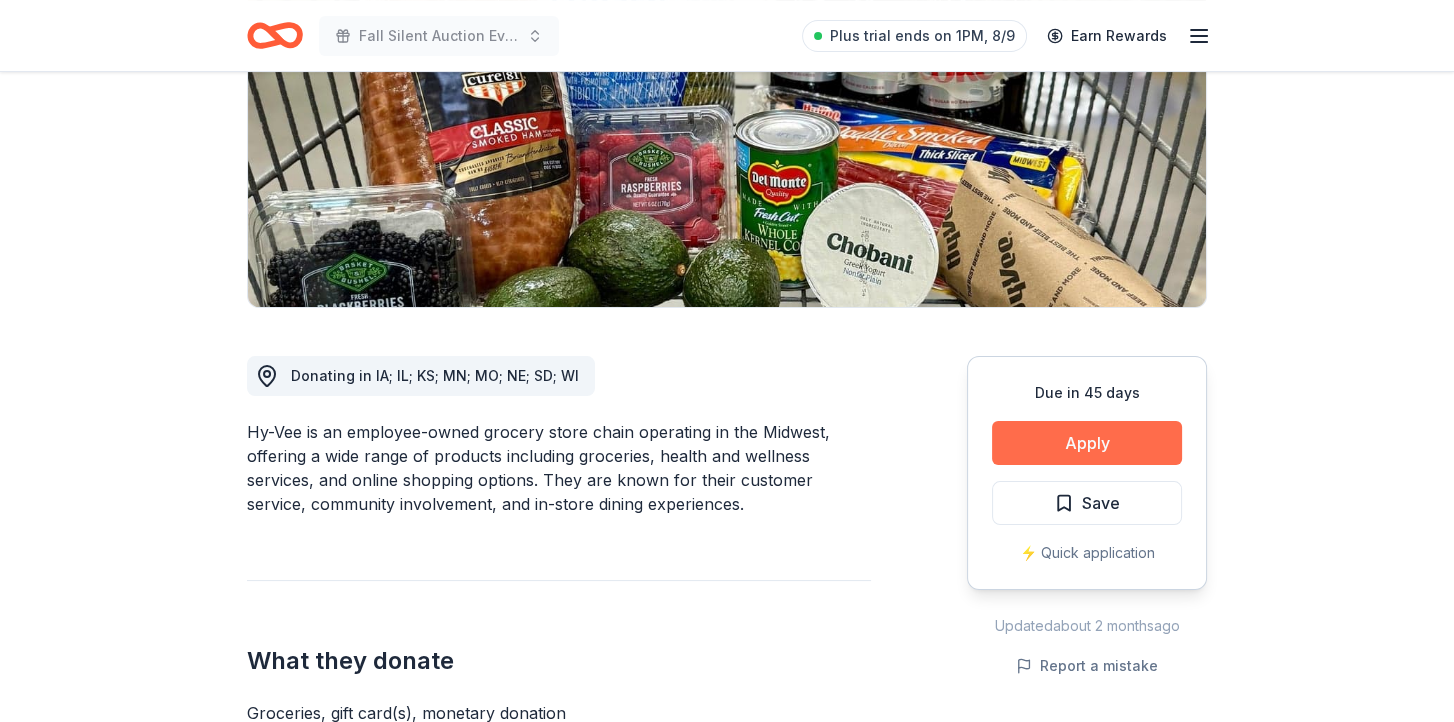 click on "Apply" at bounding box center (1087, 443) 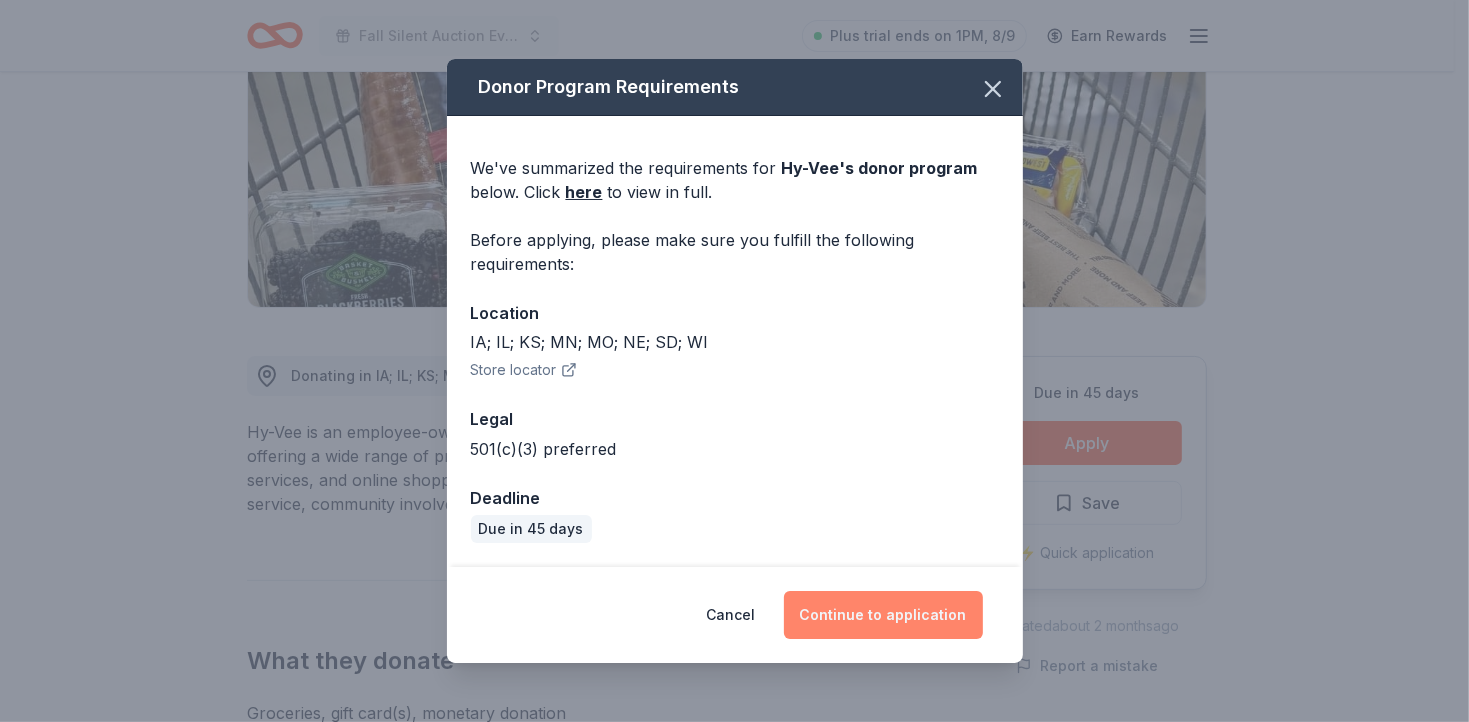 click on "Continue to application" at bounding box center [883, 615] 